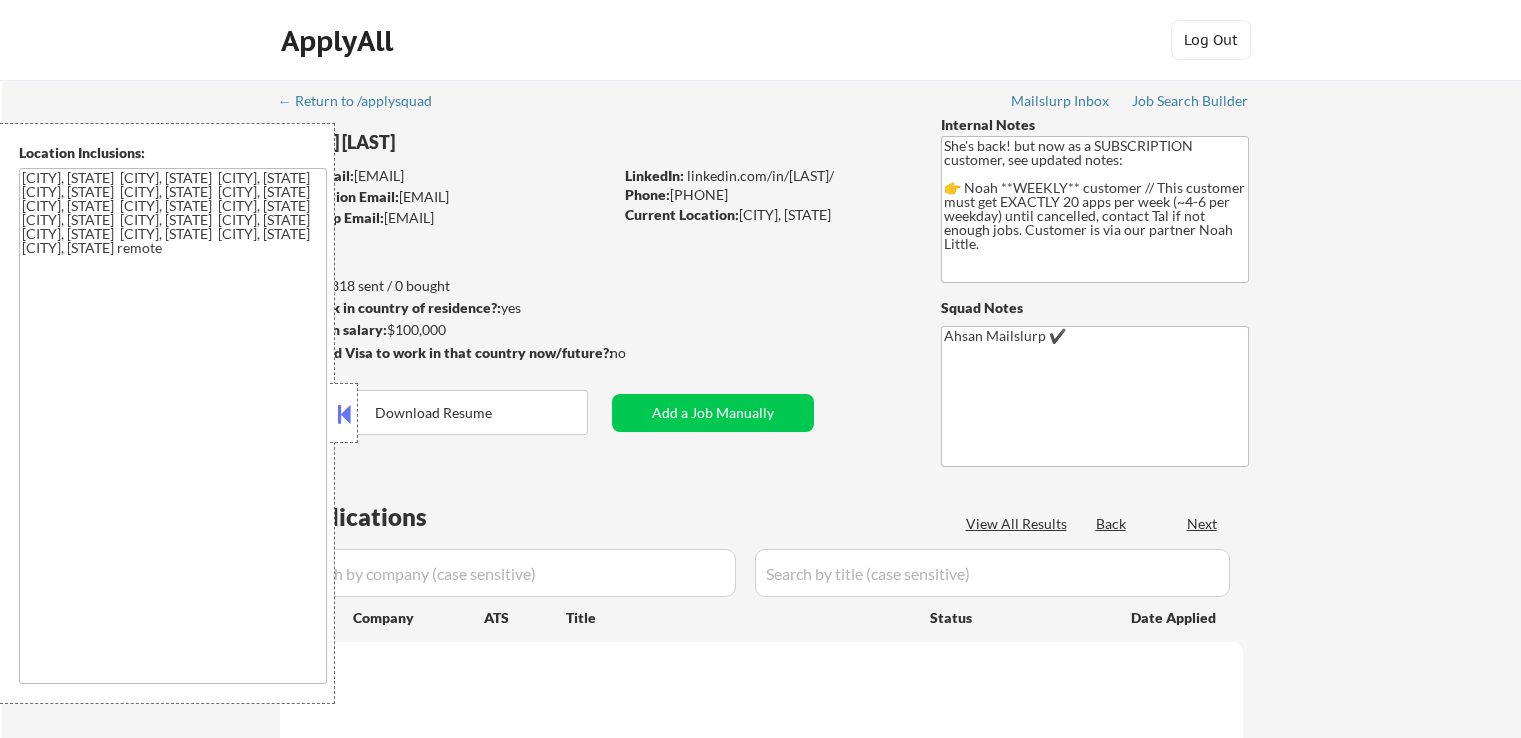 scroll, scrollTop: 0, scrollLeft: 0, axis: both 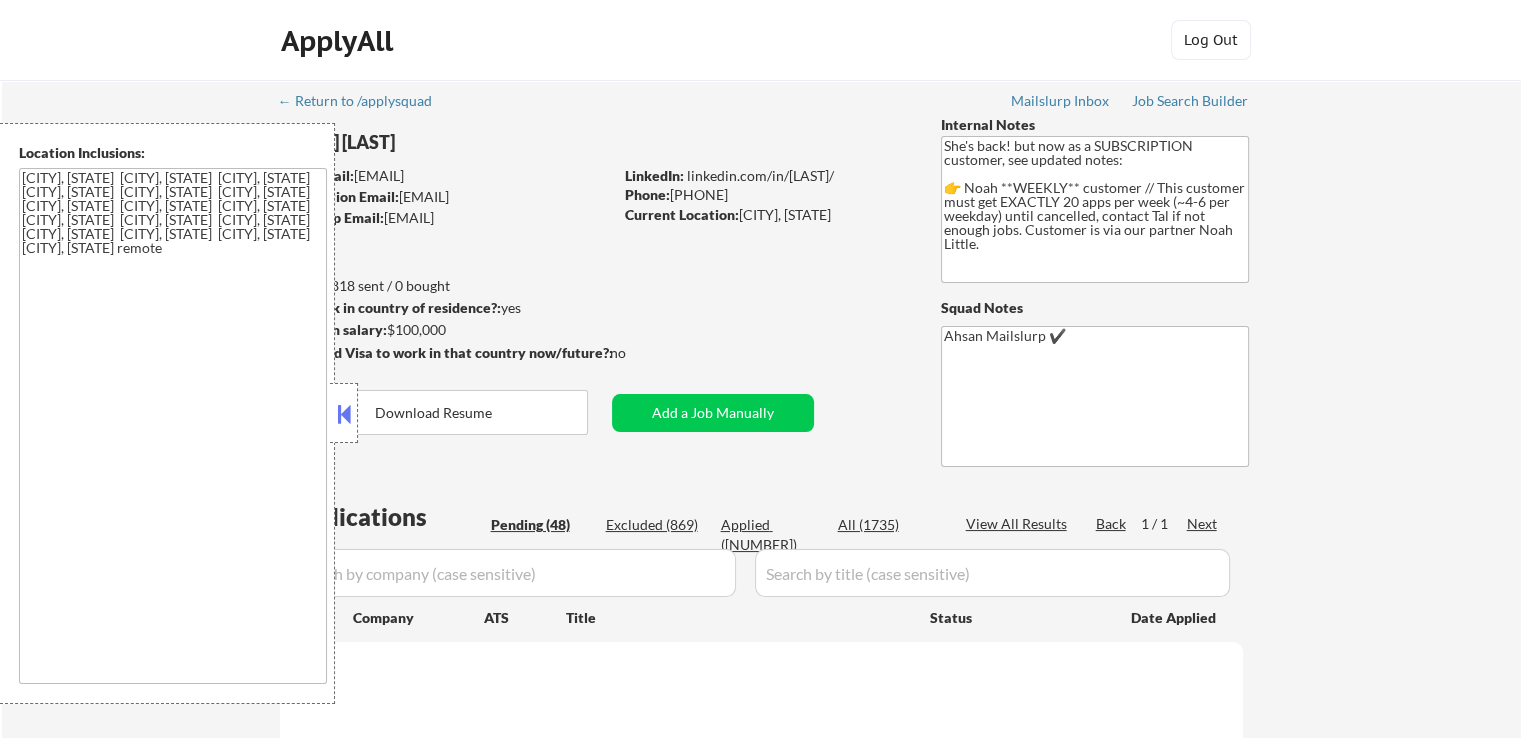 select on ""pending"" 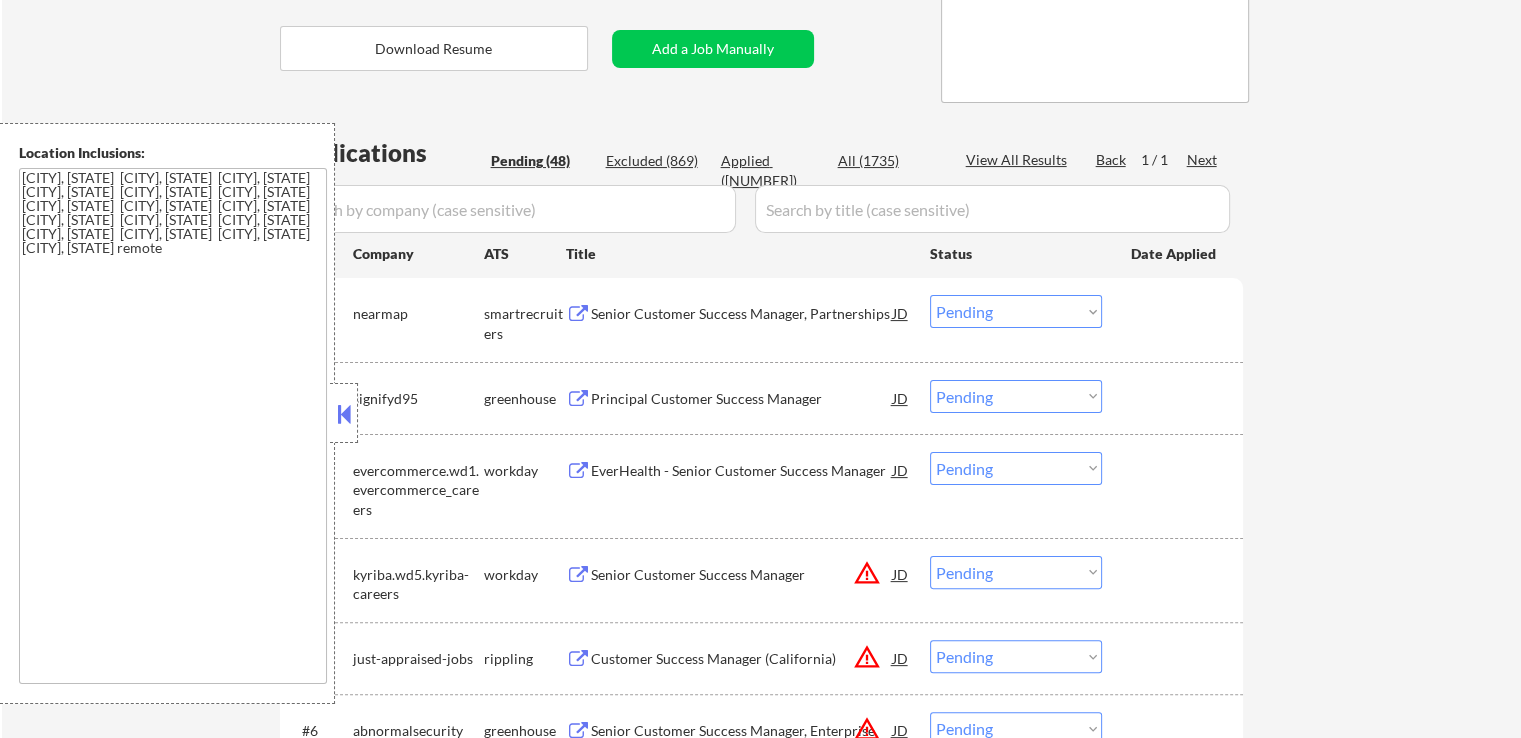 scroll, scrollTop: 400, scrollLeft: 0, axis: vertical 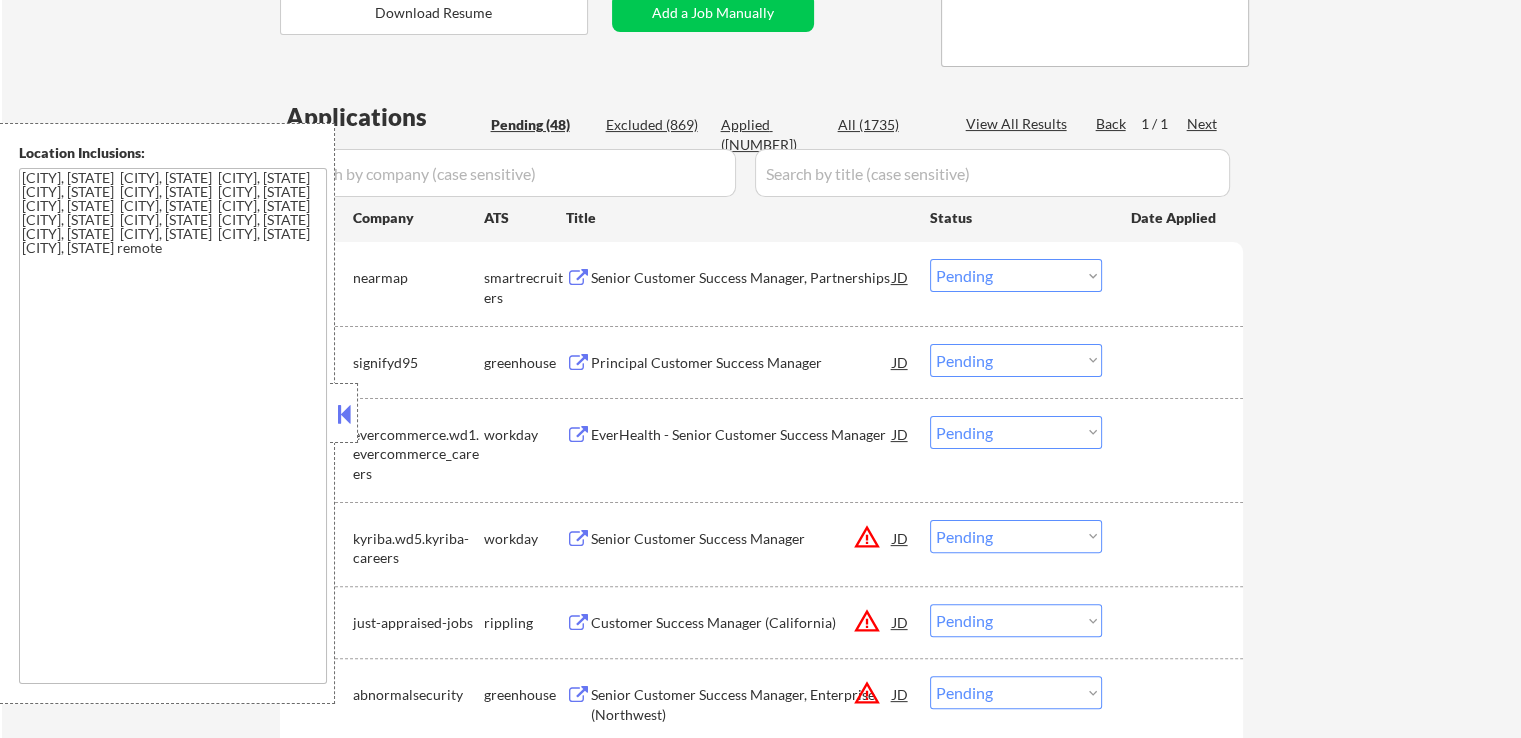 click on "Senior Customer Success Manager, Partnerships" at bounding box center (742, 278) 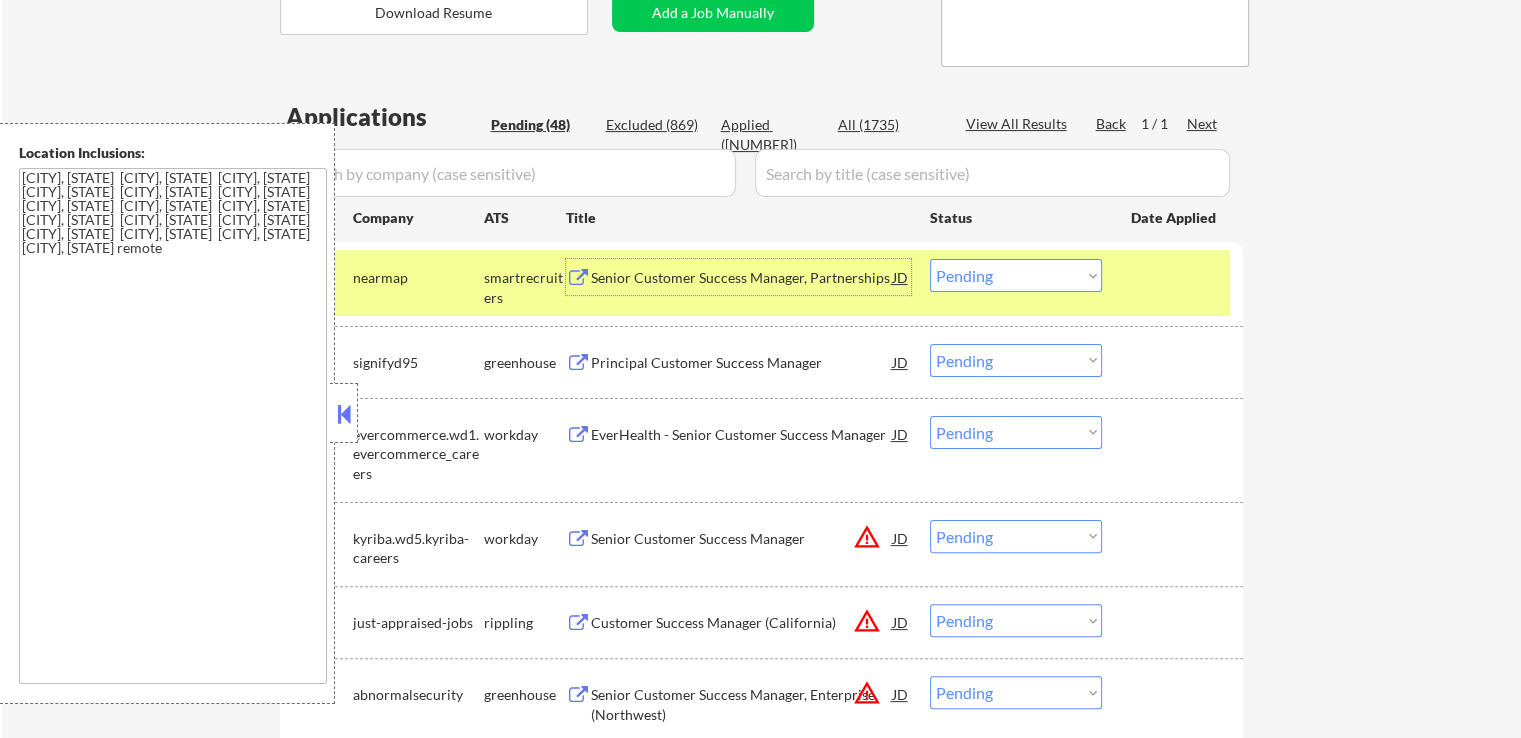 click on "Principal Customer Success Manager" at bounding box center [742, 362] 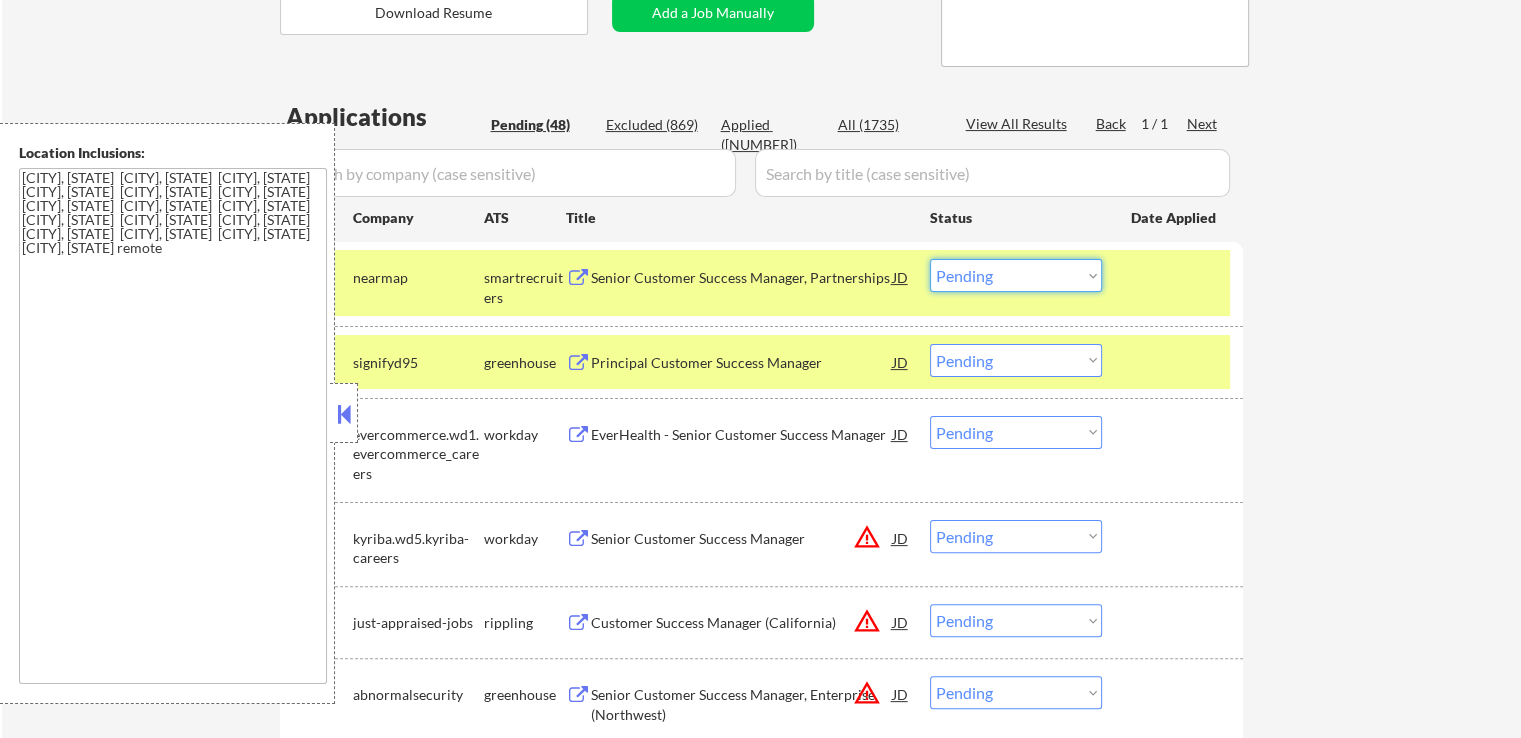 click on "Choose an option... Pending Applied Excluded (Questions) Excluded (Expired) Excluded (Location) Excluded (Bad Match) Excluded (Blocklist) Excluded (Salary) Excluded (Other)" at bounding box center [1016, 275] 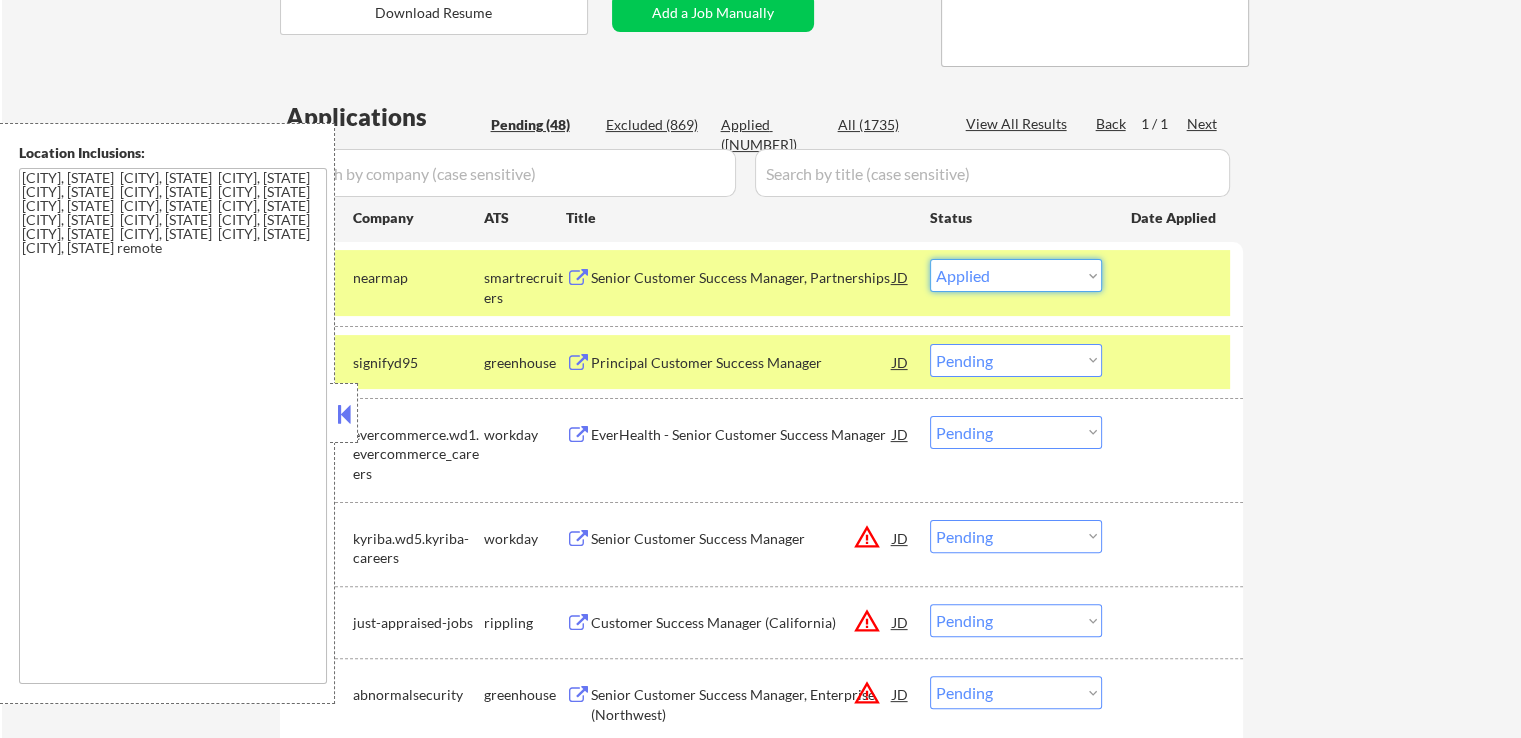 click on "Choose an option... Pending Applied Excluded (Questions) Excluded (Expired) Excluded (Location) Excluded (Bad Match) Excluded (Blocklist) Excluded (Salary) Excluded (Other)" at bounding box center [1016, 275] 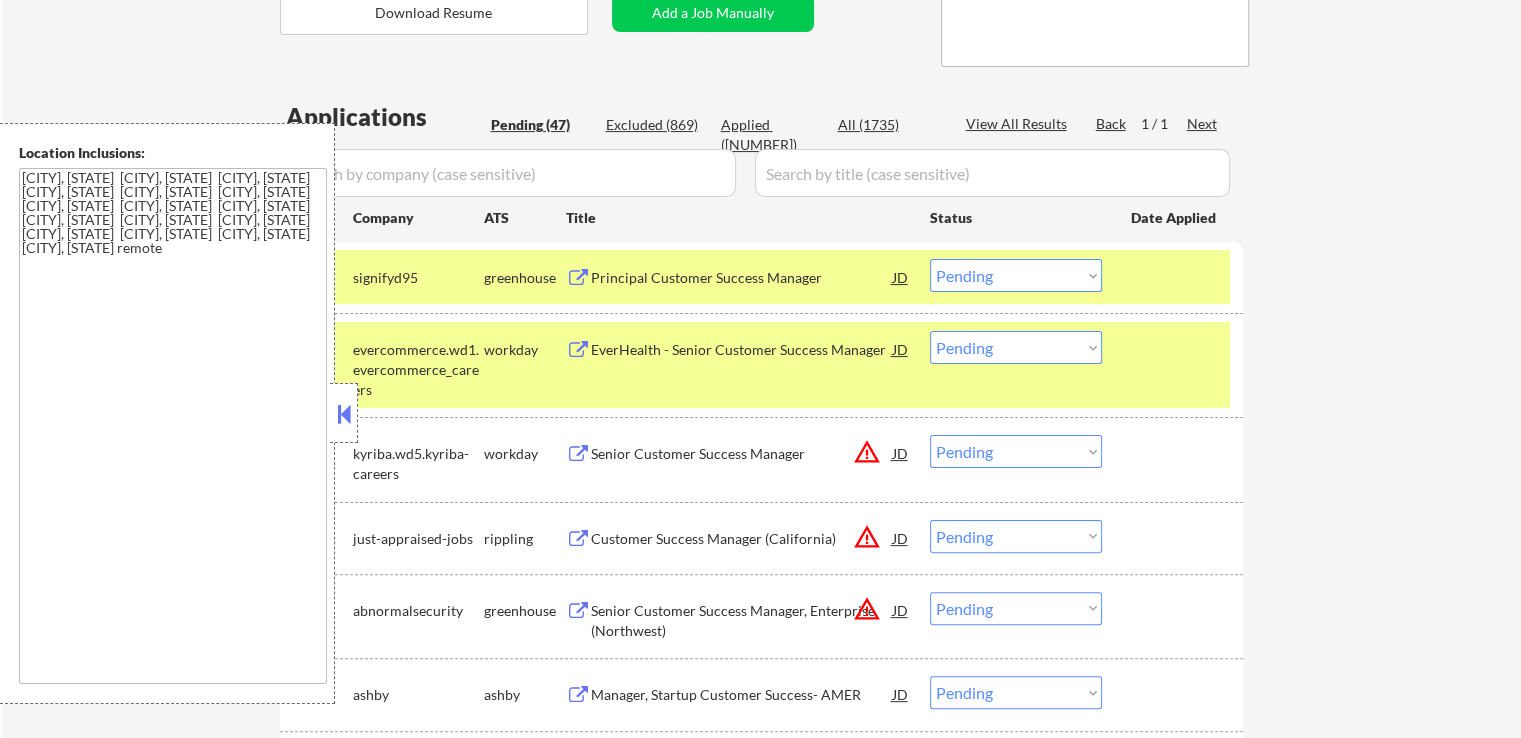 click on "Choose an option... Pending Applied Excluded (Questions) Excluded (Expired) Excluded (Location) Excluded (Bad Match) Excluded (Blocklist) Excluded (Salary) Excluded (Other)" at bounding box center (1016, 275) 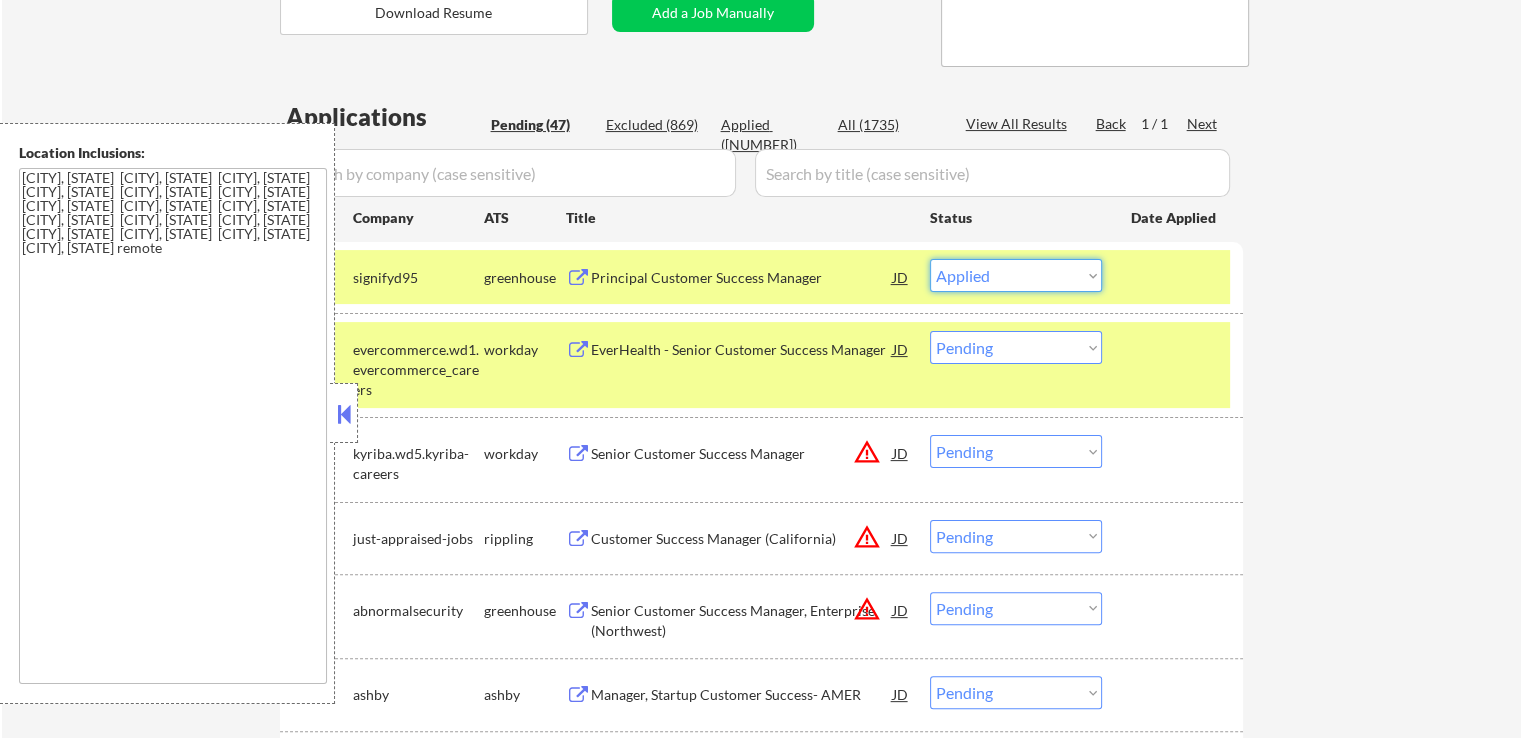 click on "Choose an option... Pending Applied Excluded (Questions) Excluded (Expired) Excluded (Location) Excluded (Bad Match) Excluded (Blocklist) Excluded (Salary) Excluded (Other)" at bounding box center (1016, 275) 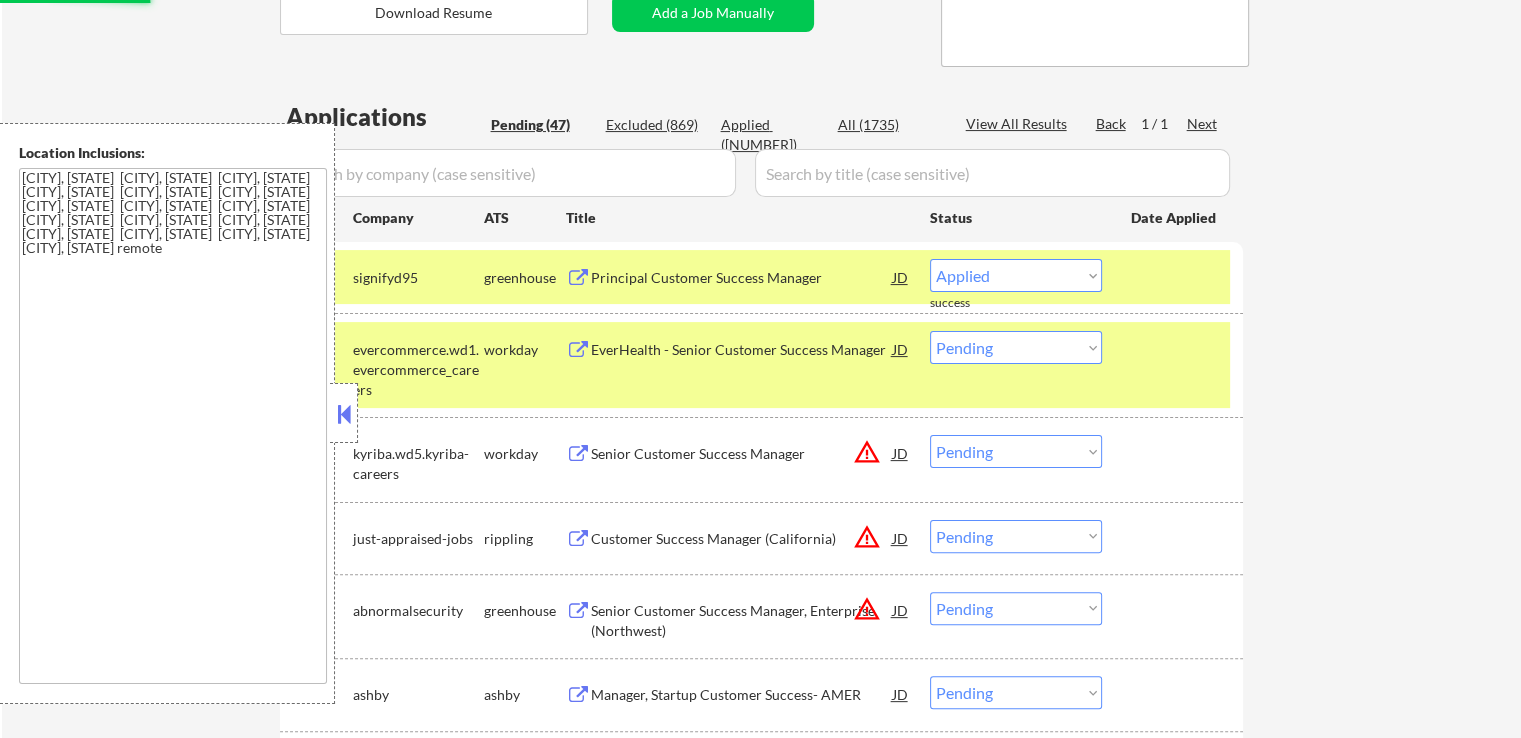 select on ""pending"" 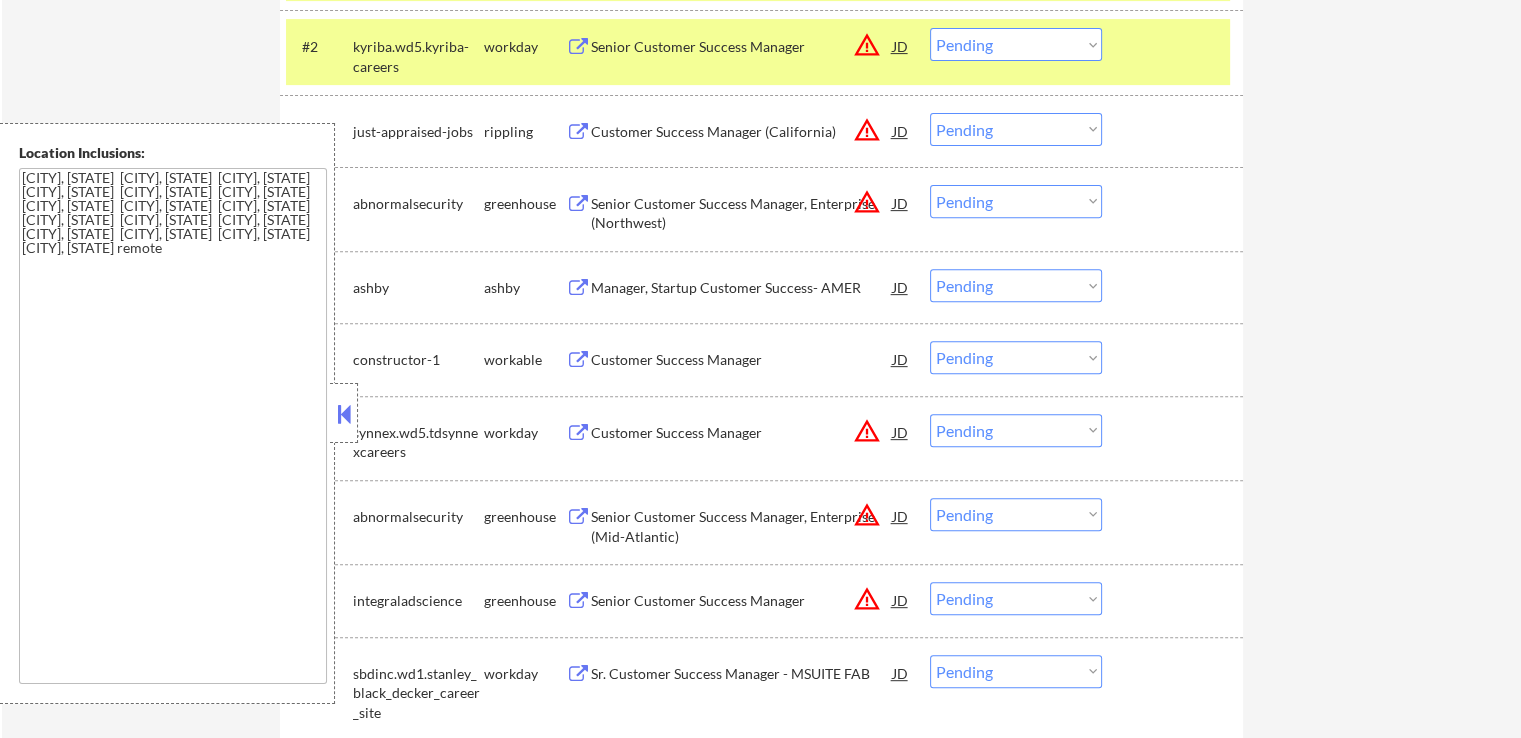 scroll, scrollTop: 700, scrollLeft: 0, axis: vertical 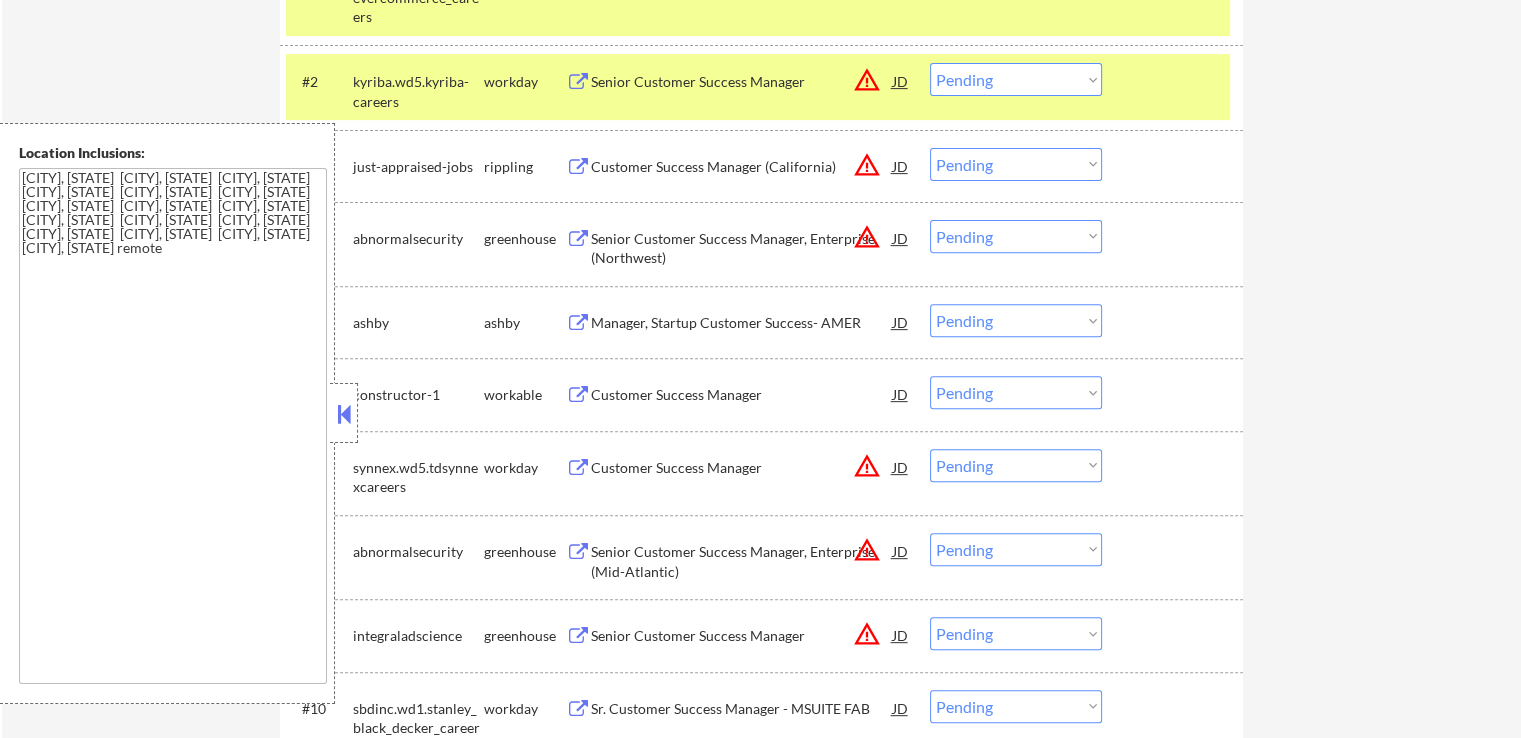 click on "Choose an option... Pending Applied Excluded (Questions) Excluded (Expired) Excluded (Location) Excluded (Bad Match) Excluded (Blocklist) Excluded (Salary) Excluded (Other)" at bounding box center (1016, 164) 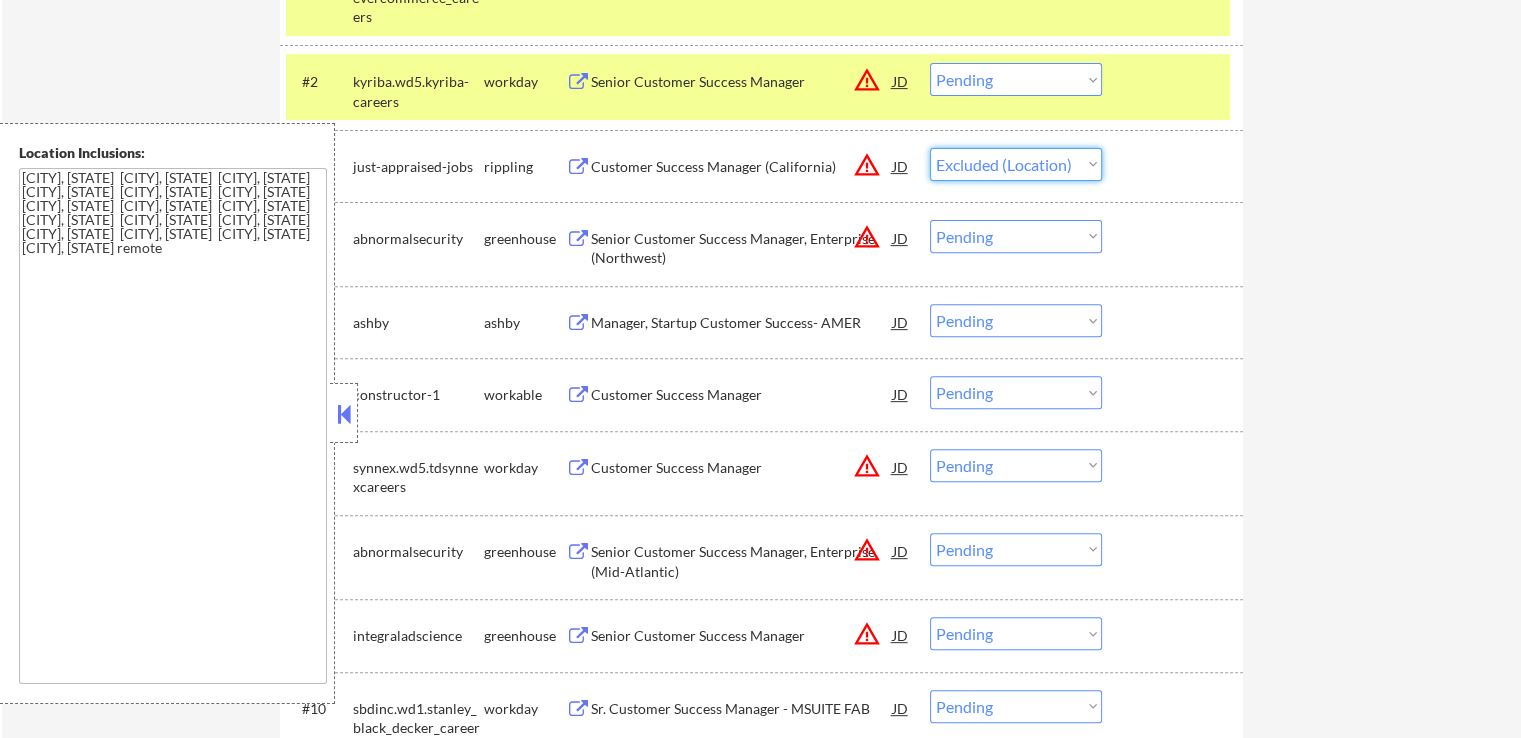 click on "Choose an option... Pending Applied Excluded (Questions) Excluded (Expired) Excluded (Location) Excluded (Bad Match) Excluded (Blocklist) Excluded (Salary) Excluded (Other)" at bounding box center (1016, 164) 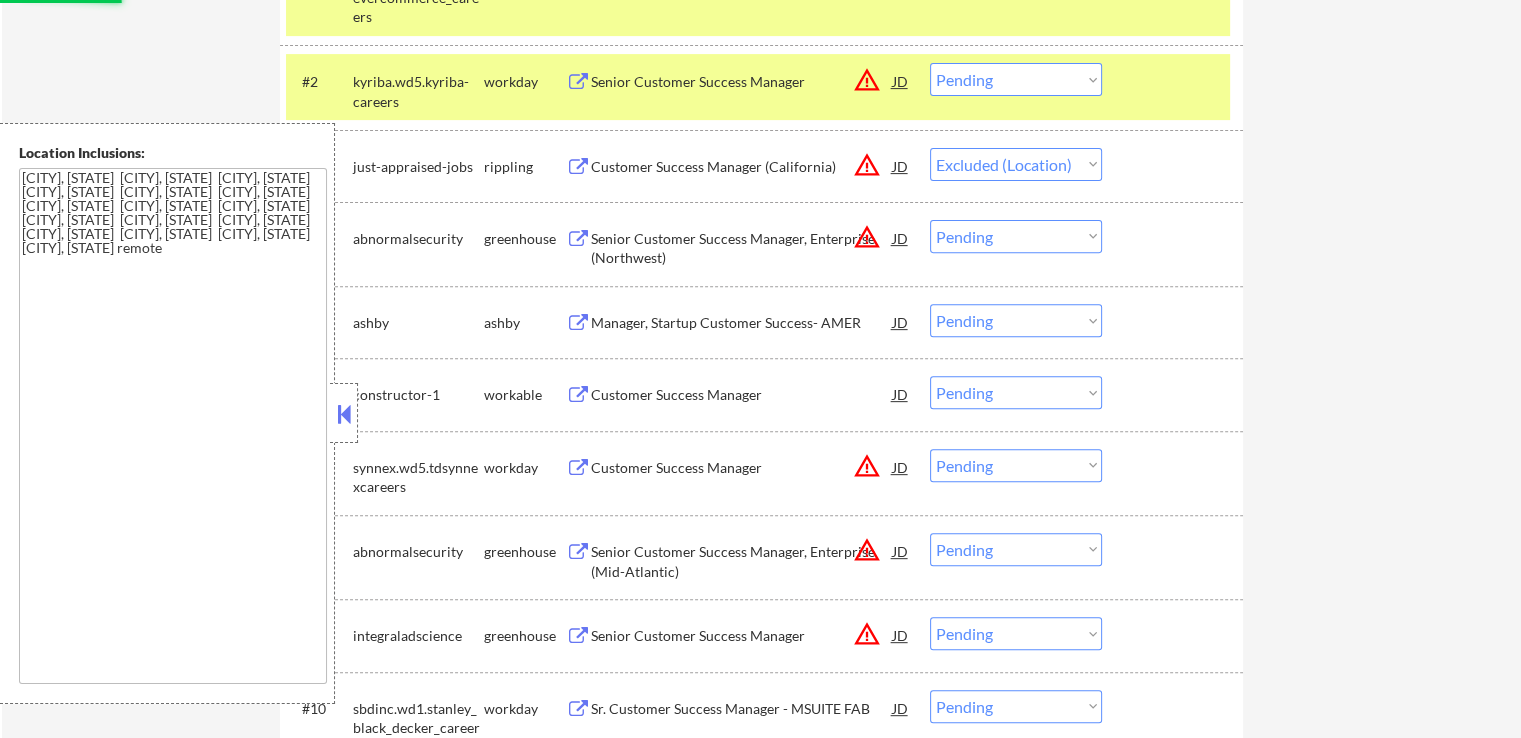 click on "#4 abnormalsecurity greenhouse Senior Customer Success Manager, Enterprise (Northwest) JD warning_amber Choose an option... Pending Applied Excluded (Questions) Excluded (Expired) Excluded (Location) Excluded (Bad Match) Excluded (Blocklist) Excluded (Salary) Excluded (Other)" at bounding box center [761, 244] 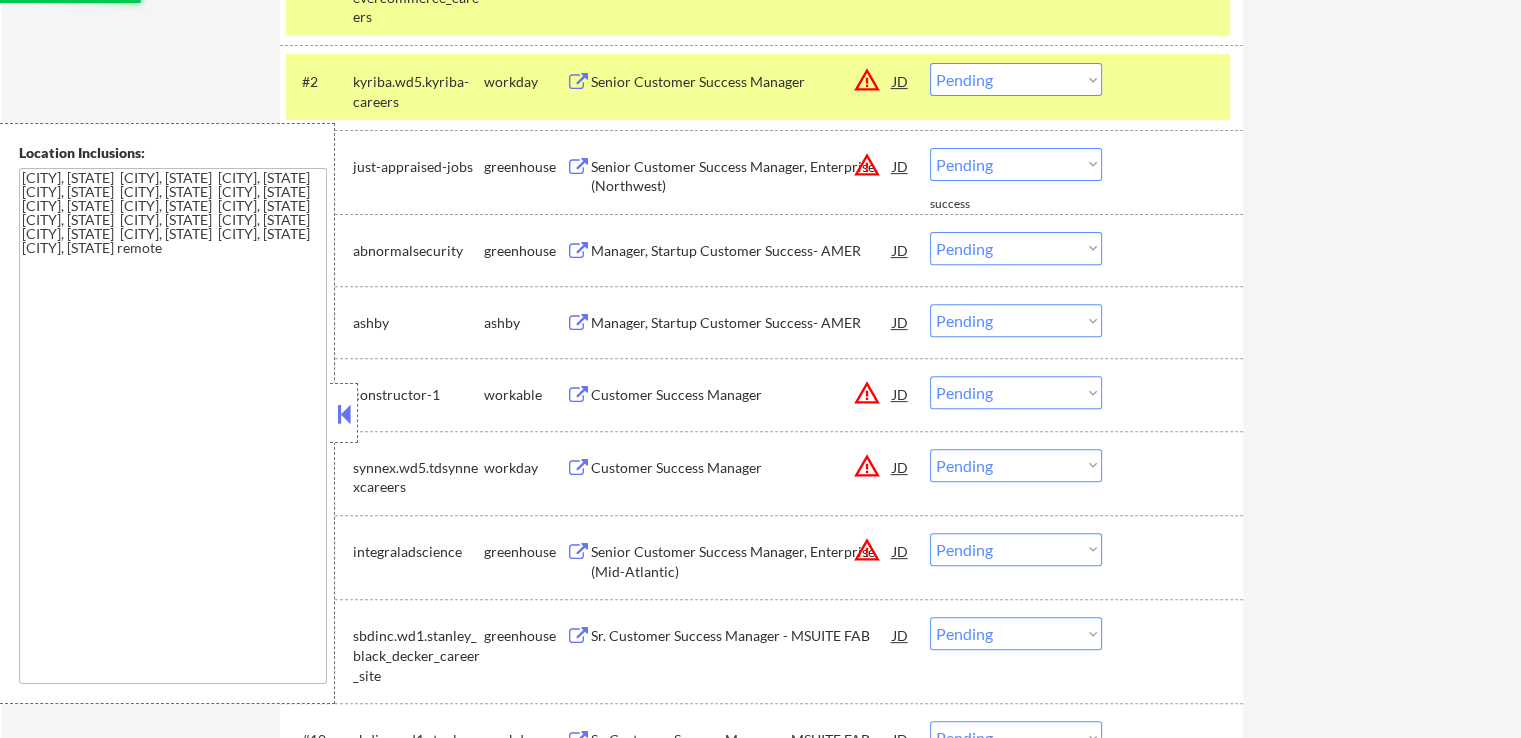 scroll, scrollTop: 600, scrollLeft: 0, axis: vertical 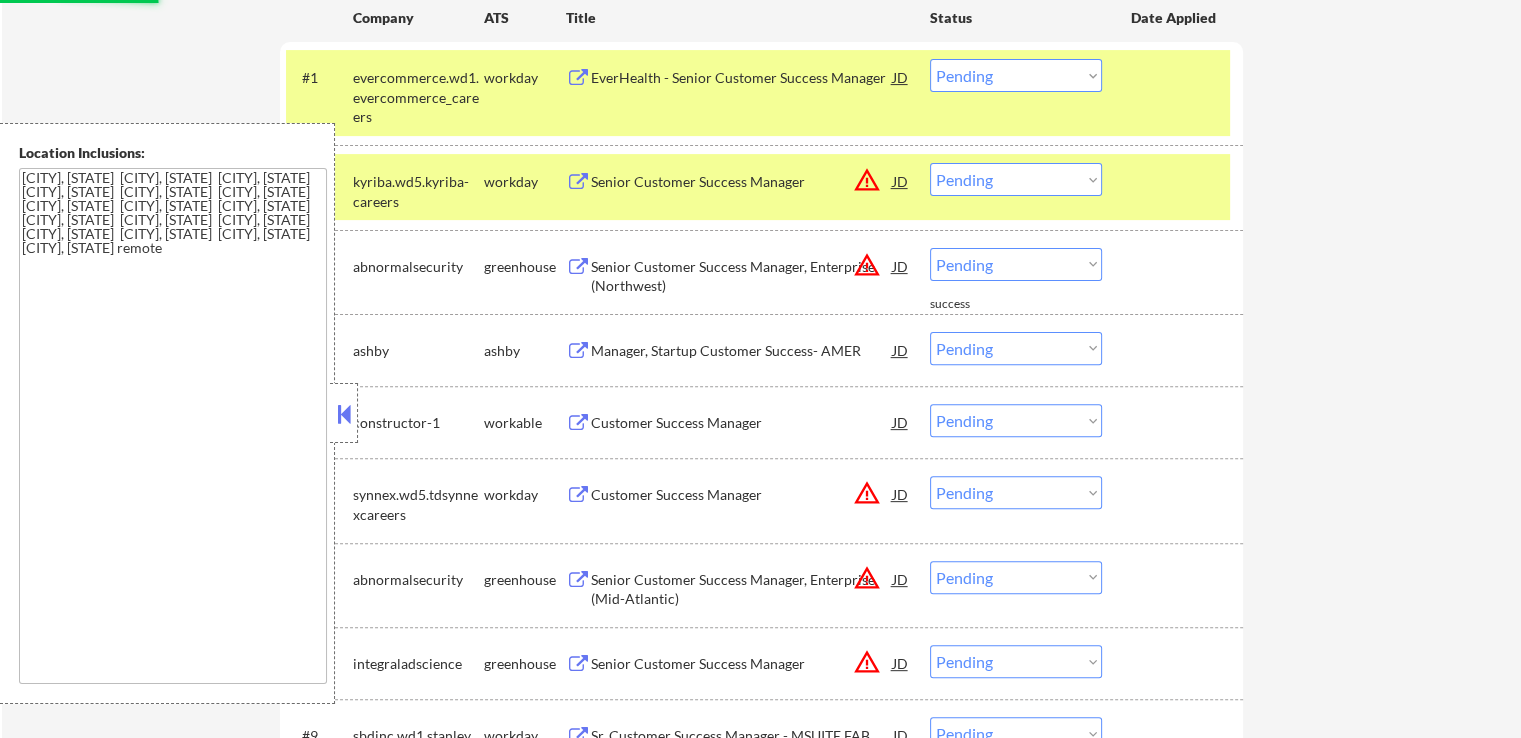 click on "Choose an option... Pending Applied Excluded (Questions) Excluded (Expired) Excluded (Location) Excluded (Bad Match) Excluded (Blocklist) Excluded (Salary) Excluded (Other)" at bounding box center (1016, 264) 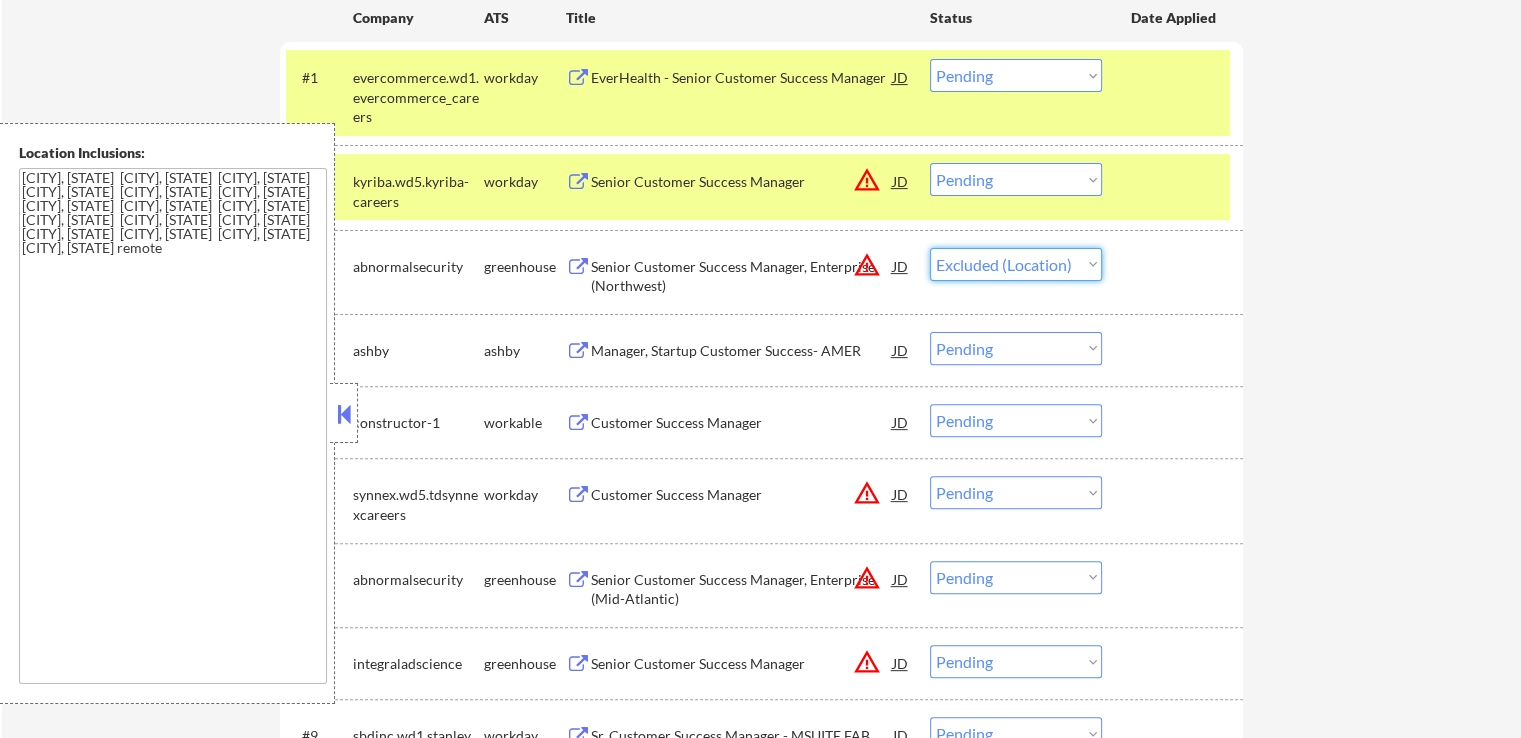 click on "Choose an option... Pending Applied Excluded (Questions) Excluded (Expired) Excluded (Location) Excluded (Bad Match) Excluded (Blocklist) Excluded (Salary) Excluded (Other)" at bounding box center [1016, 264] 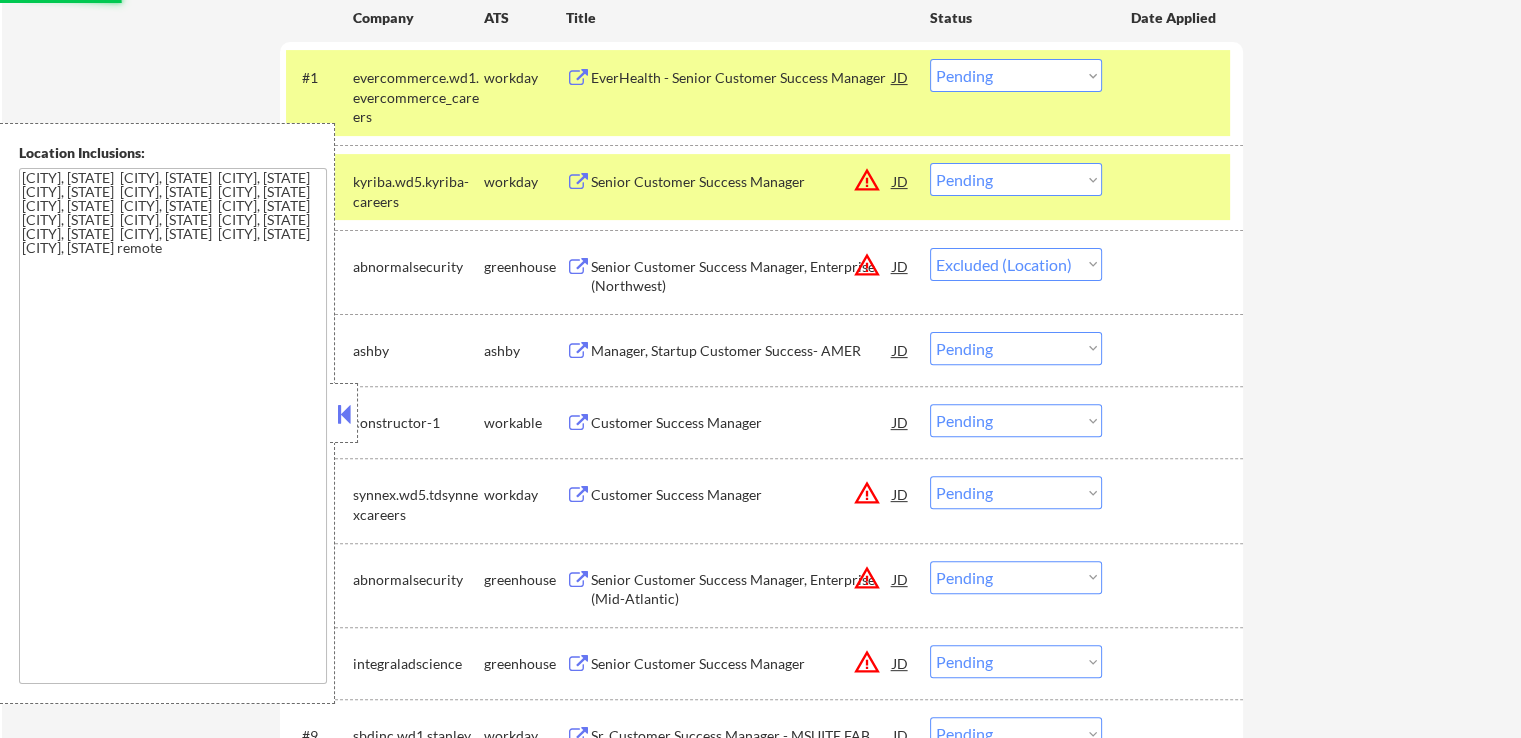 click on "#4 ashby ashby Manager, Startup Customer Success- AMER JD warning_amber Choose an option... Pending Applied Excluded (Questions) Excluded (Expired) Excluded (Location) Excluded (Bad Match) Excluded (Blocklist) Excluded (Salary) Excluded (Other)" at bounding box center (758, 350) 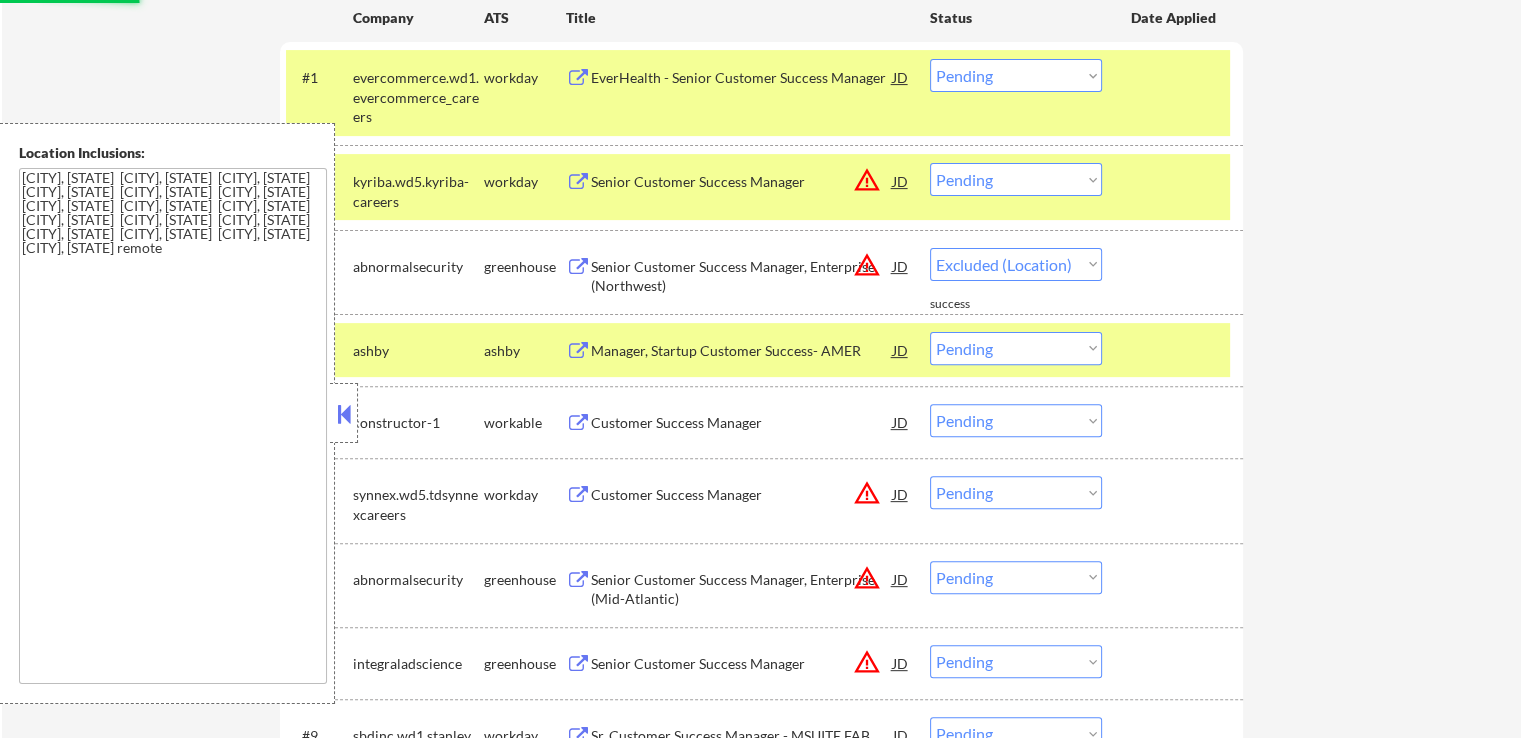 select on ""pending"" 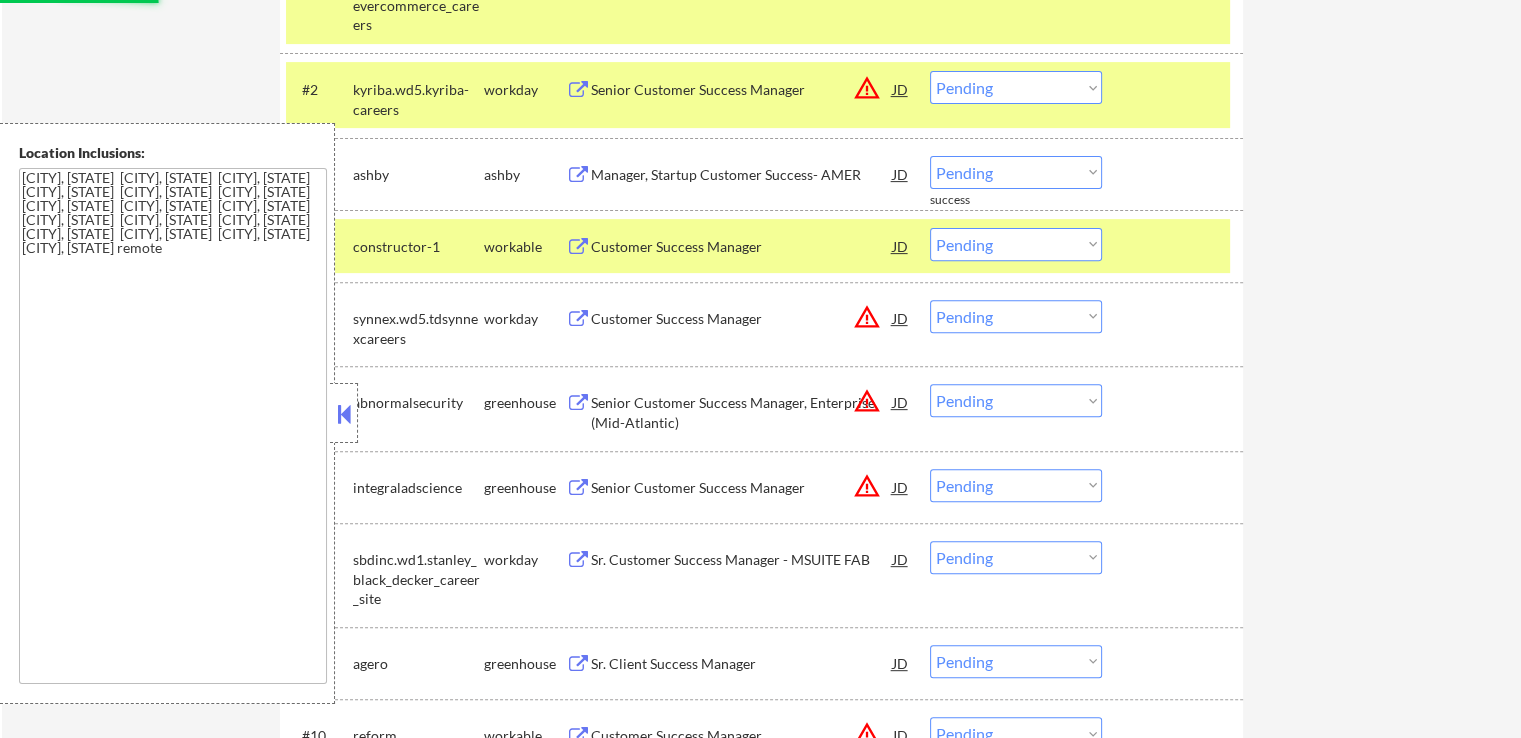 scroll, scrollTop: 800, scrollLeft: 0, axis: vertical 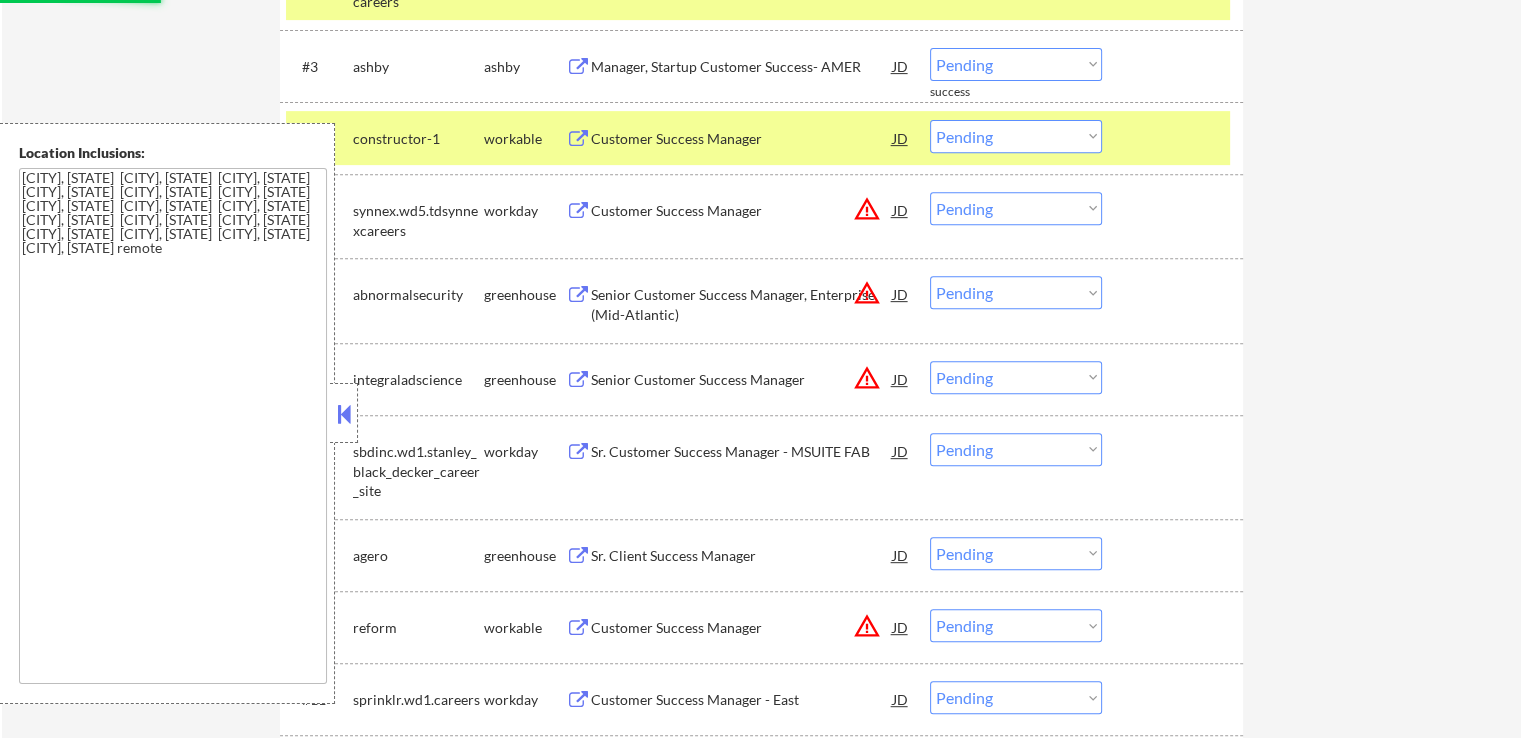 click on "Choose an option... Pending Applied Excluded (Questions) Excluded (Expired) Excluded (Location) Excluded (Bad Match) Excluded (Blocklist) Excluded (Salary) Excluded (Other)" at bounding box center (1016, 292) 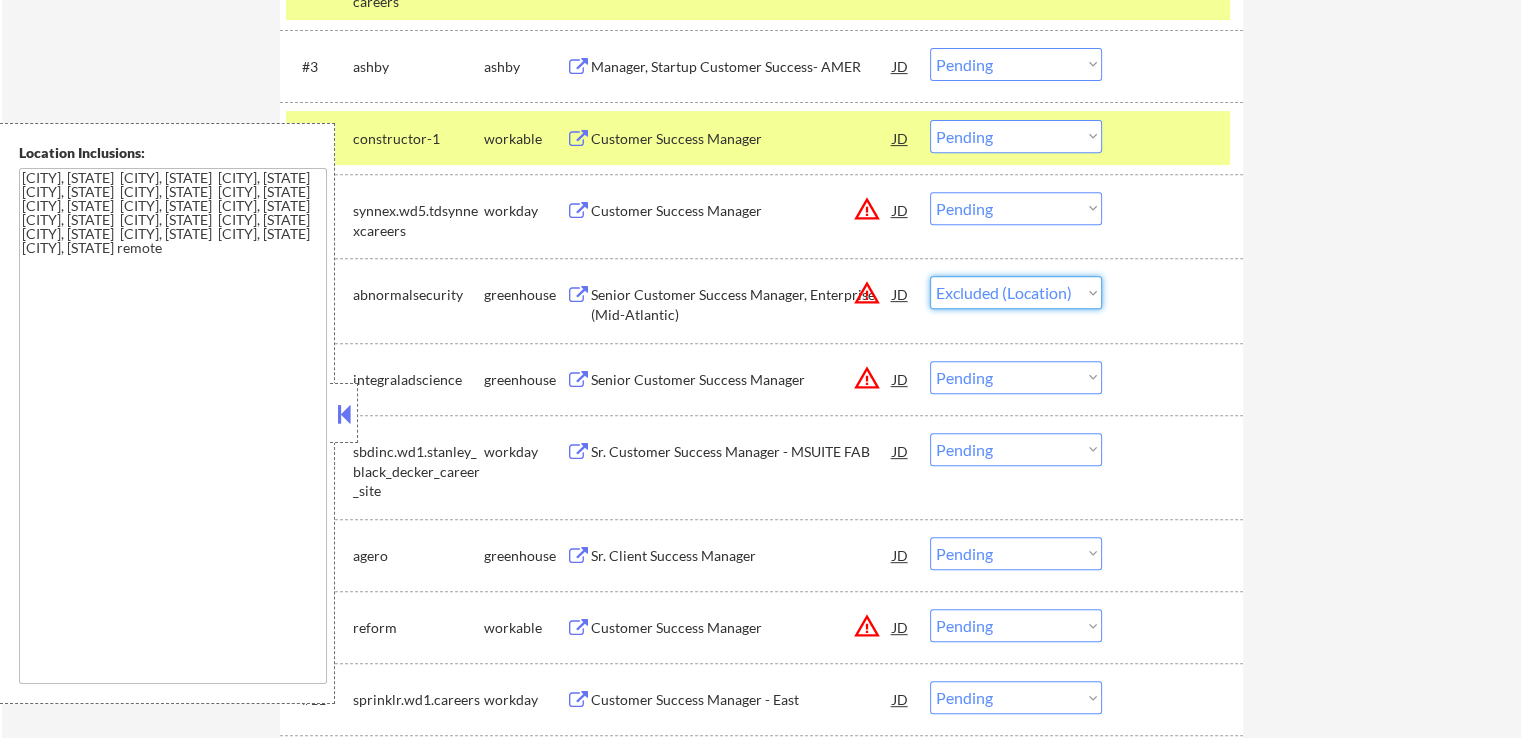 click on "Choose an option... Pending Applied Excluded (Questions) Excluded (Expired) Excluded (Location) Excluded (Bad Match) Excluded (Blocklist) Excluded (Salary) Excluded (Other)" at bounding box center (1016, 292) 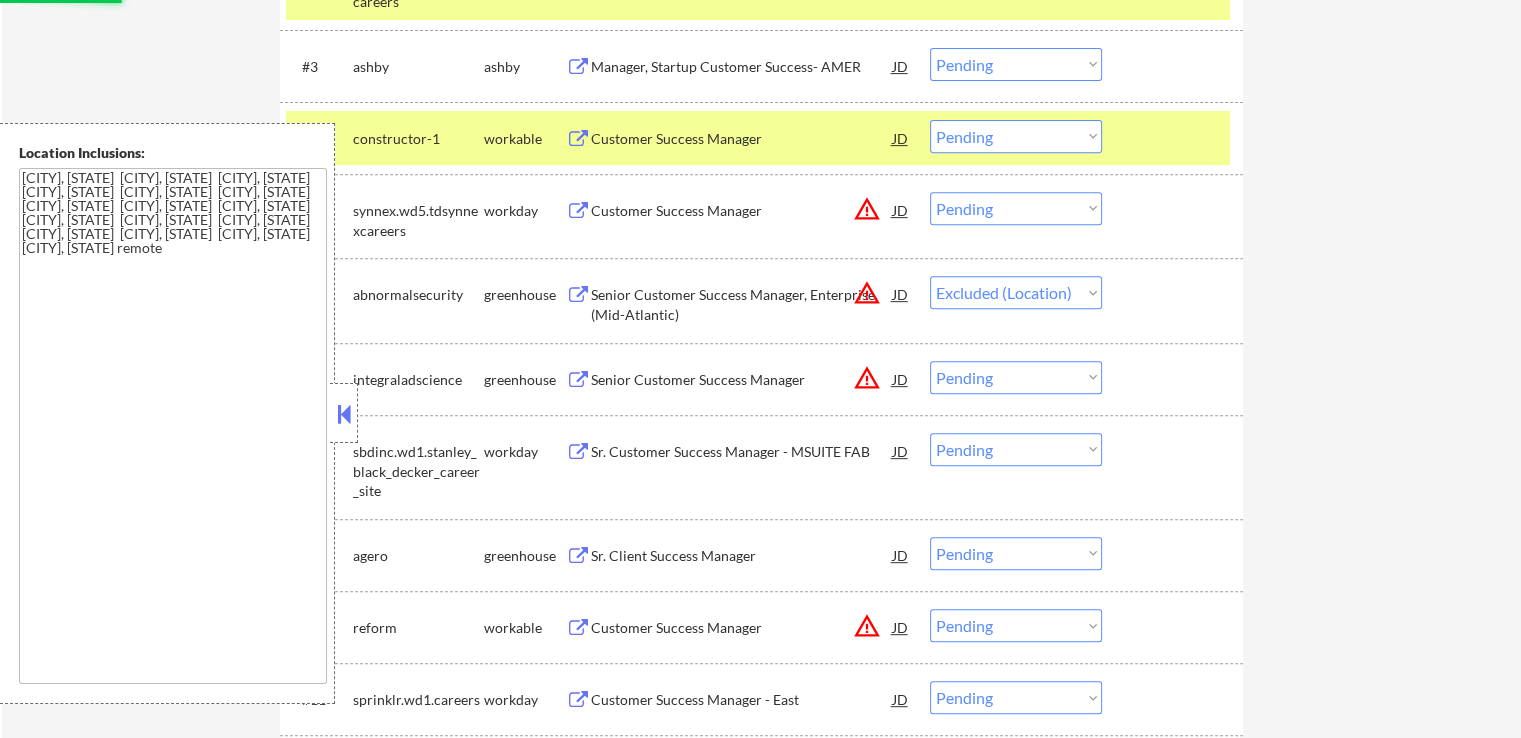 click on "← Return to /applysquad Mailslurp Inbox Job Search Builder Brenda Cantu User Email:  cantublc@gmail.com Application Email:  cantublc@gmail.com Mailslurp Email:  brenda.cantu@mailflux.com LinkedIn:    linkedin.com/in/brendalcantu/
Phone:  361.548.4622 Current Location:  [CITY], [STATE] Applies:  818 sent / 0 bought Internal Notes She's back! but now as a SUBSCRIPTION customer, see updated notes:
👉 Noah **WEEKLY** customer // This customer must get EXACTLY 20 apps per week (~4-6 per weekday) until cancelled, contact Tal if not enough jobs. Customer is via our partner Noah Little. Can work in country of residence?:  yes Squad Notes Minimum salary:  $100,000 Will need Visa to work in that country now/future?:   no Download Resume Add a Job Manually Ahsan Mailslurp ✔️ Applications Pending (44) Excluded (871) Applied (820) All (1735) View All Results Back 1 / 1
Next Company ATS Title Status Date Applied #1 evercommerce.wd1.evercommerce_careers workday EverHealth - Senior Customer Success Manager JD" at bounding box center [761, 1349] 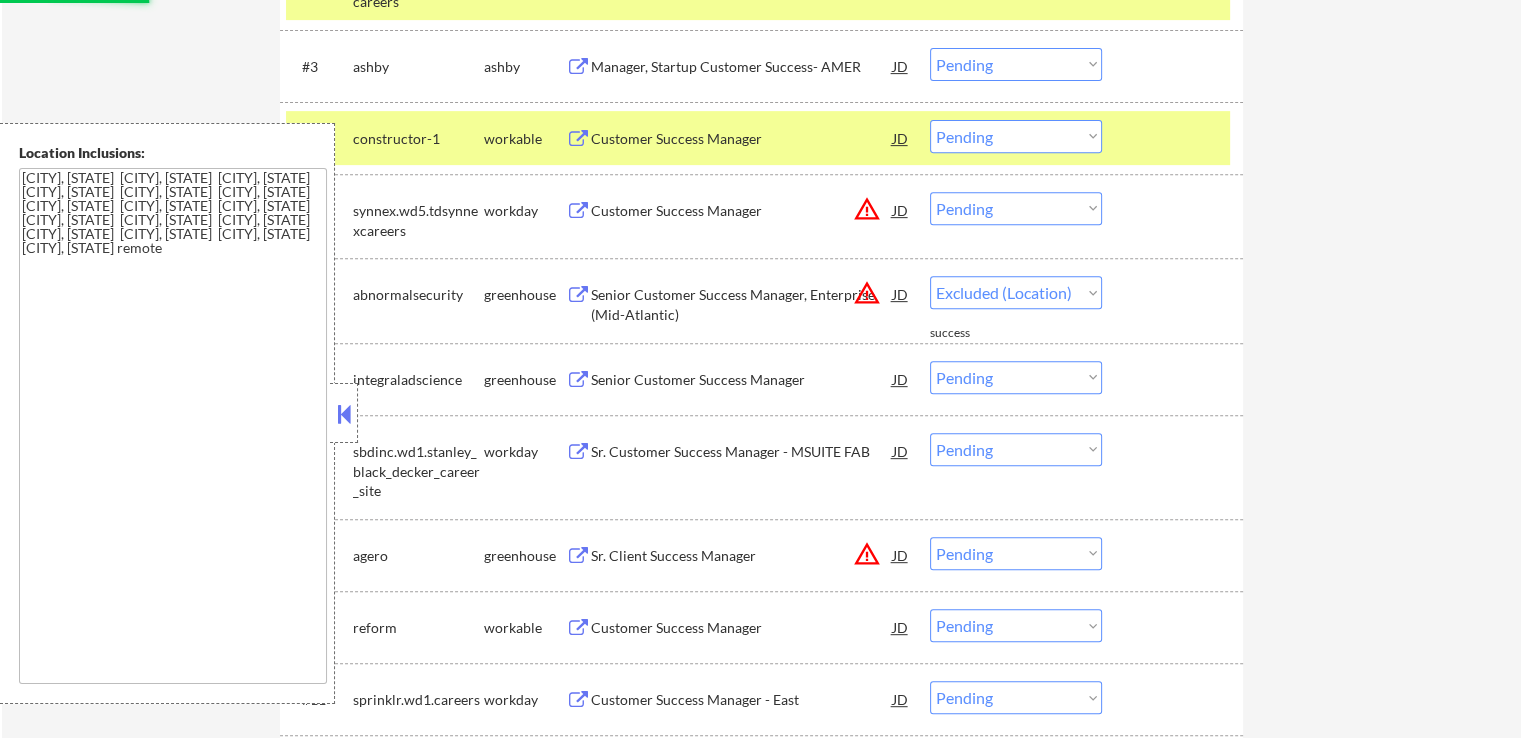 select on ""pending"" 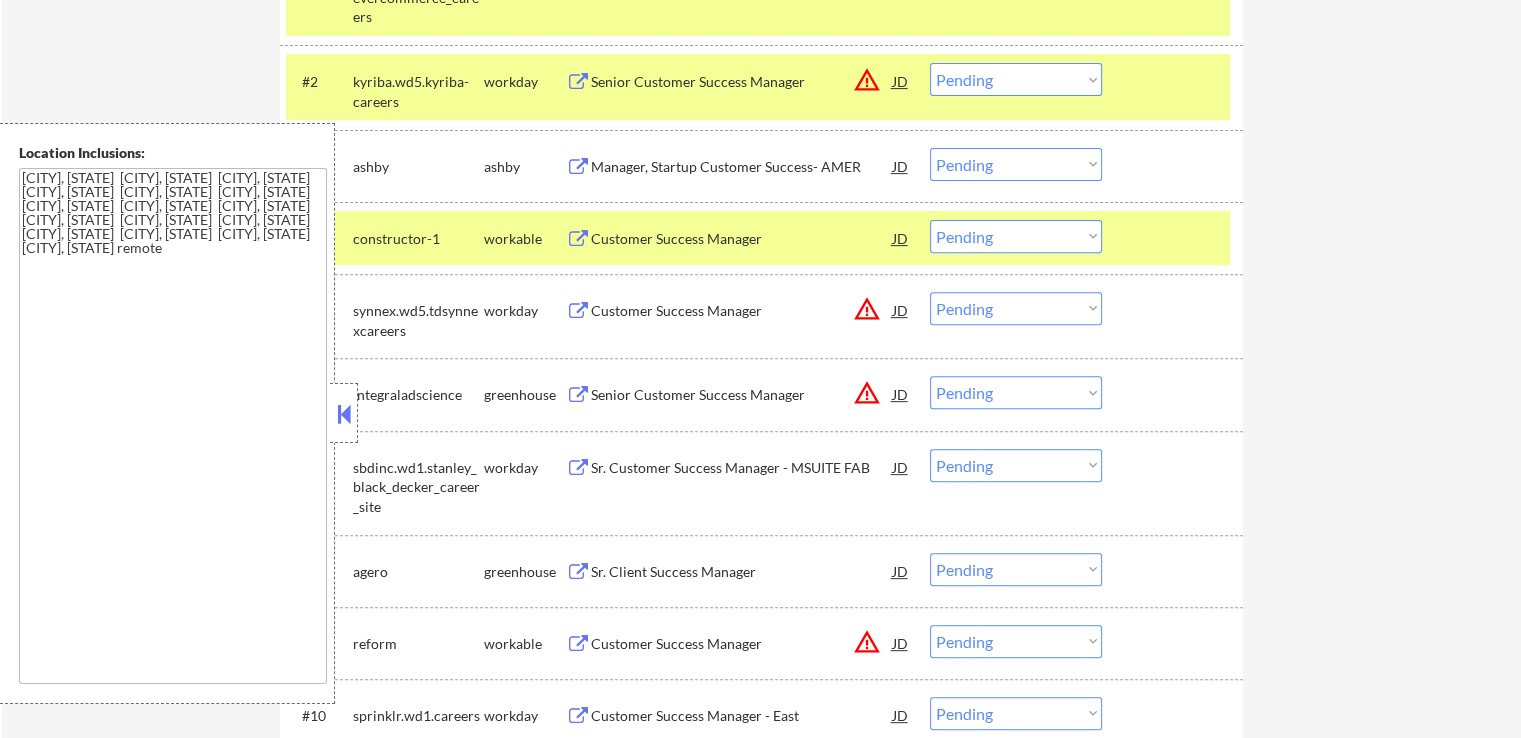 scroll, scrollTop: 600, scrollLeft: 0, axis: vertical 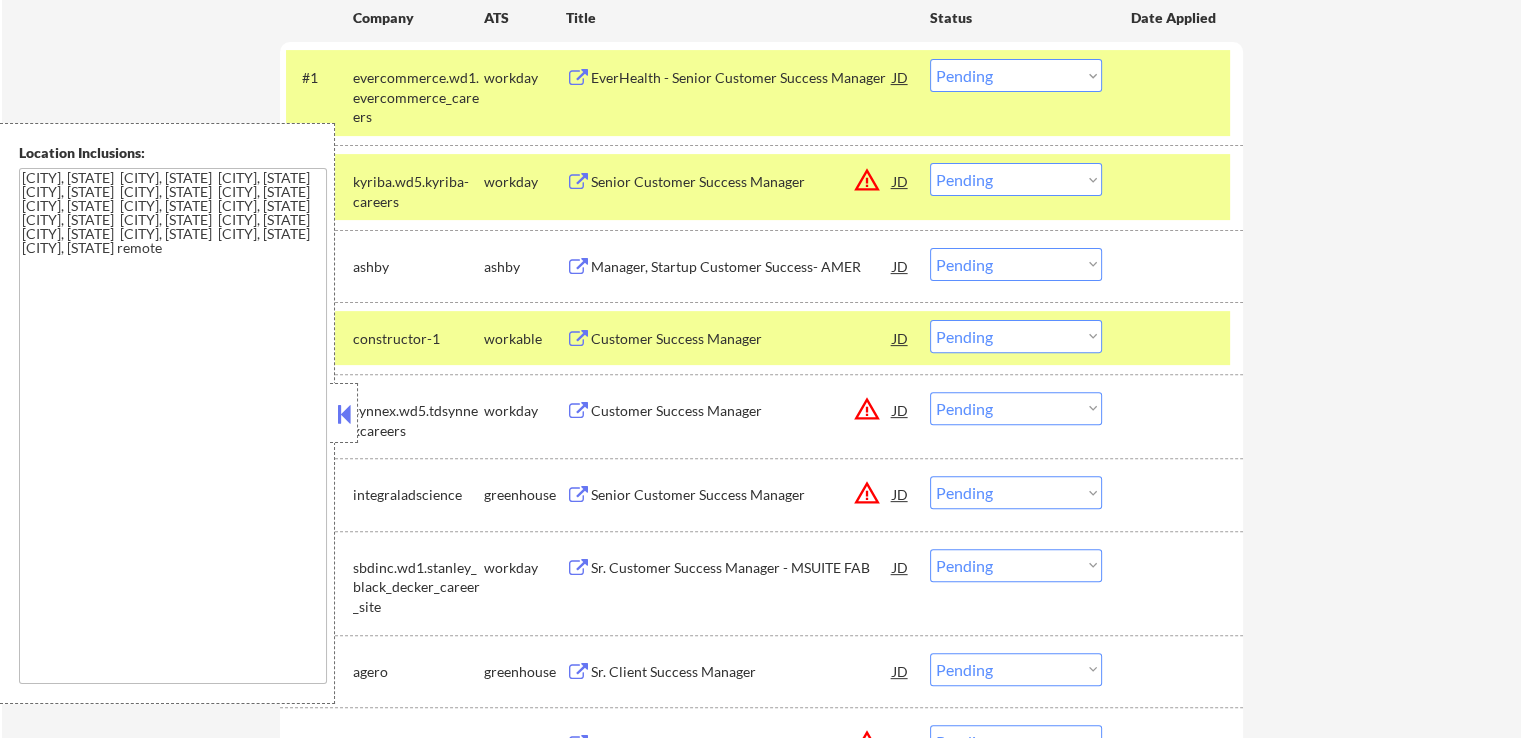 click on "Senior Customer Success Manager" at bounding box center (742, 182) 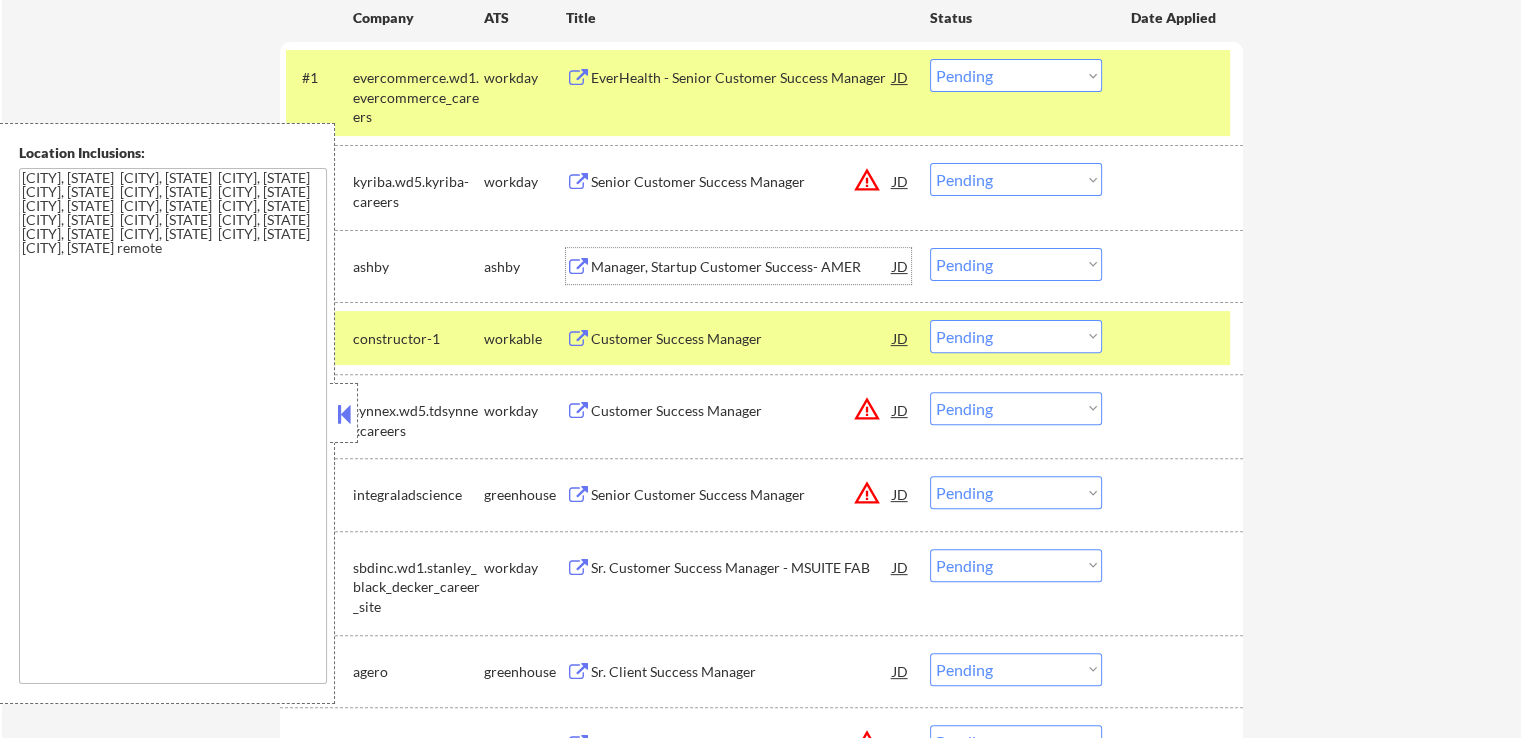 click on "Manager, Startup Customer Success- AMER" at bounding box center (742, 266) 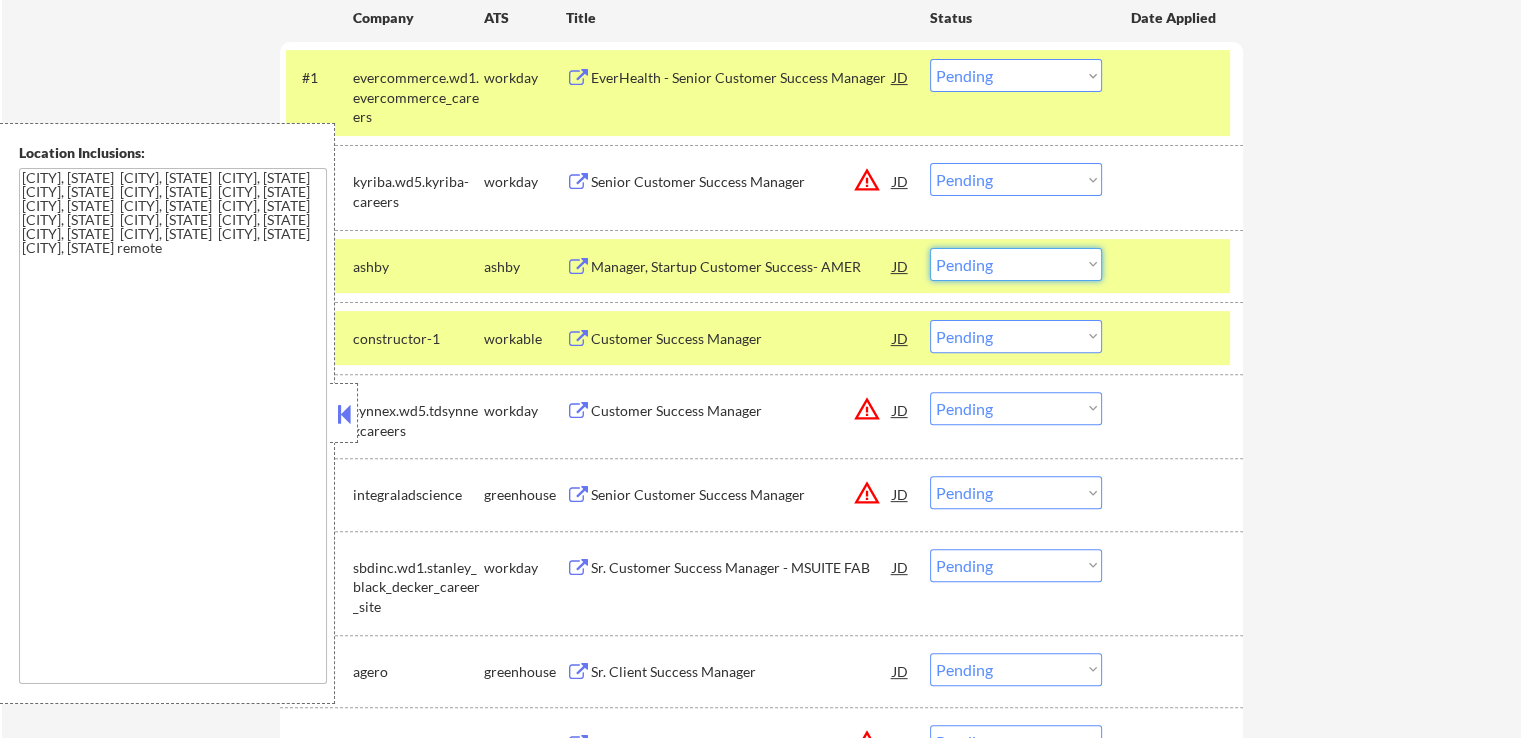 click on "Choose an option... Pending Applied Excluded (Questions) Excluded (Expired) Excluded (Location) Excluded (Bad Match) Excluded (Blocklist) Excluded (Salary) Excluded (Other)" at bounding box center (1016, 264) 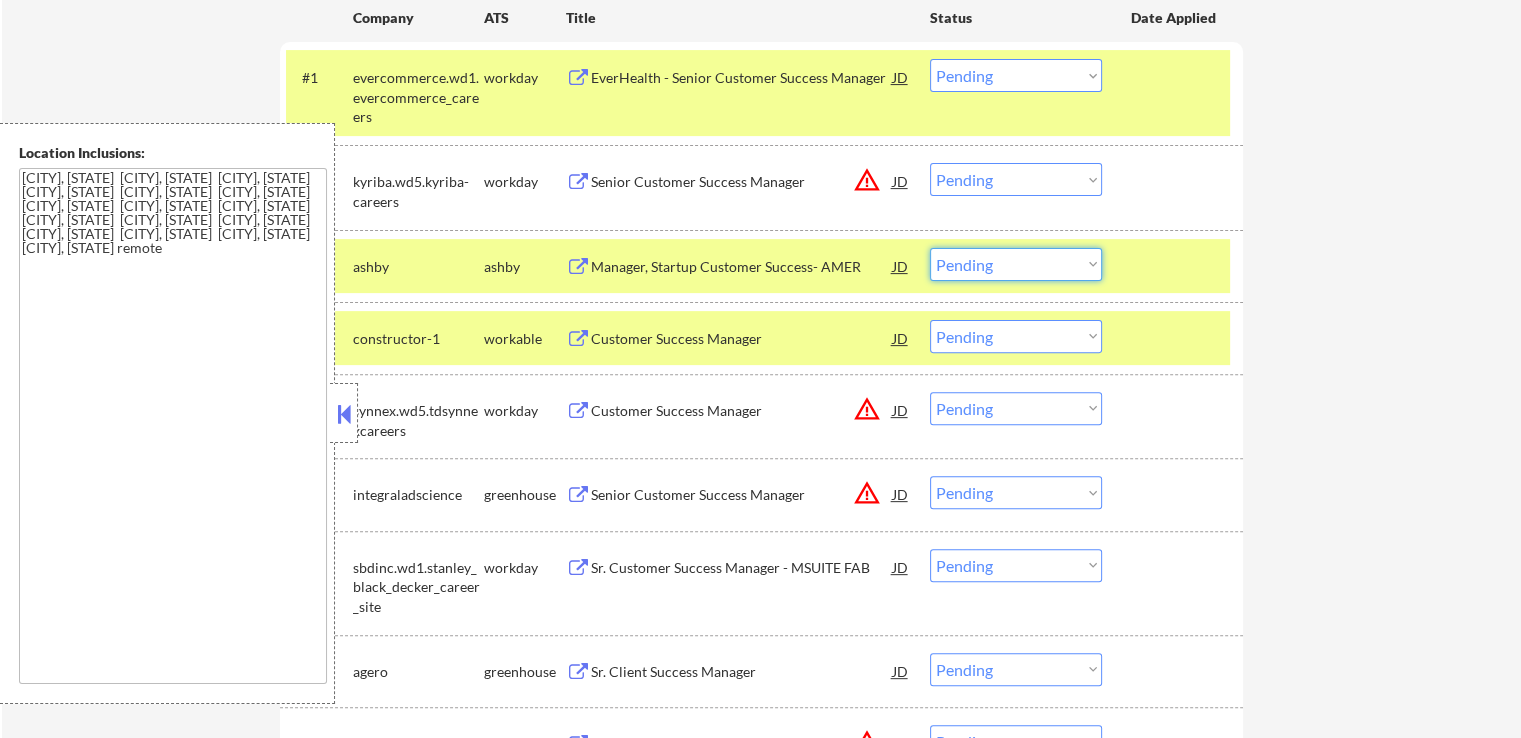 click on "← Return to /applysquad Mailslurp Inbox Job Search Builder [FIRST] [LAST] User Email:  [EMAIL] Application Email:  [EMAIL] Mailslurp Email:  [EMAIL] LinkedIn:    linkedin.com/in/[LAST]
Phone:  [PHONE] Current Location:  [CITY], [STATE] Applies:  818 sent / 0 bought Internal Notes She's back! but now as a SUBSCRIPTION customer, see updated notes:
👉 Noah **WEEKLY** customer // This customer must get EXACTLY 20 apps per week (~4-6 per weekday) until cancelled, contact Tal if not enough jobs. Customer is via our partner Noah Little. Can work in country of residence?:  yes Squad Notes Minimum salary:  $100,000 Will need Visa to work in that country now/future?:   no Download Resume Add a Job Manually Ahsan Mailslurp ✔️ Applications Pending (43) Excluded (872) Applied (820) All (1735) View All Results Back 1 / 1
Next Company ATS Title Status Date Applied #1 evercommerce.wd1.evercommerce_careers workday EverHealth - Senior Customer Success Manager JD" at bounding box center (761, 1507) 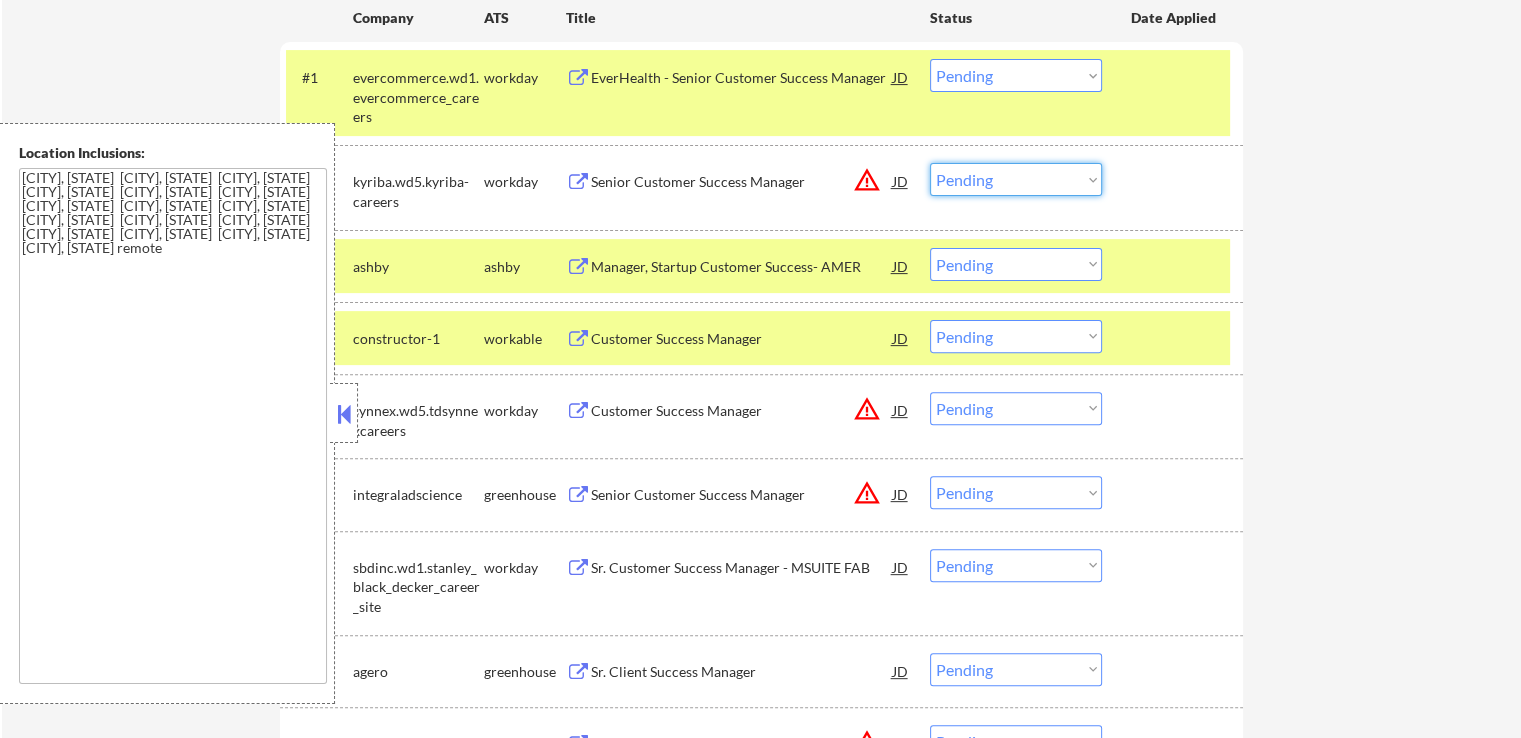 click on "Choose an option... Pending Applied Excluded (Questions) Excluded (Expired) Excluded (Location) Excluded (Bad Match) Excluded (Blocklist) Excluded (Salary) Excluded (Other)" at bounding box center (1016, 179) 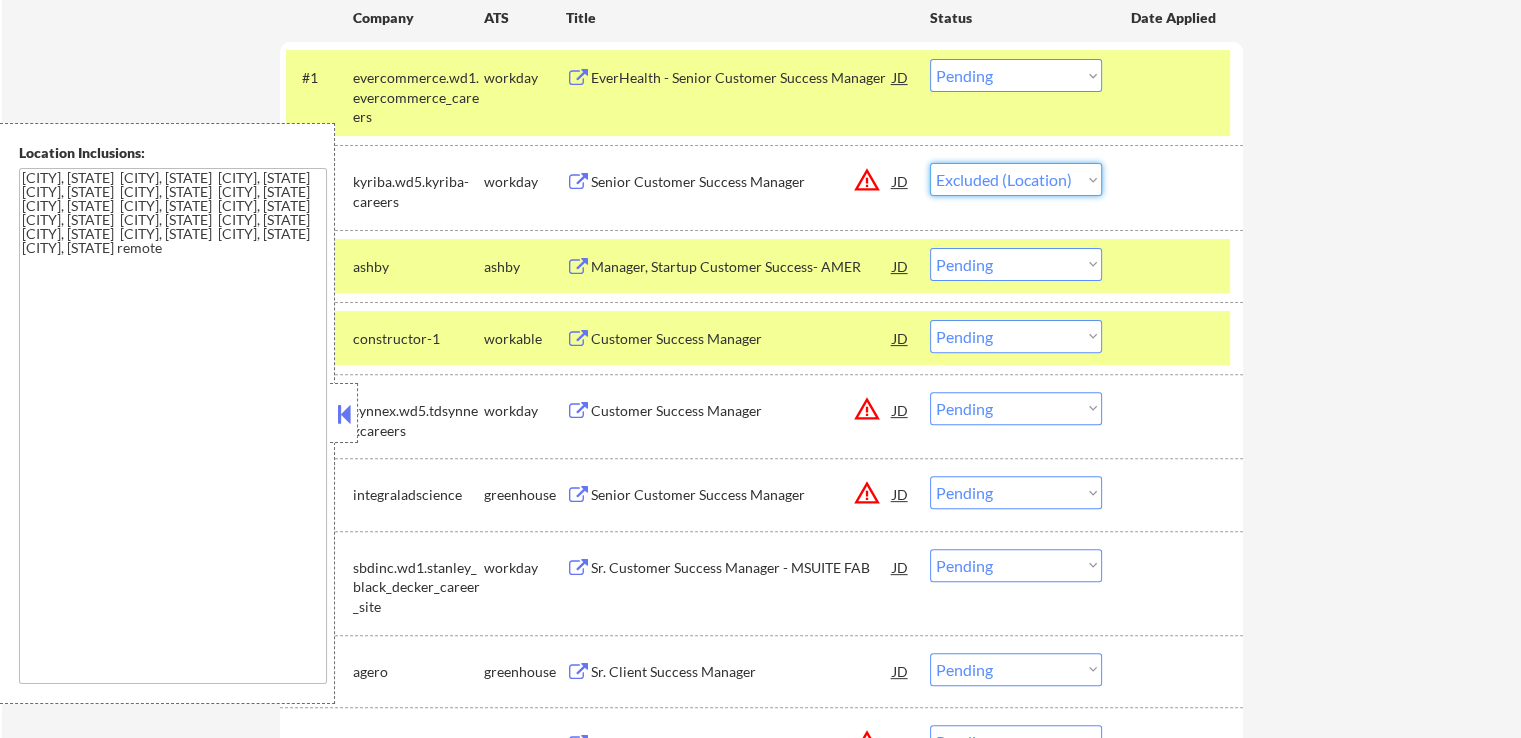 click on "Choose an option... Pending Applied Excluded (Questions) Excluded (Expired) Excluded (Location) Excluded (Bad Match) Excluded (Blocklist) Excluded (Salary) Excluded (Other)" at bounding box center (1016, 179) 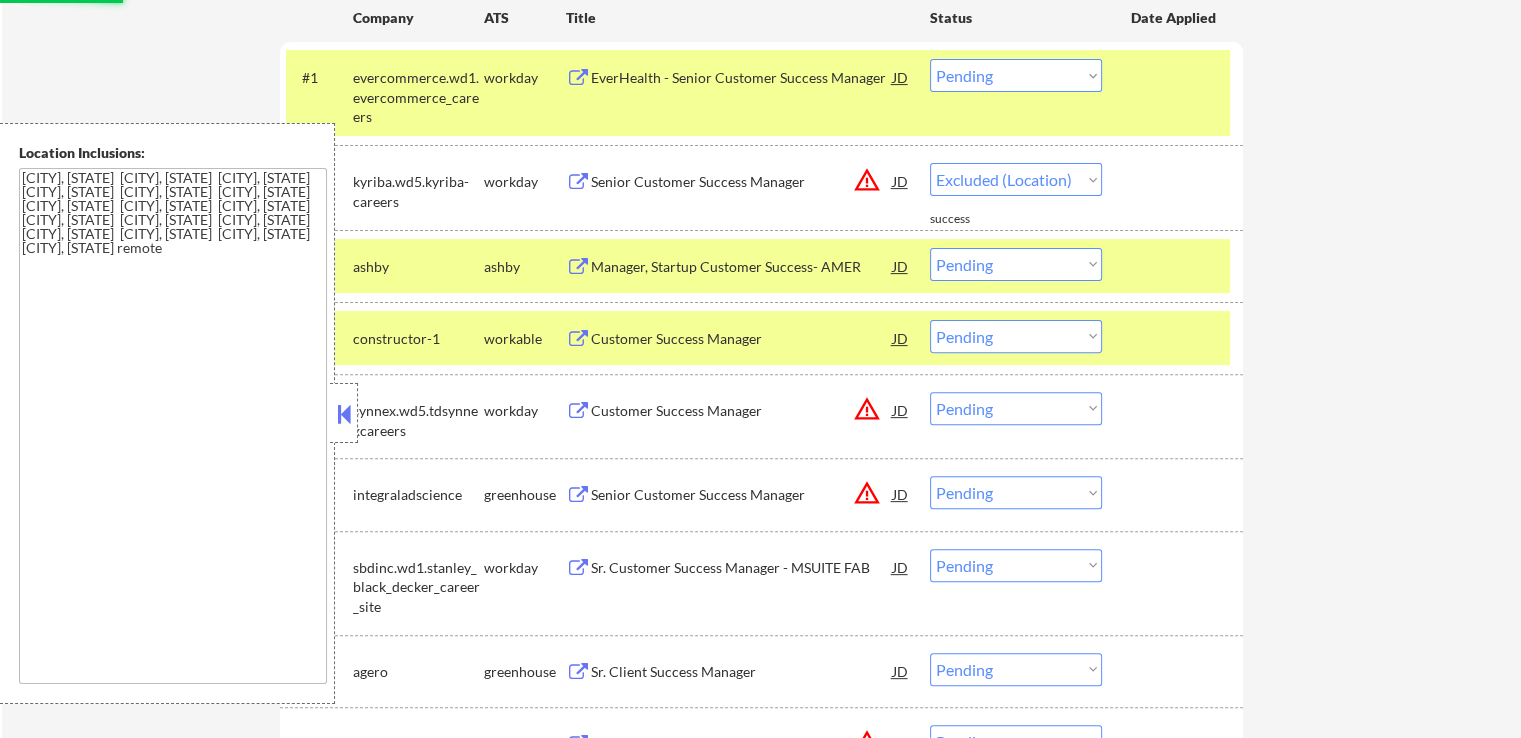 select on ""pending"" 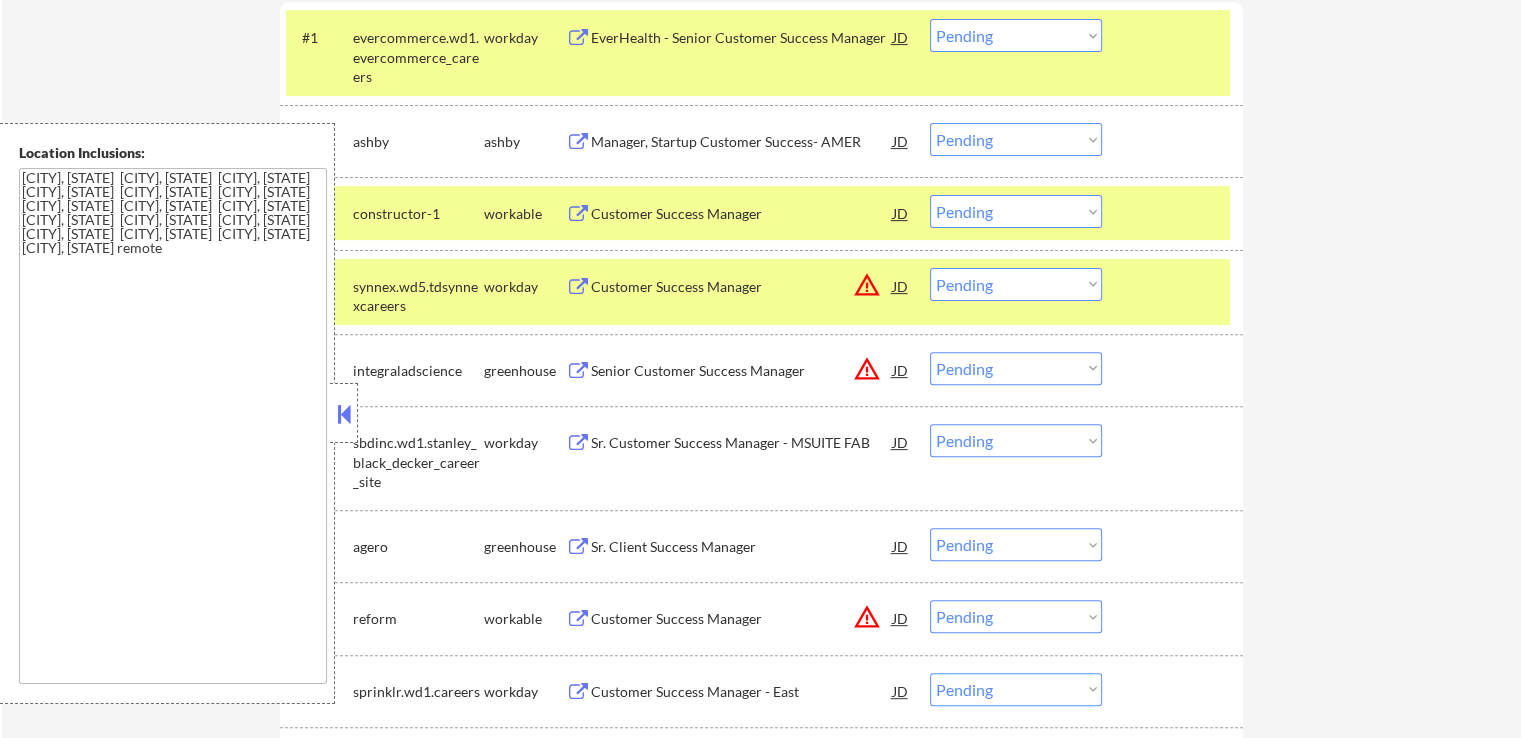 scroll, scrollTop: 700, scrollLeft: 0, axis: vertical 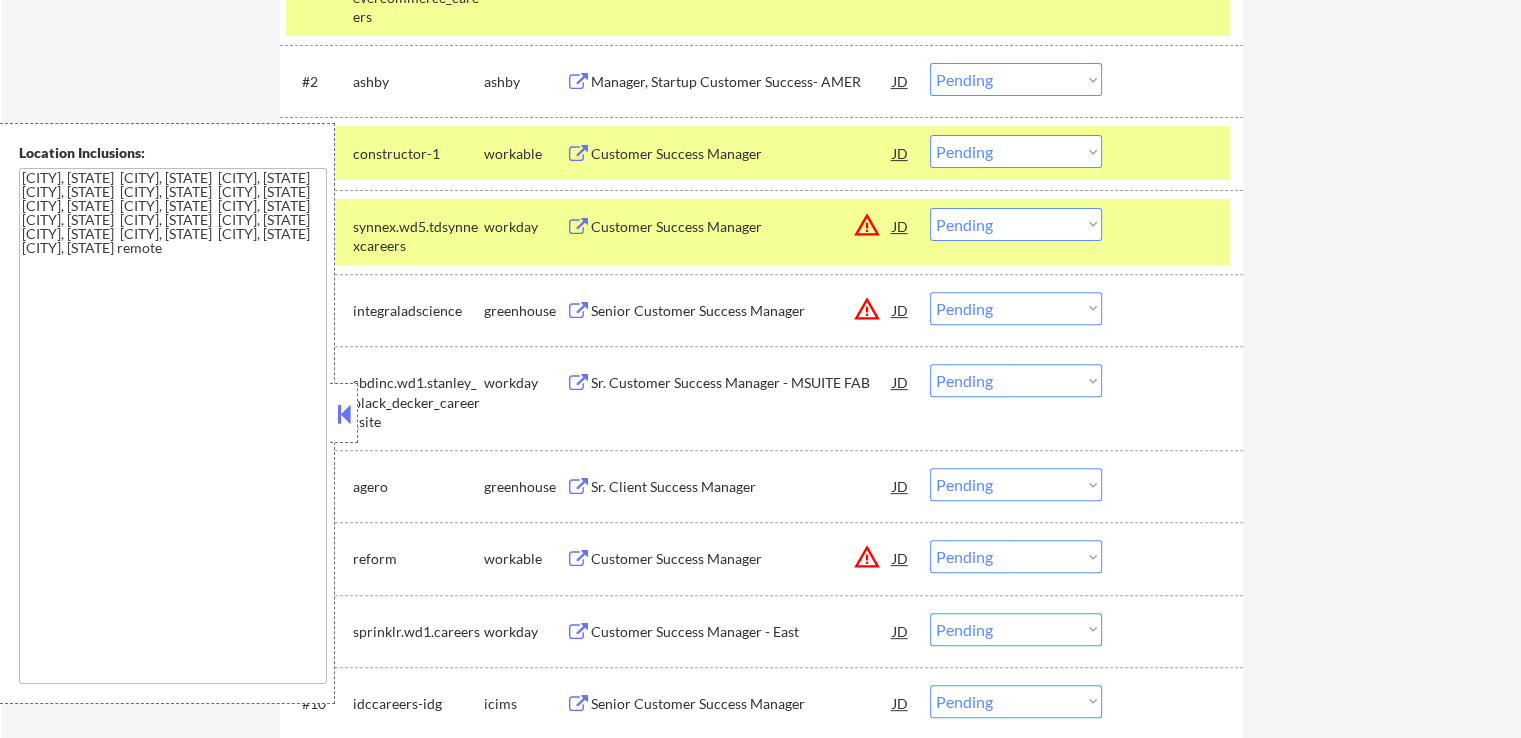 click on "Customer Success Manager" at bounding box center (742, 154) 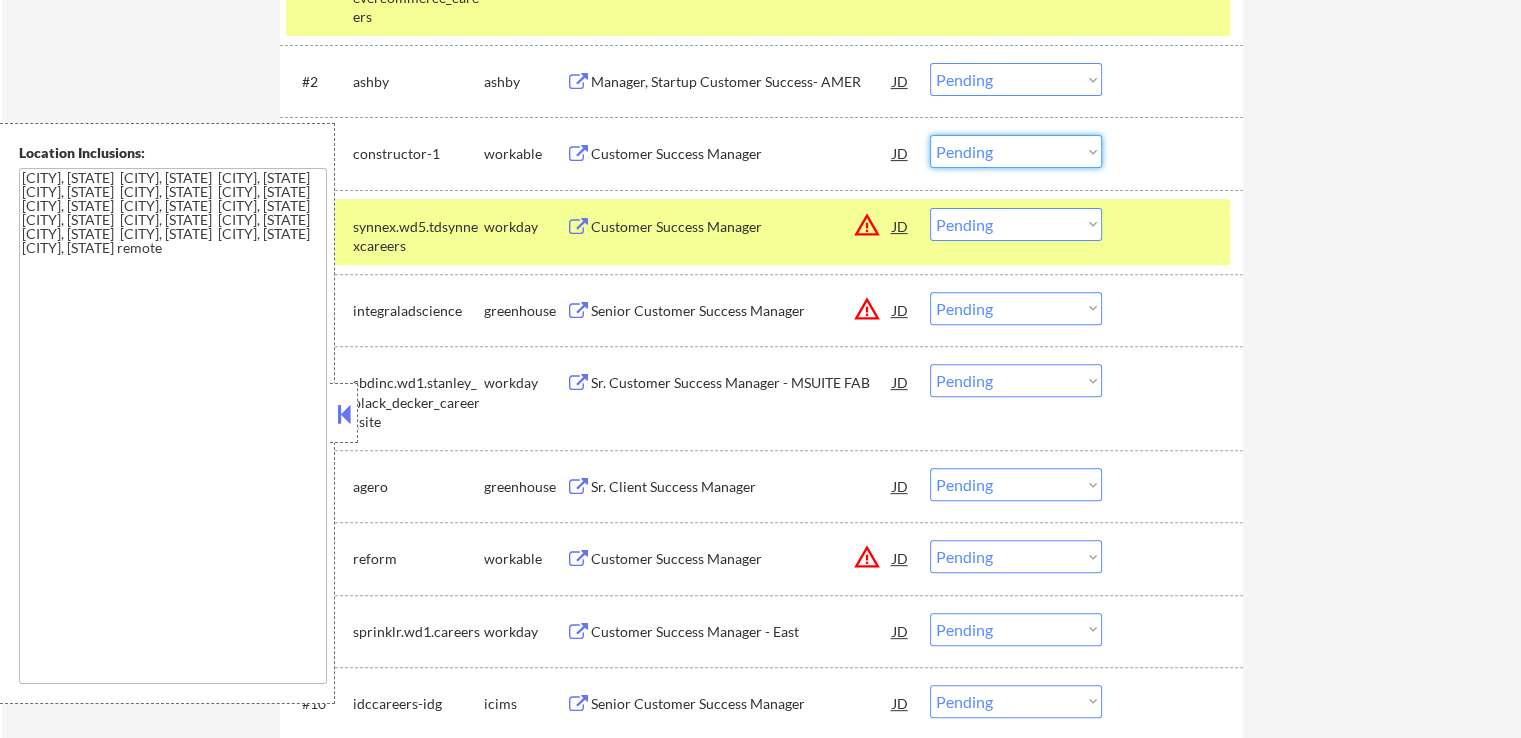 click on "Choose an option... Pending Applied Excluded (Questions) Excluded (Expired) Excluded (Location) Excluded (Bad Match) Excluded (Blocklist) Excluded (Salary) Excluded (Other)" at bounding box center [1016, 151] 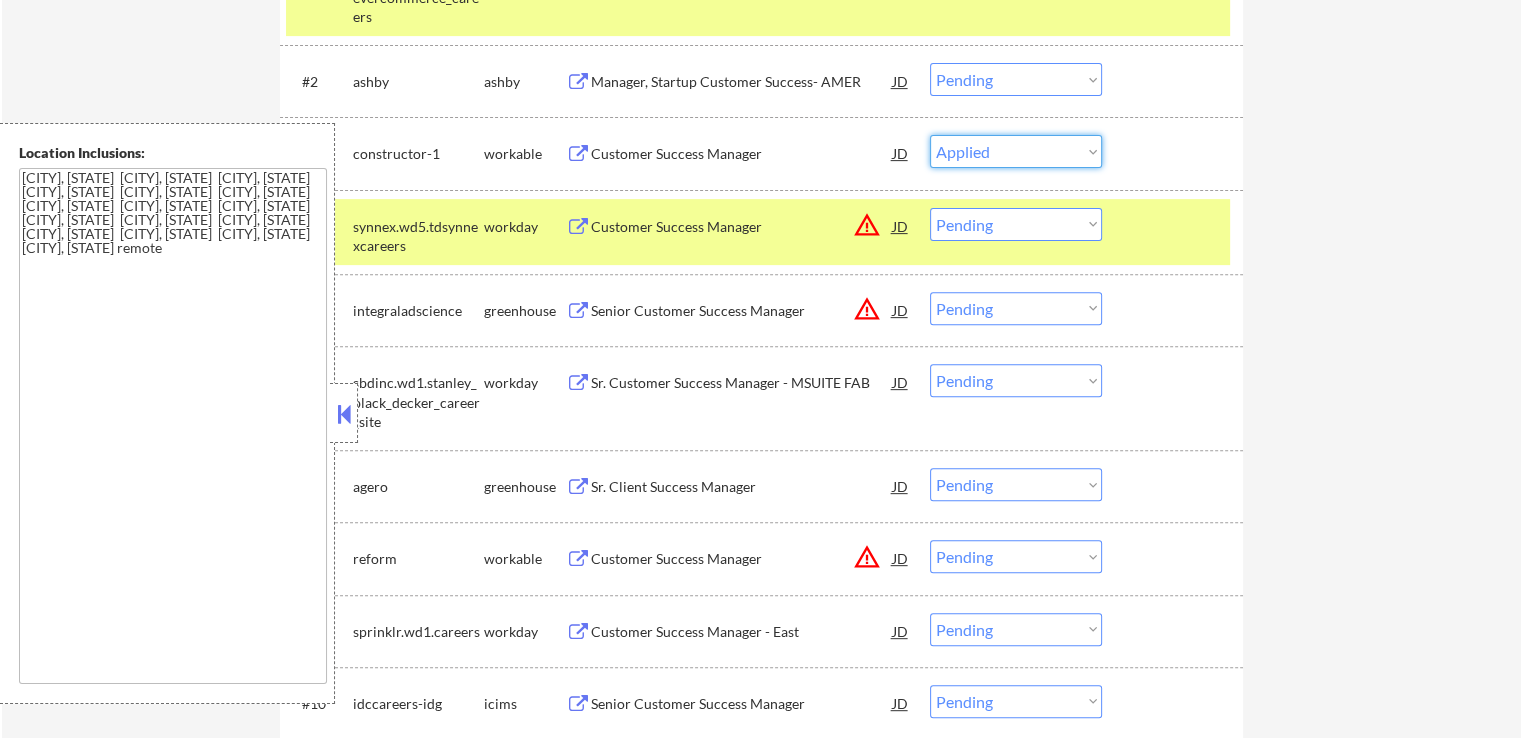 click on "Choose an option... Pending Applied Excluded (Questions) Excluded (Expired) Excluded (Location) Excluded (Bad Match) Excluded (Blocklist) Excluded (Salary) Excluded (Other)" at bounding box center [1016, 151] 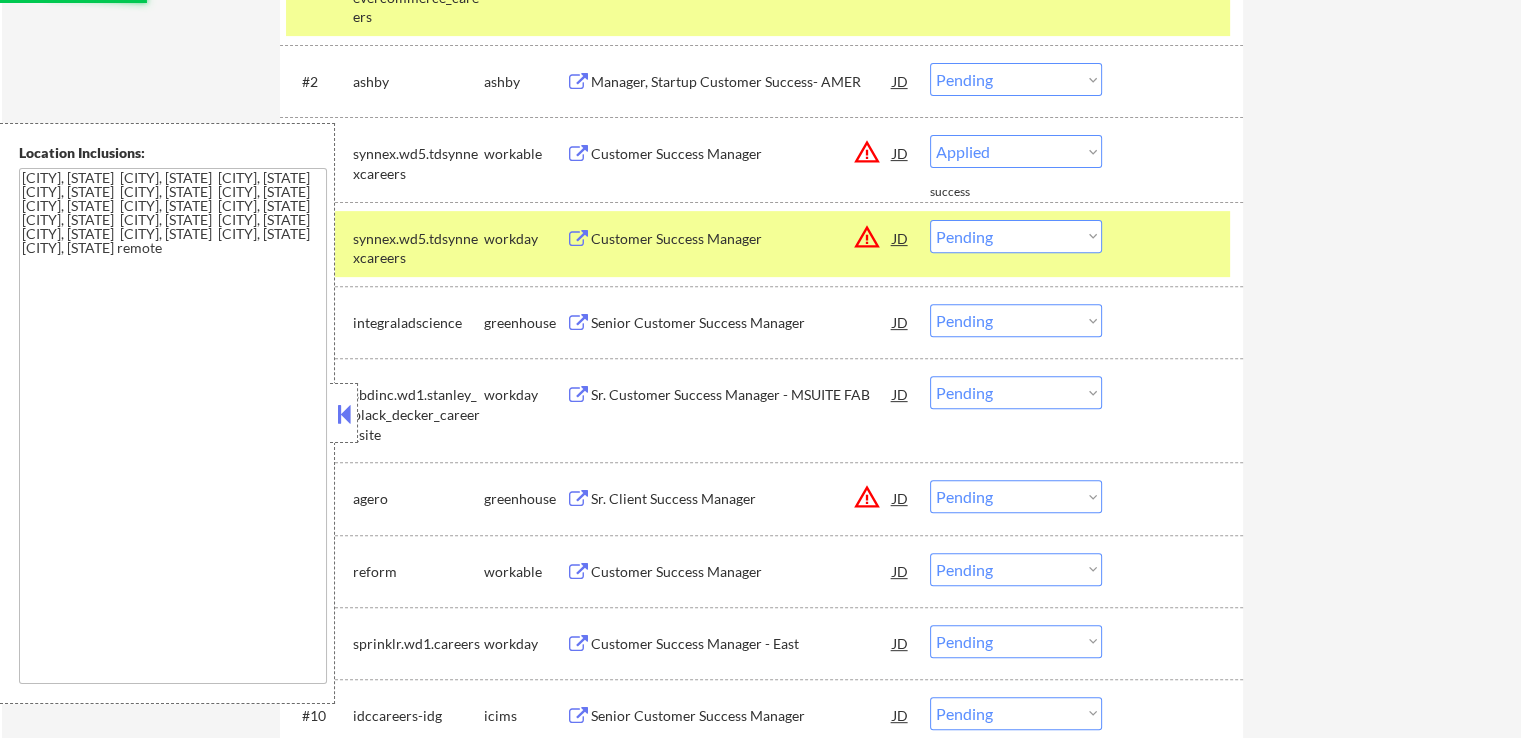 select on ""pending"" 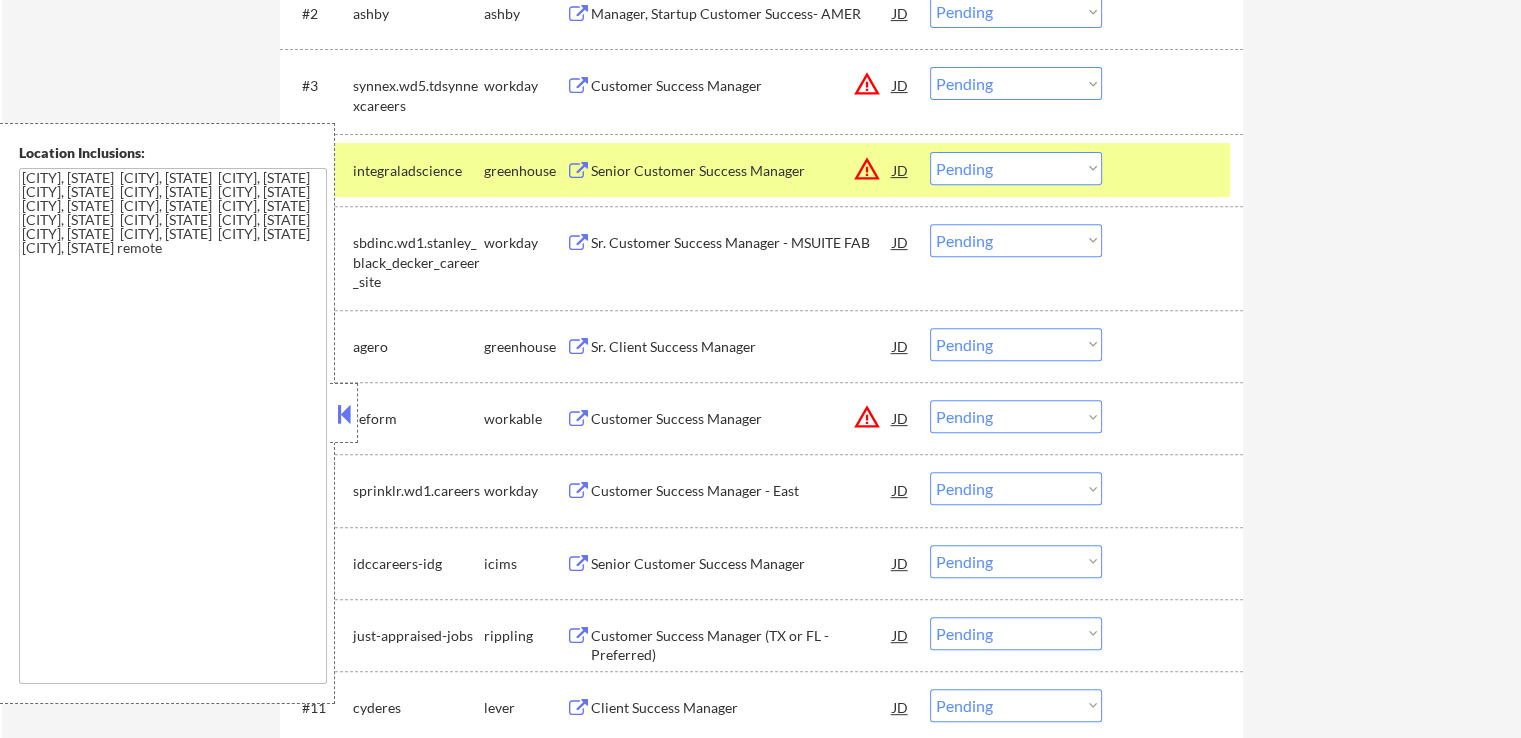 scroll, scrollTop: 800, scrollLeft: 0, axis: vertical 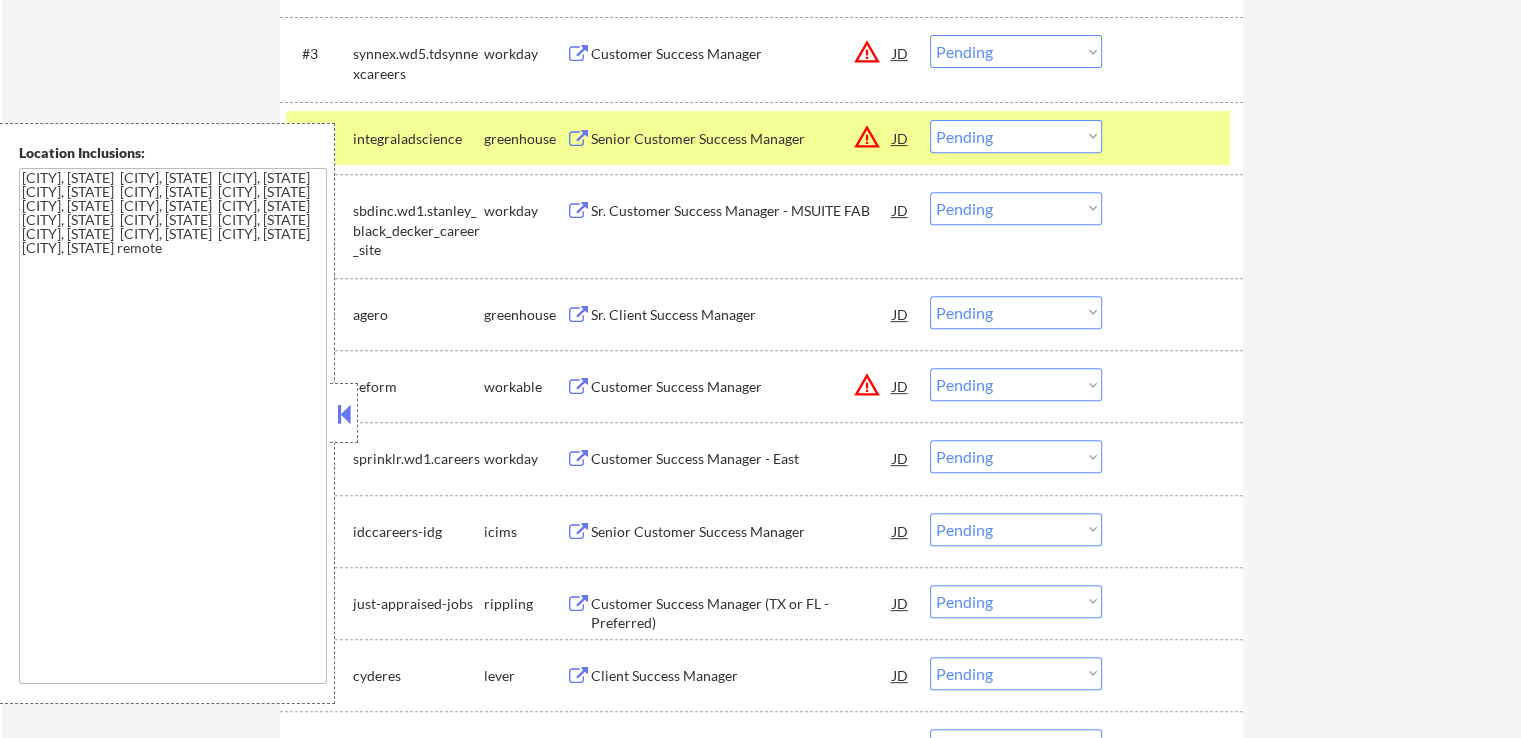 click on "Sr. Client Success Manager" at bounding box center (742, 315) 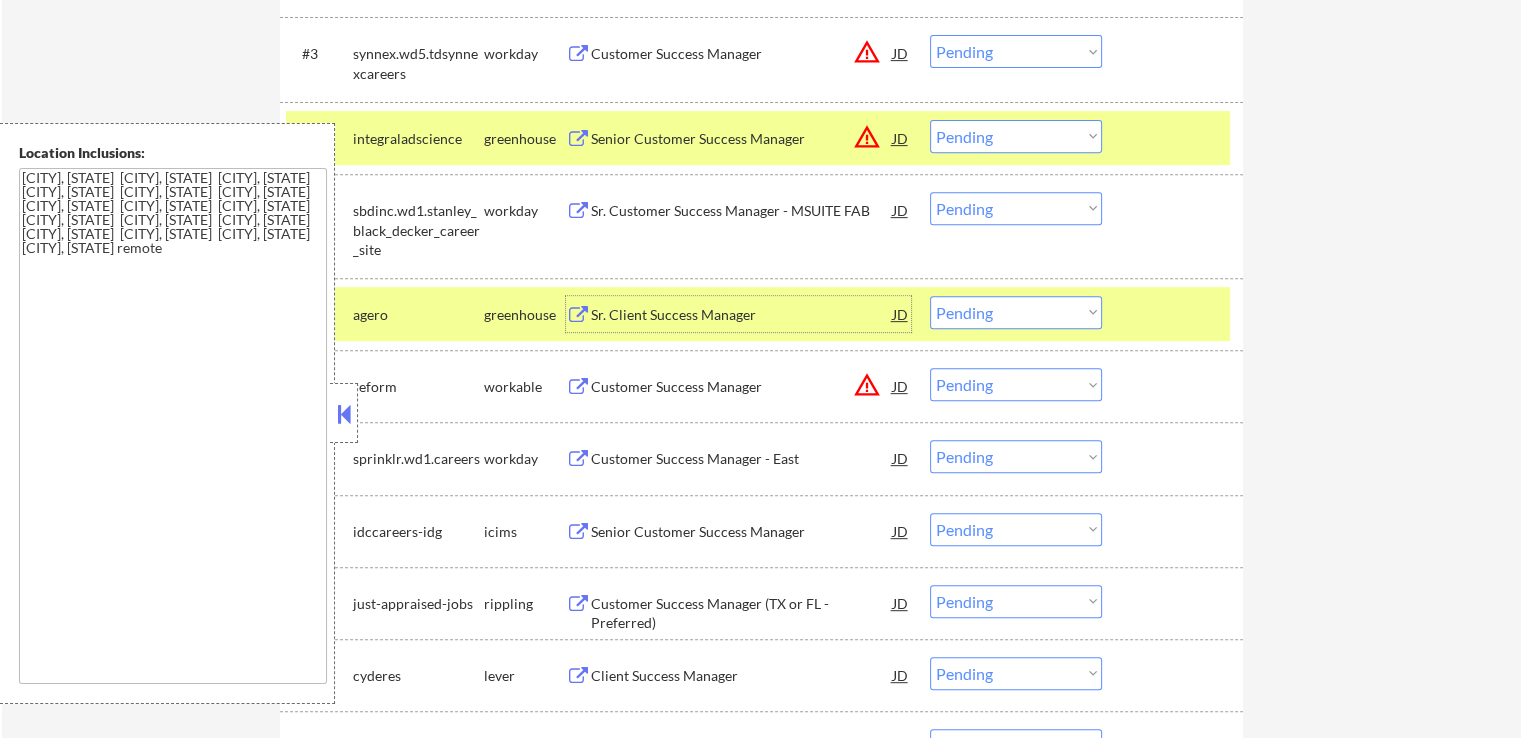 click on "Customer Success Manager" at bounding box center (742, 387) 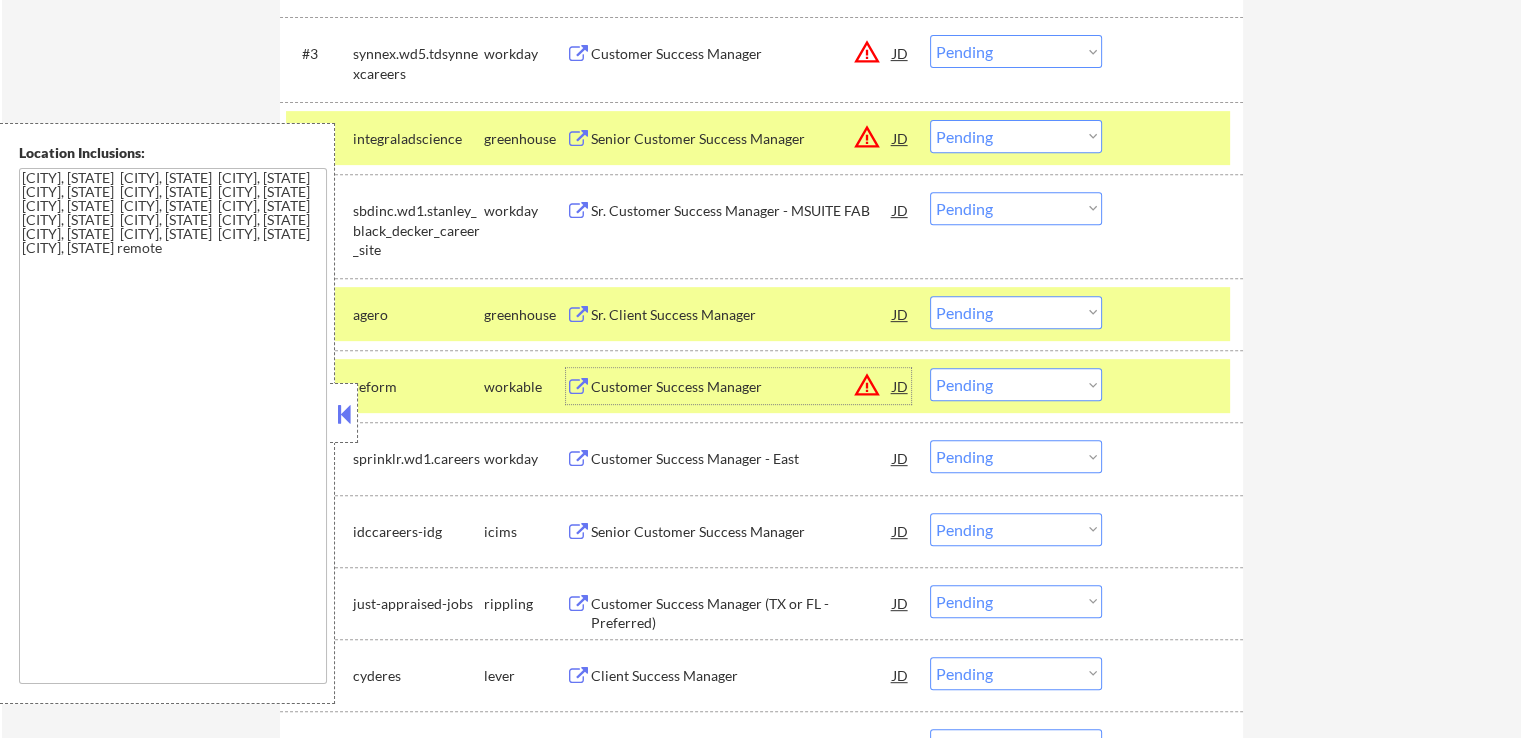click on "Choose an option... Pending Applied Excluded (Questions) Excluded (Expired) Excluded (Location) Excluded (Bad Match) Excluded (Blocklist) Excluded (Salary) Excluded (Other)" at bounding box center (1016, 384) 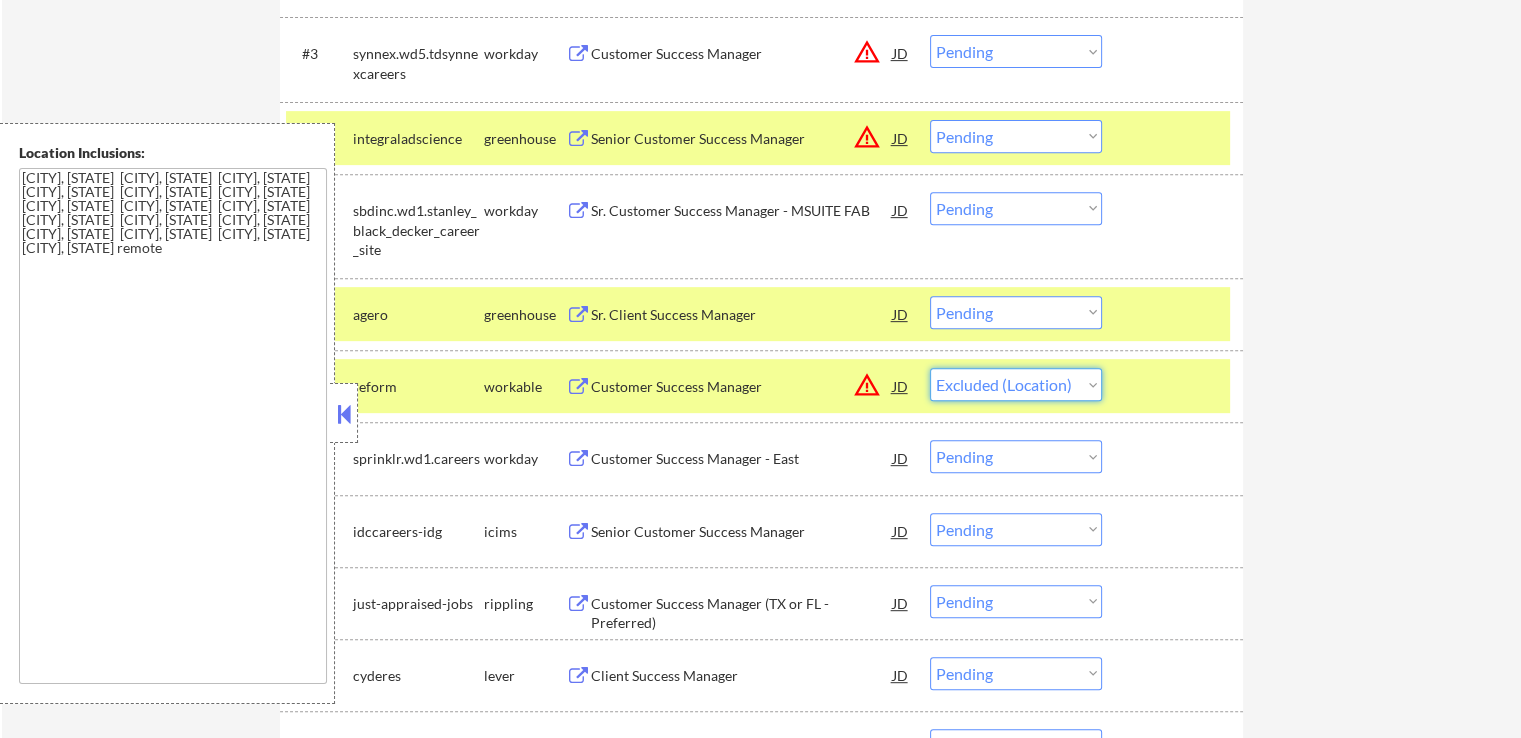 click on "Choose an option... Pending Applied Excluded (Questions) Excluded (Expired) Excluded (Location) Excluded (Bad Match) Excluded (Blocklist) Excluded (Salary) Excluded (Other)" at bounding box center [1016, 384] 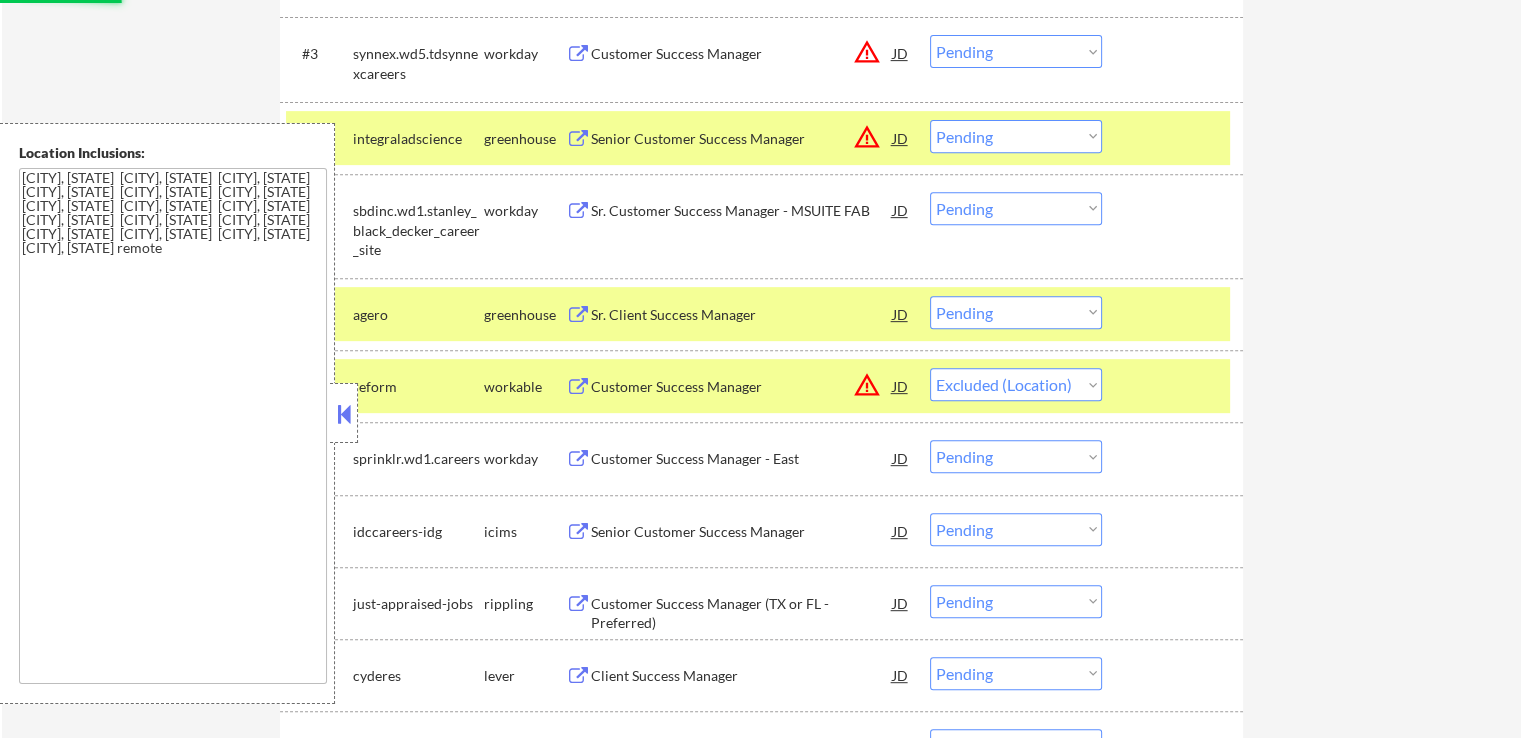 click on "← Return to /applysquad Mailslurp Inbox Job Search Builder [FIRST] [LAST] User Email:  [EMAIL] Application Email:  [EMAIL] Mailslurp Email:  [EMAIL] LinkedIn:    linkedin.com/in/[LAST]
Phone:  [PHONE] Current Location:  [CITY], [STATE] Applies:  818 sent / 0 bought Internal Notes She's back! but now as a SUBSCRIPTION customer, see updated notes:
👉 Noah **WEEKLY** customer // This customer must get EXACTLY 20 apps per week (~4-6 per weekday) until cancelled, contact Tal if not enough jobs. Customer is via our partner Noah Little. Can work in country of residence?:  yes Squad Notes Minimum salary:  $100,000 Will need Visa to work in that country now/future?:   no Download Resume Add a Job Manually Ahsan Mailslurp ✔️ Applications Pending (41) Excluded (873) Applied (821) All (1735) View All Results Back 1 / 1
Next Company ATS Title Status Date Applied #1 evercommerce.wd1.evercommerce_careers workday EverHealth - Senior Customer Success Manager JD" at bounding box center (761, 1228) 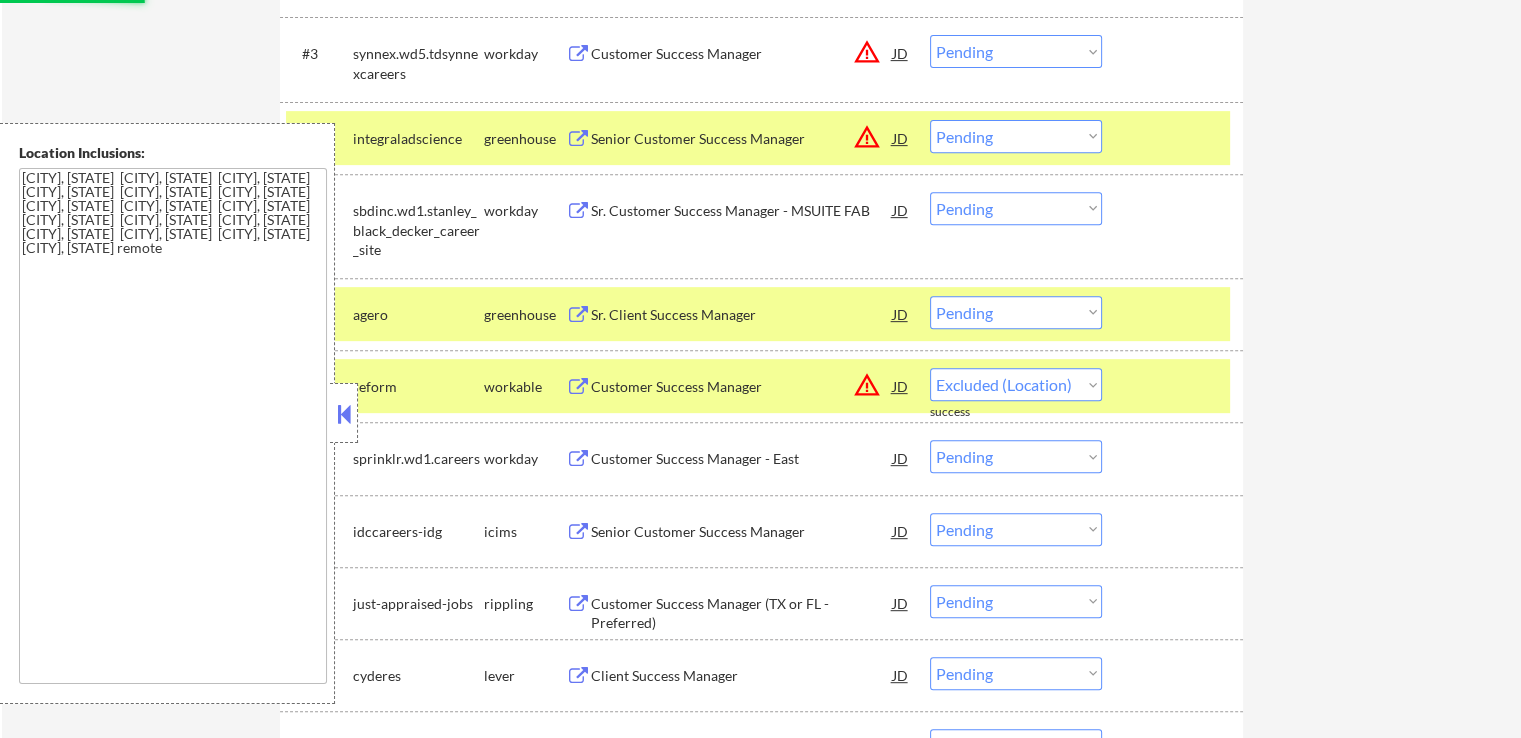 scroll, scrollTop: 900, scrollLeft: 0, axis: vertical 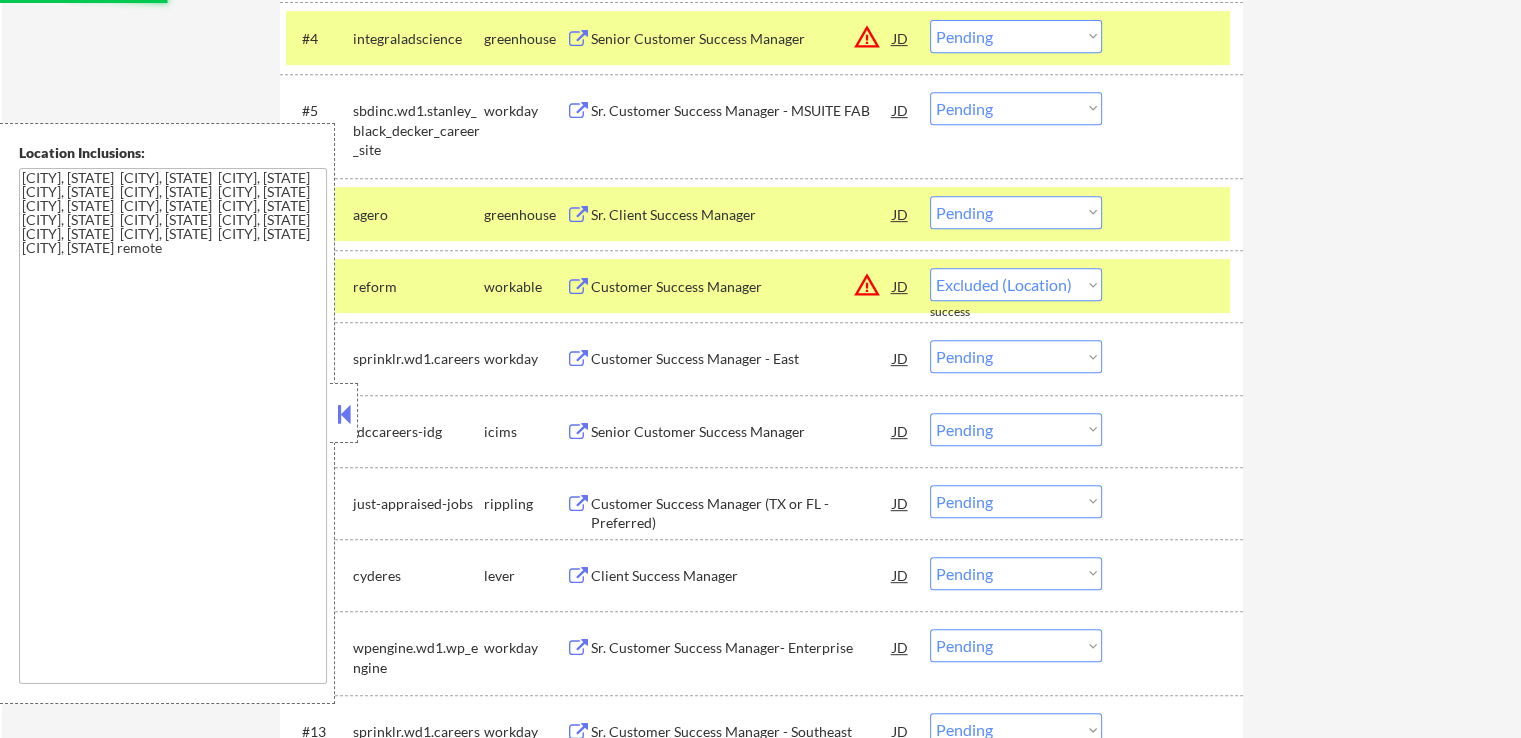 select on ""pending"" 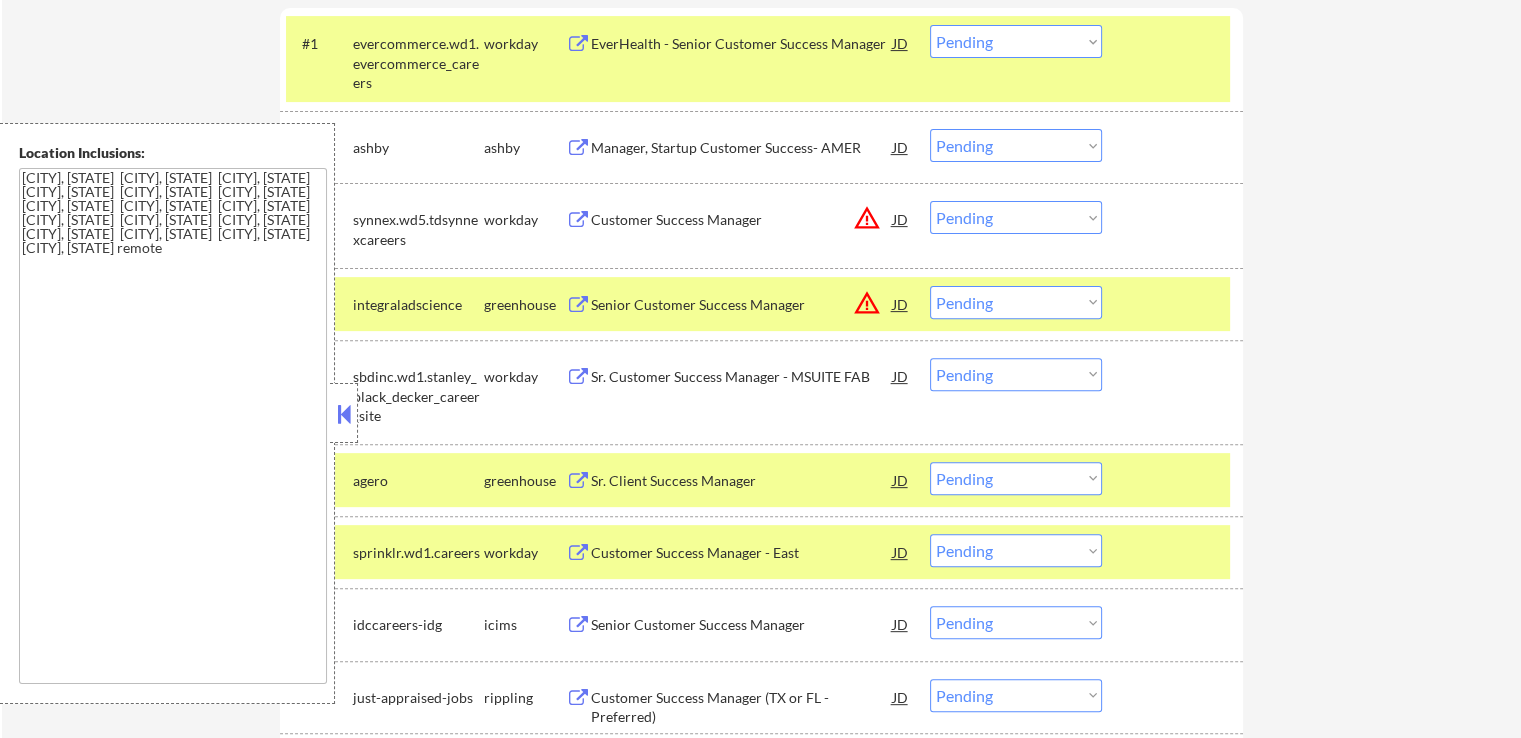 scroll, scrollTop: 600, scrollLeft: 0, axis: vertical 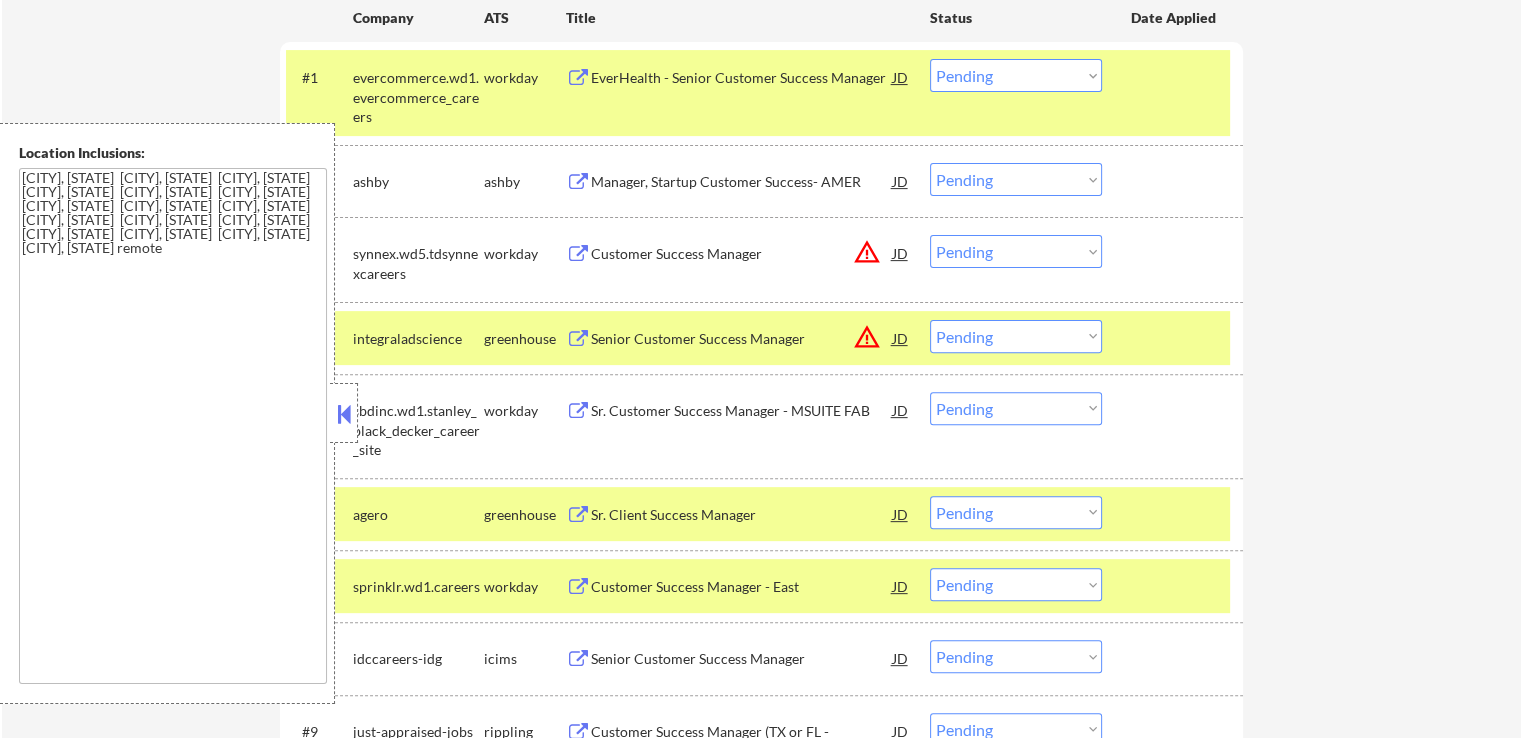 click on "Customer Success Manager" at bounding box center [742, 254] 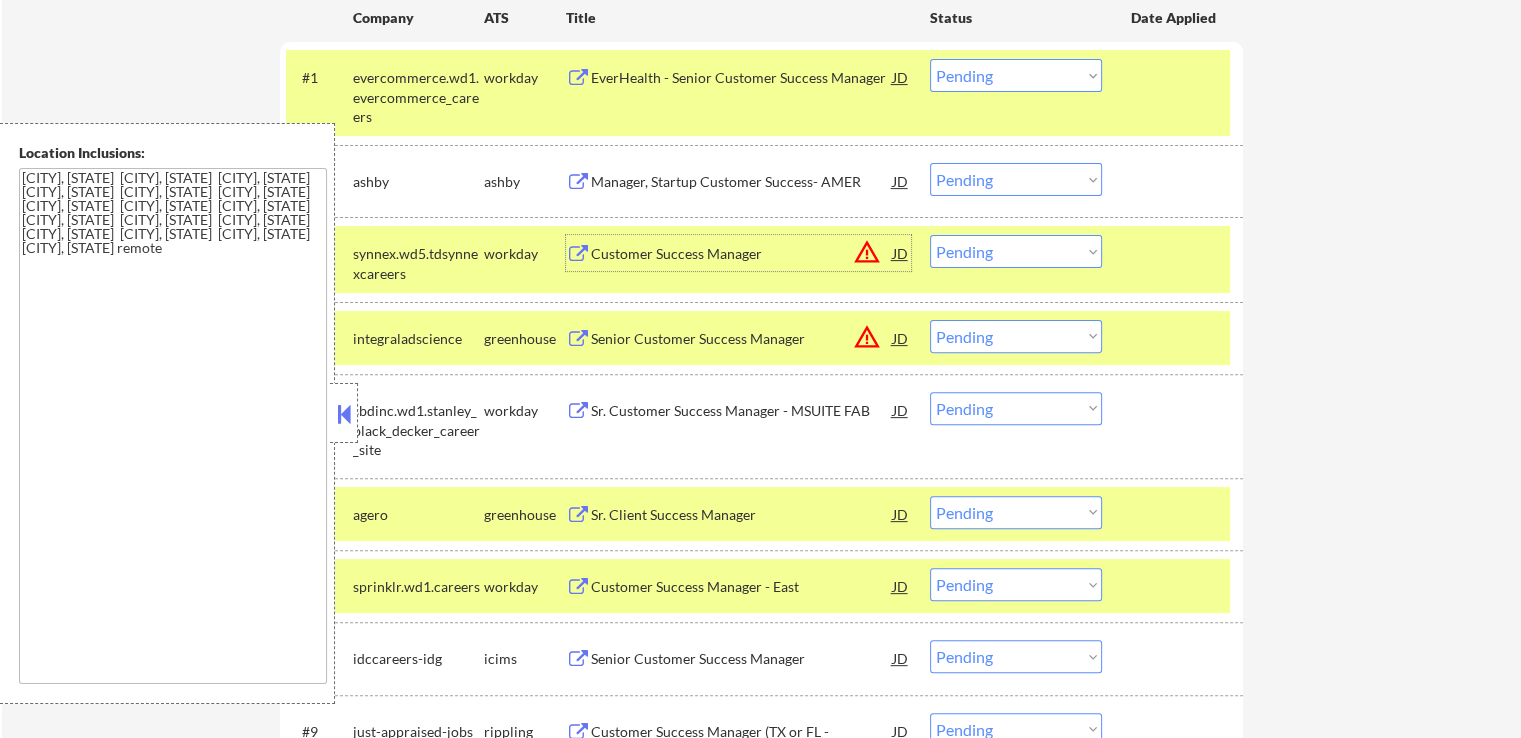 drag, startPoint x: 993, startPoint y: 253, endPoint x: 996, endPoint y: 263, distance: 10.440307 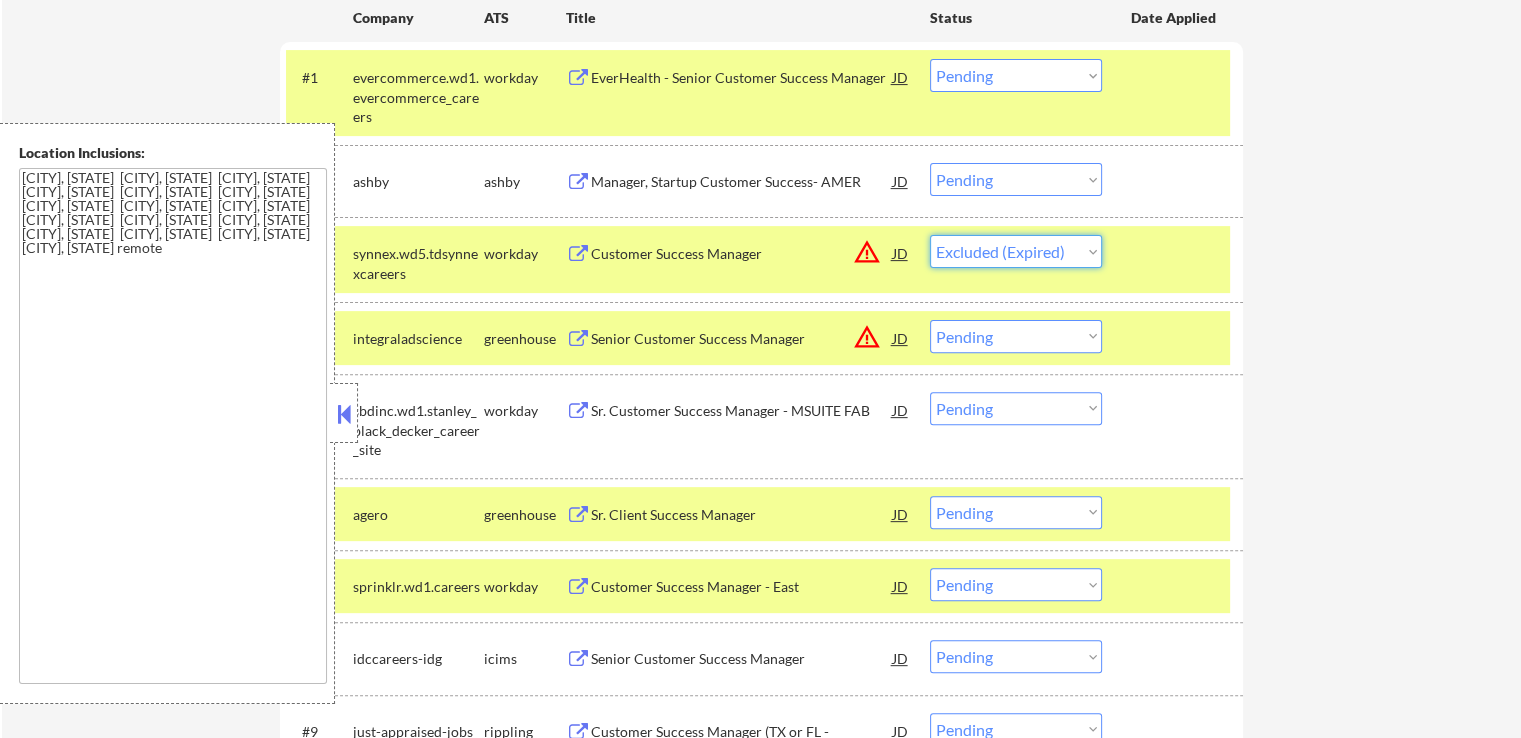 click on "Choose an option... Pending Applied Excluded (Questions) Excluded (Expired) Excluded (Location) Excluded (Bad Match) Excluded (Blocklist) Excluded (Salary) Excluded (Other)" at bounding box center (1016, 251) 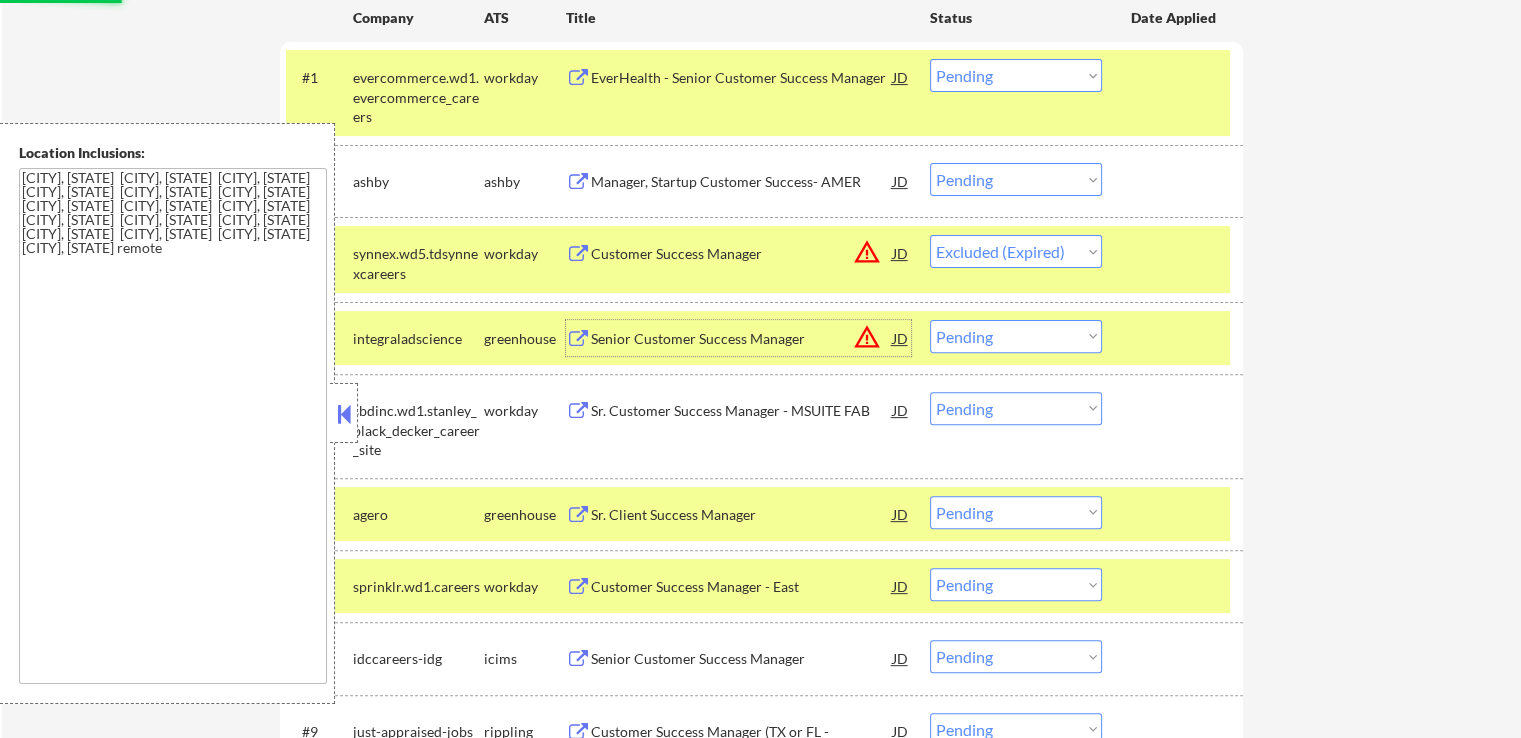click on "Senior Customer Success Manager" at bounding box center (742, 339) 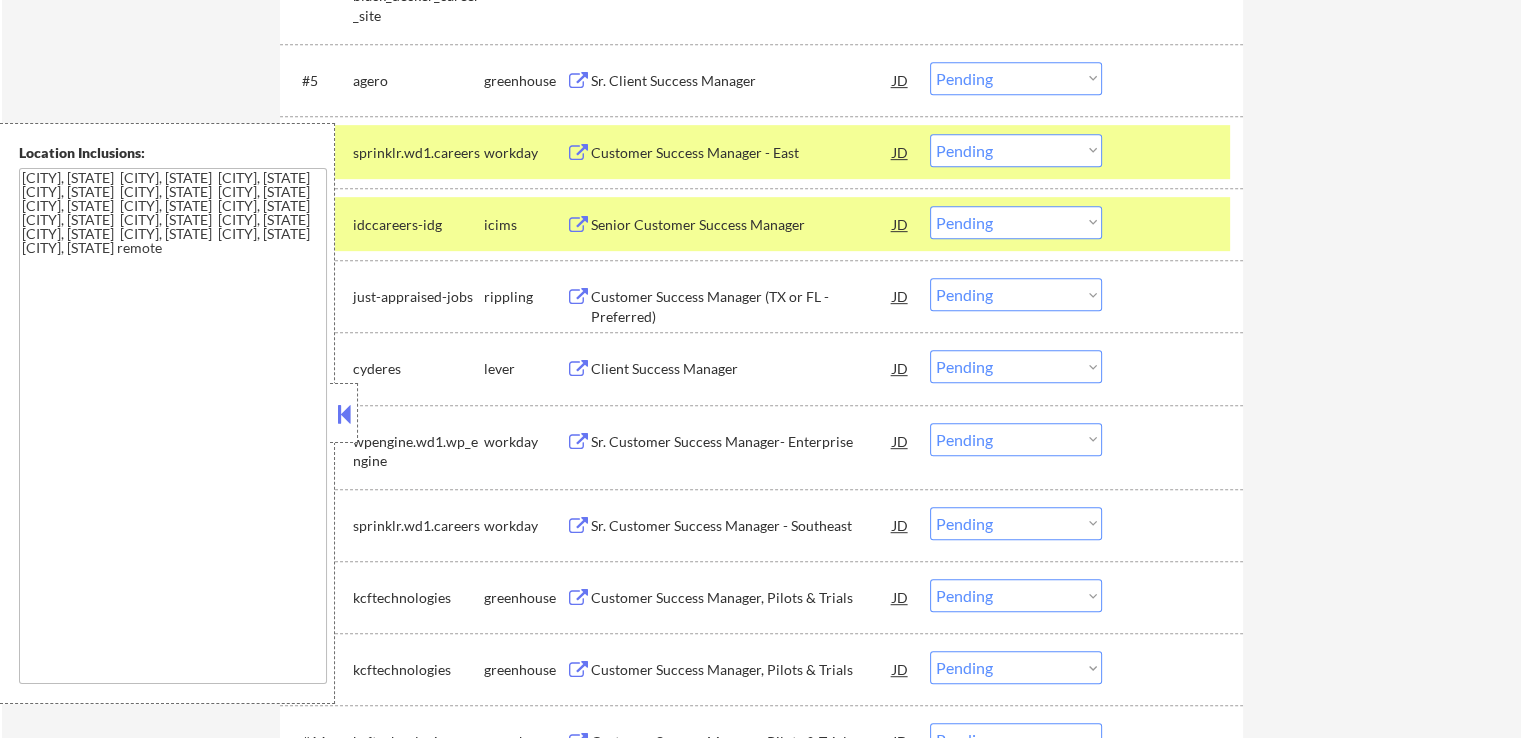 scroll, scrollTop: 1000, scrollLeft: 0, axis: vertical 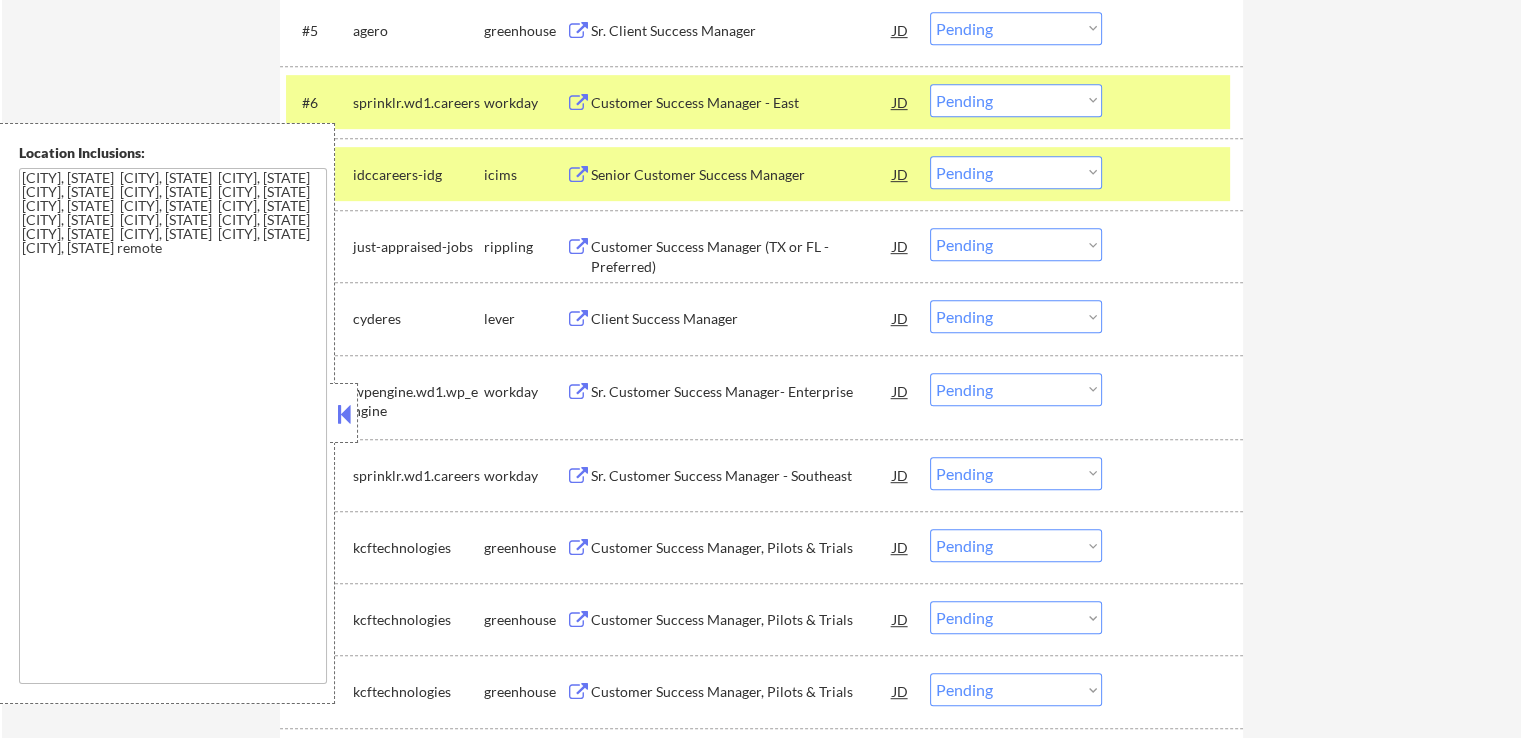 click on "Customer Success Manager (TX or FL - Preferred)" at bounding box center [742, 256] 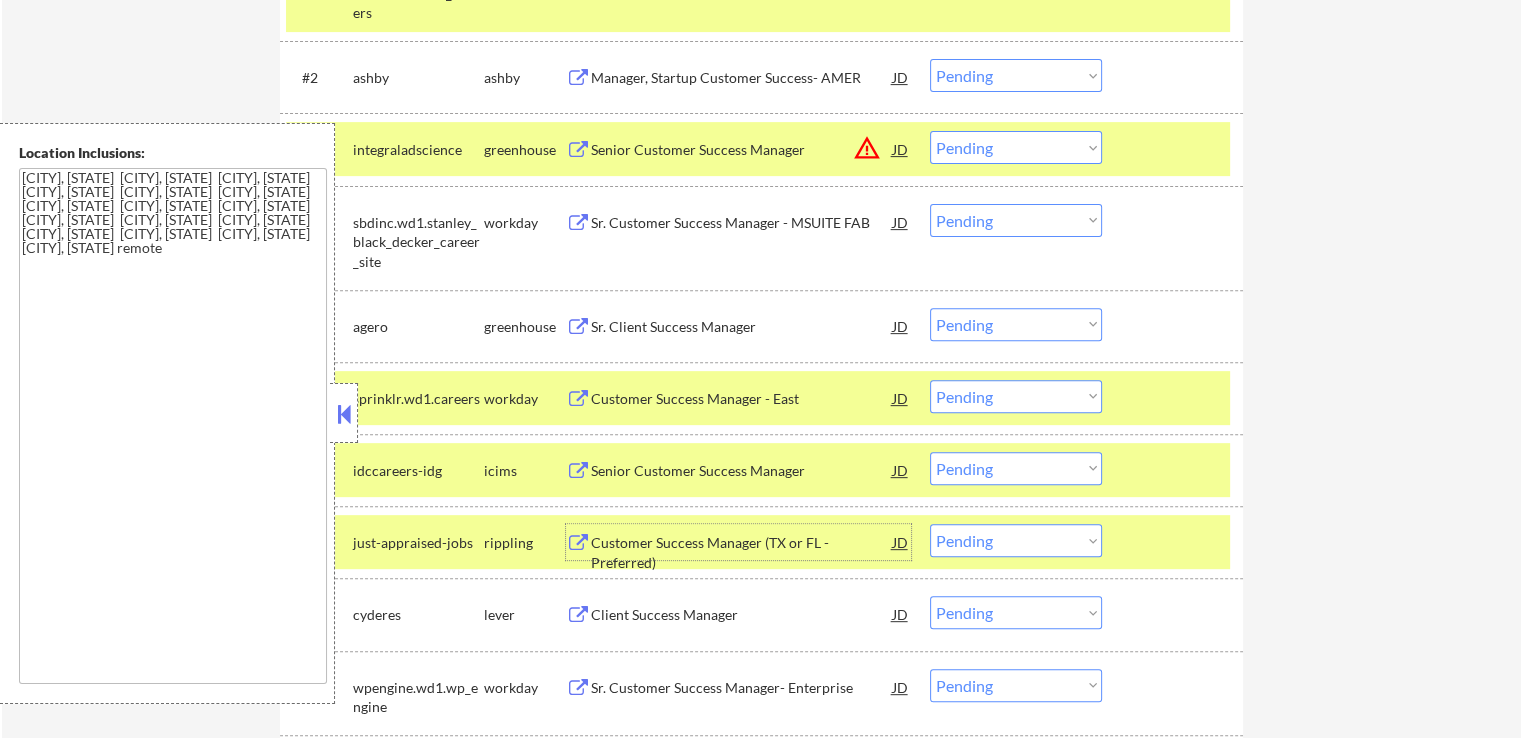 scroll, scrollTop: 700, scrollLeft: 0, axis: vertical 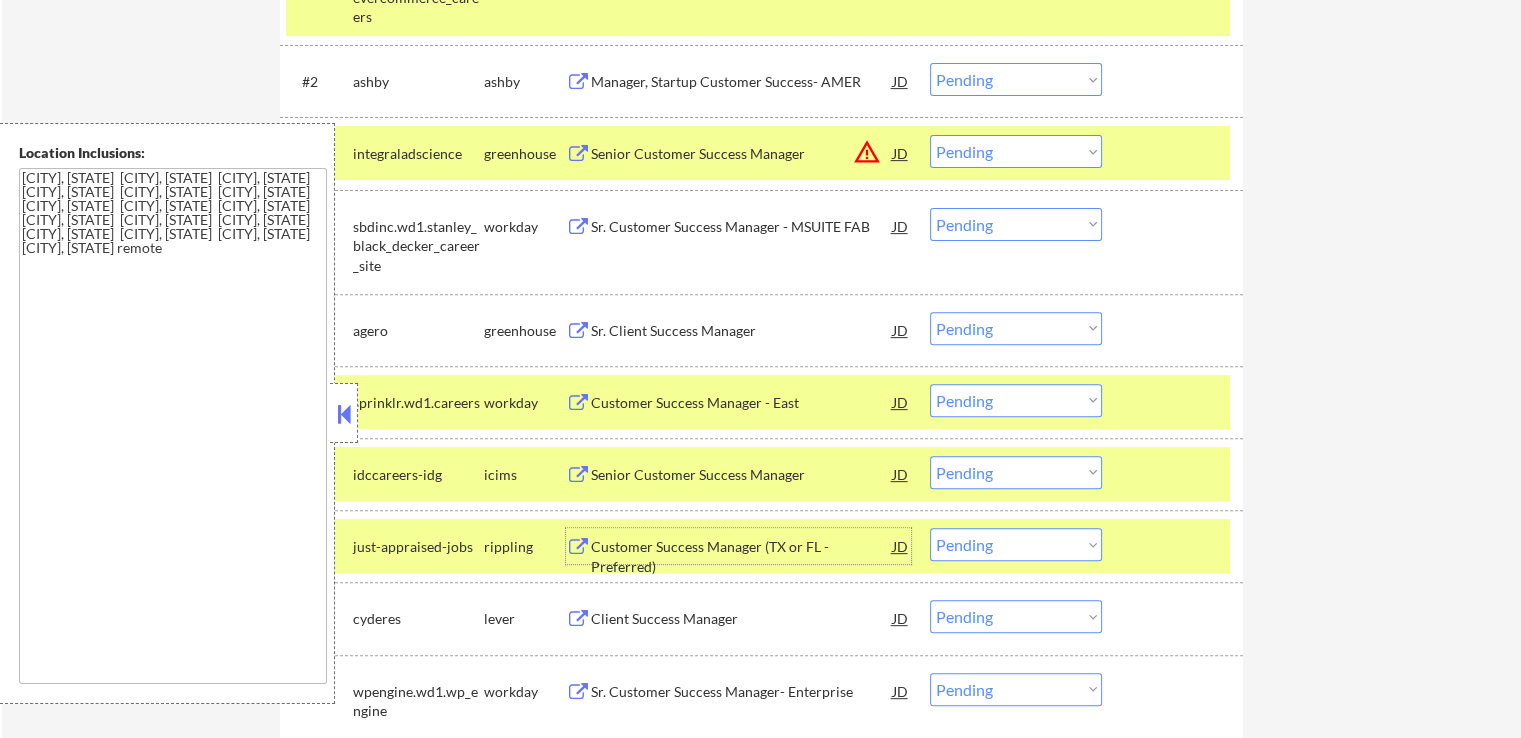 click on "Choose an option... Pending Applied Excluded (Questions) Excluded (Expired) Excluded (Location) Excluded (Bad Match) Excluded (Blocklist) Excluded (Salary) Excluded (Other)" at bounding box center (1016, 151) 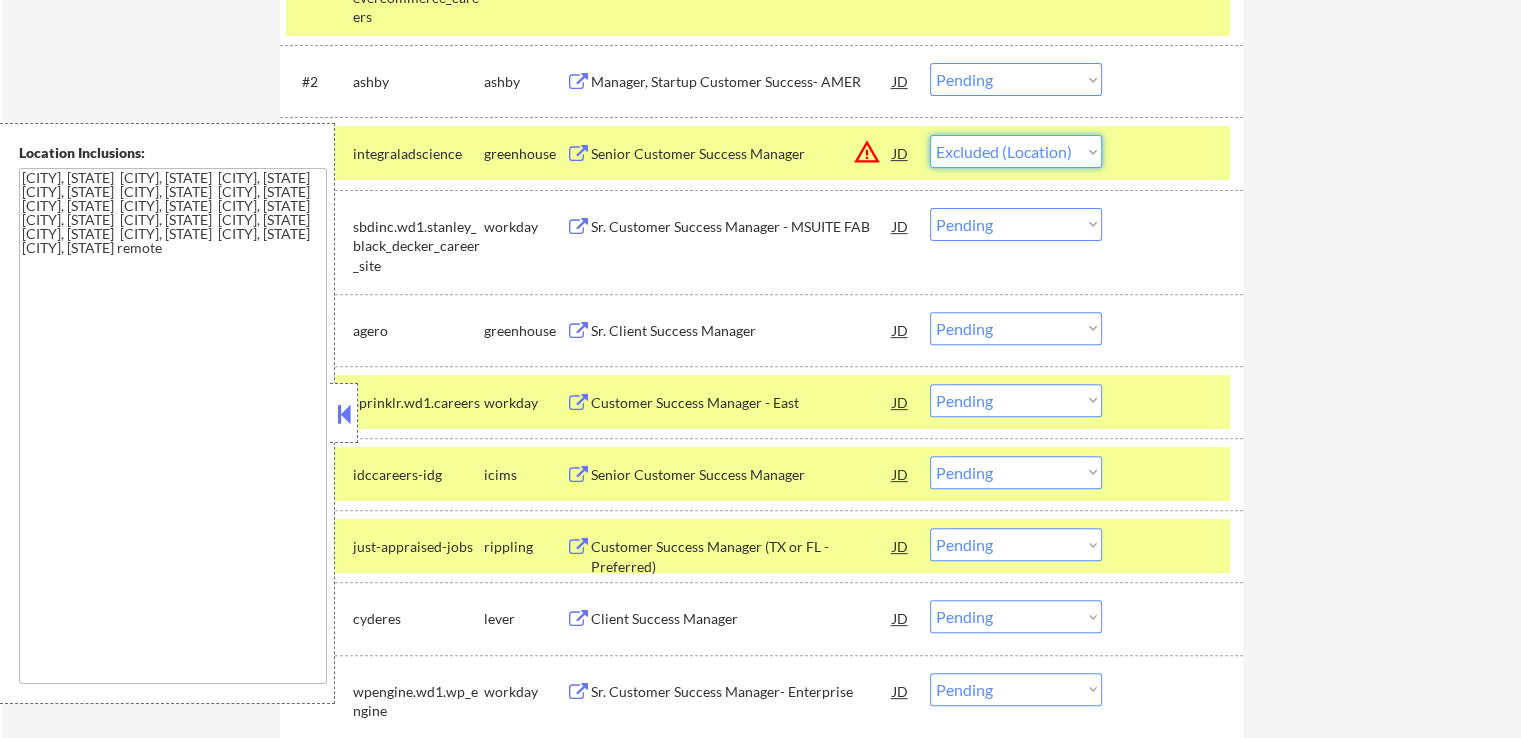 click on "Choose an option... Pending Applied Excluded (Questions) Excluded (Expired) Excluded (Location) Excluded (Bad Match) Excluded (Blocklist) Excluded (Salary) Excluded (Other)" at bounding box center (1016, 151) 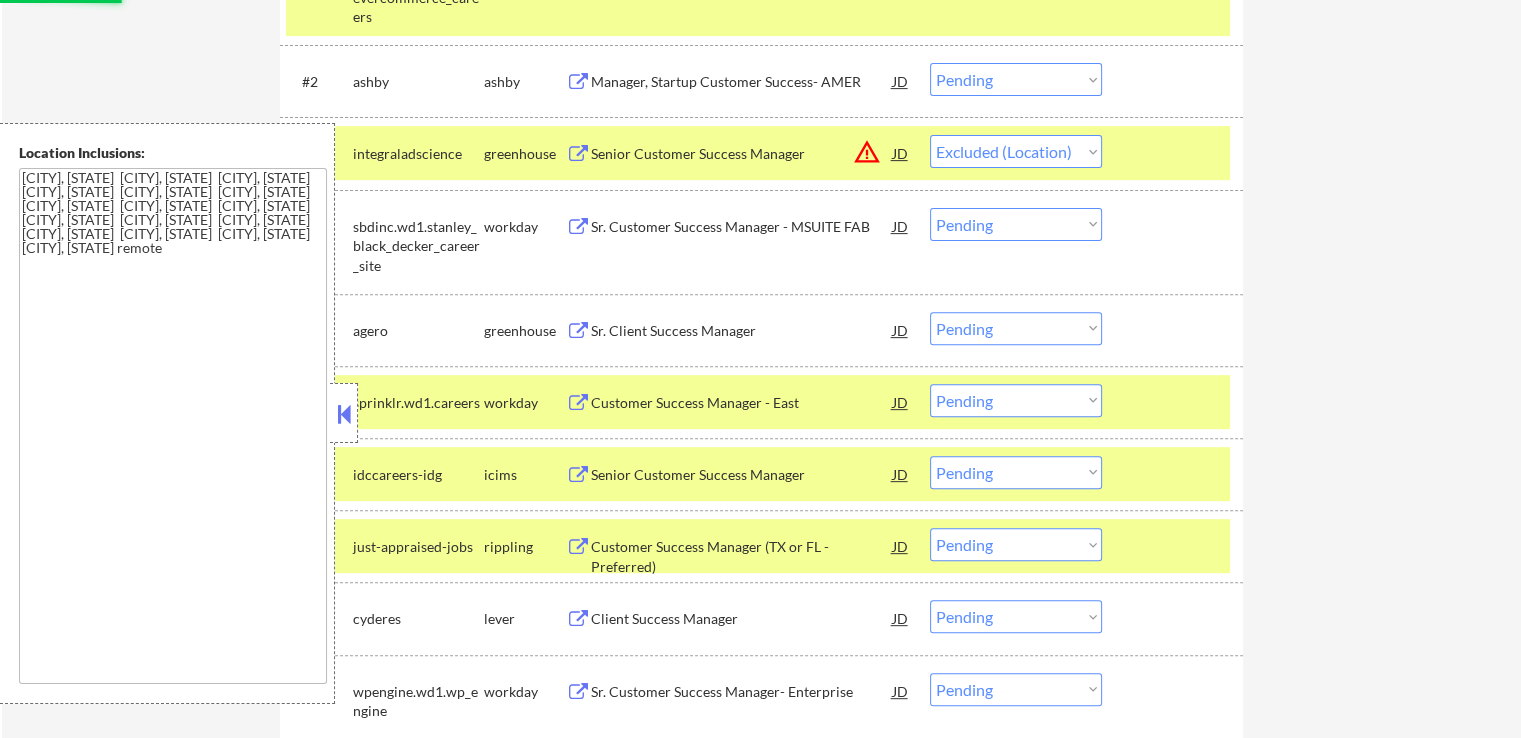 click on "← Return to /applysquad Mailslurp Inbox Job Search Builder [FIRST] [LAST] User Email:  [EMAIL] Application Email:  [EMAIL] Mailslurp Email:  [EMAIL] LinkedIn:    linkedin.com/in/[LAST]
Phone:  [PHONE] Current Location:  [CITY], [STATE] Applies:  818 sent / 0 bought Internal Notes She's back! but now as a SUBSCRIPTION customer, see updated notes:
👉 Noah **WEEKLY** customer // This customer must get EXACTLY 20 apps per week (~4-6 per weekday) until cancelled, contact Tal if not enough jobs. Customer is via our partner Noah Little. Can work in country of residence?:  yes Squad Notes Minimum salary:  $100,000 Will need Visa to work in that country now/future?:   no Download Resume Add a Job Manually Ahsan Mailslurp ✔️ Applications Pending (39) Excluded (875) Applied (821) All (1735) View All Results Back 1 / 1
Next Company ATS Title Status Date Applied #1 evercommerce.wd1.evercommerce_careers workday EverHealth - Senior Customer Success Manager JD" at bounding box center (761, 1250) 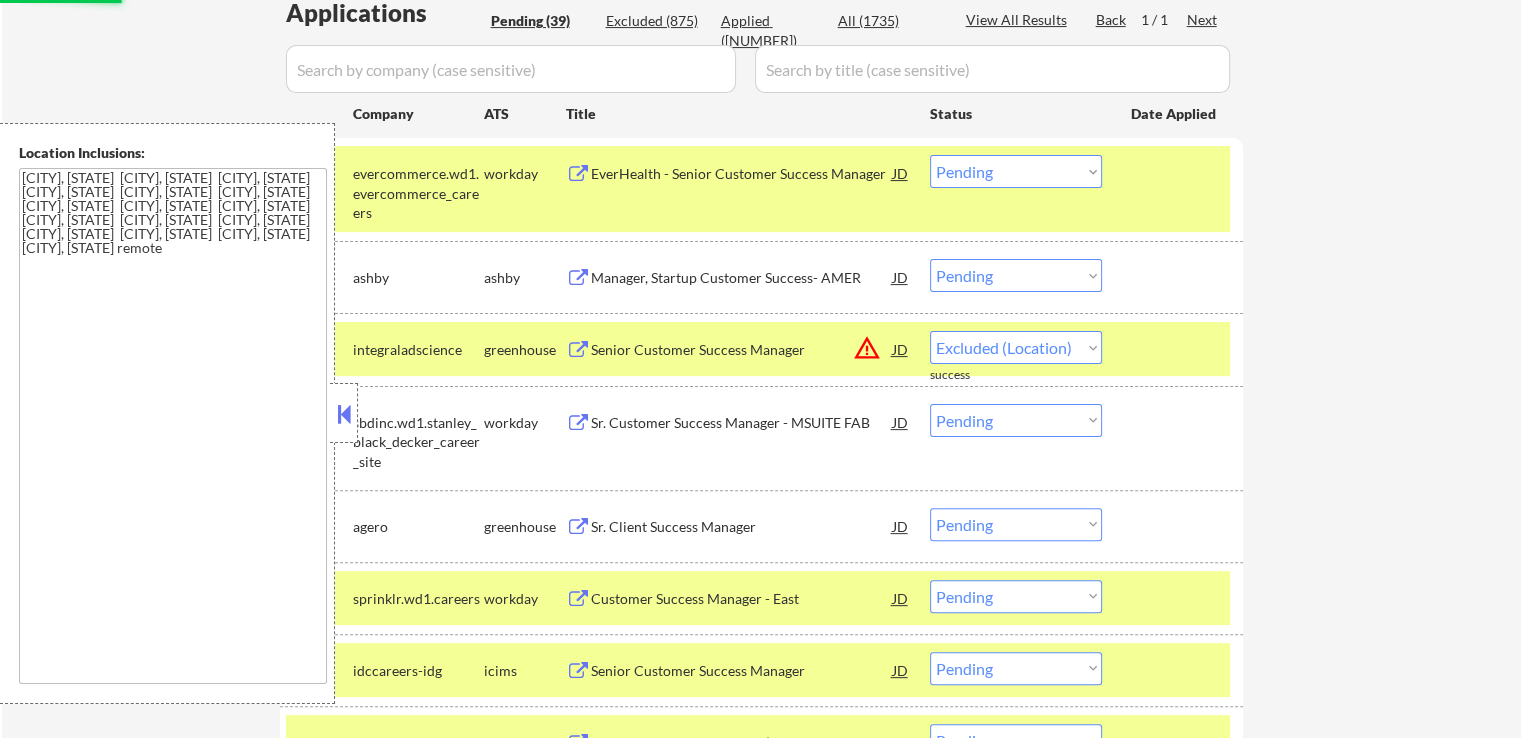 scroll, scrollTop: 500, scrollLeft: 0, axis: vertical 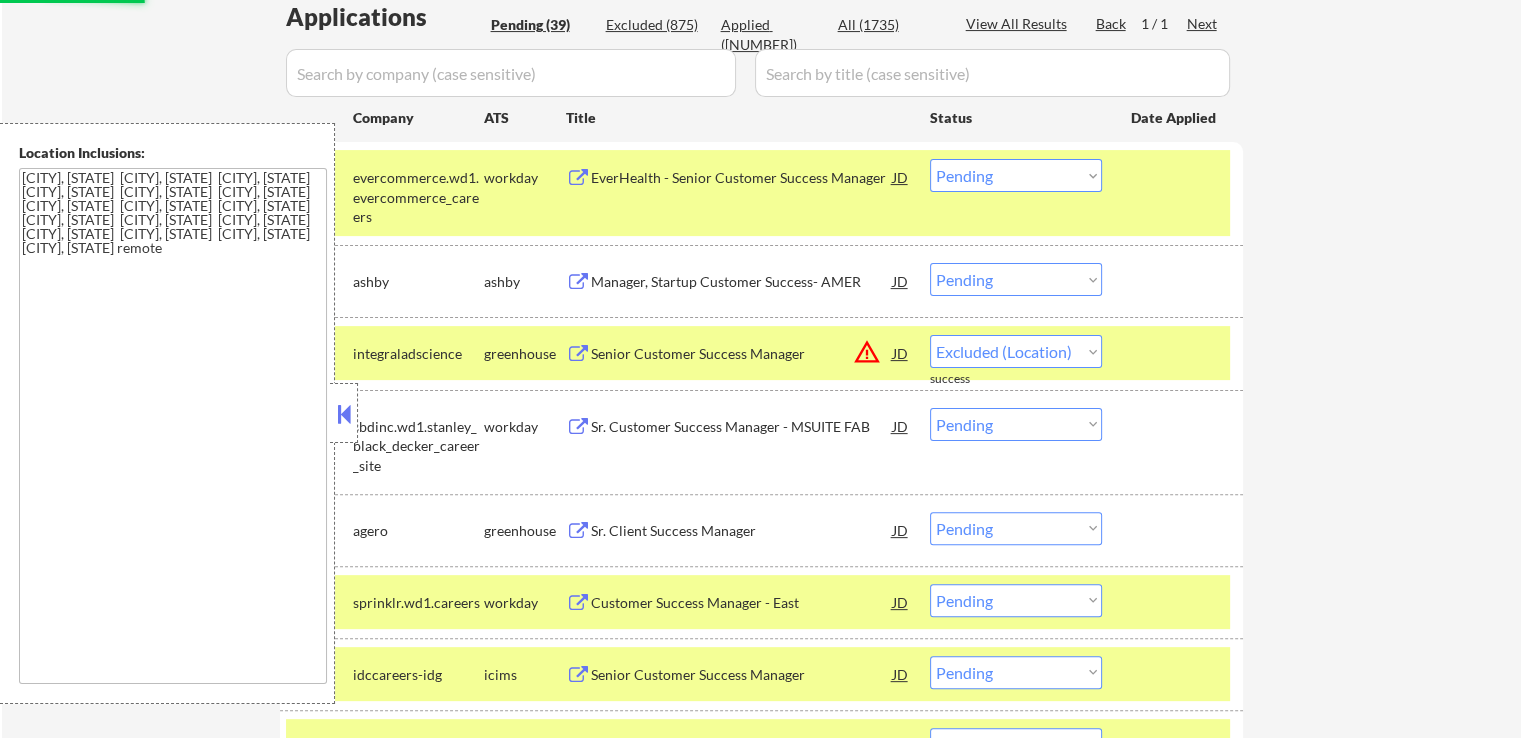 select on ""pending"" 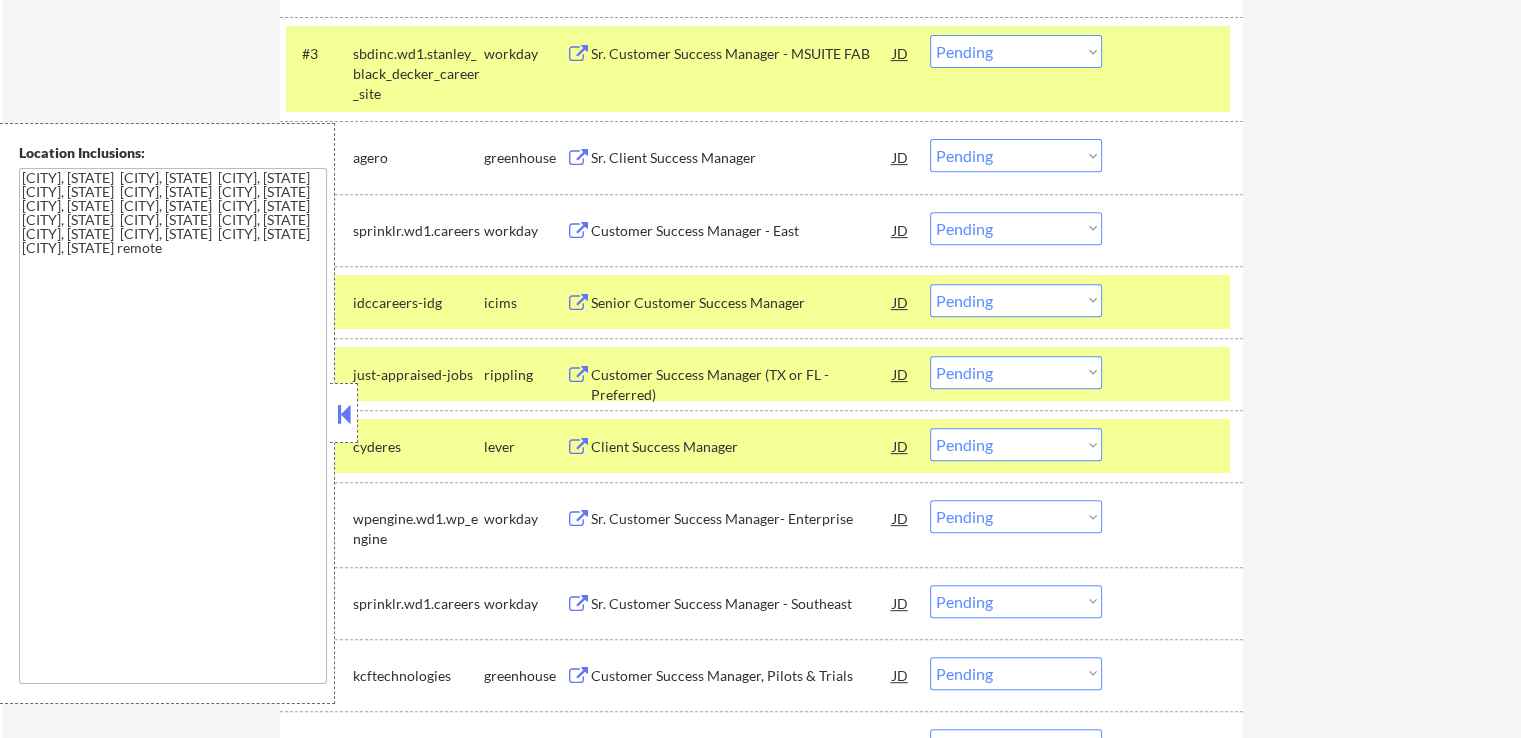 scroll, scrollTop: 900, scrollLeft: 0, axis: vertical 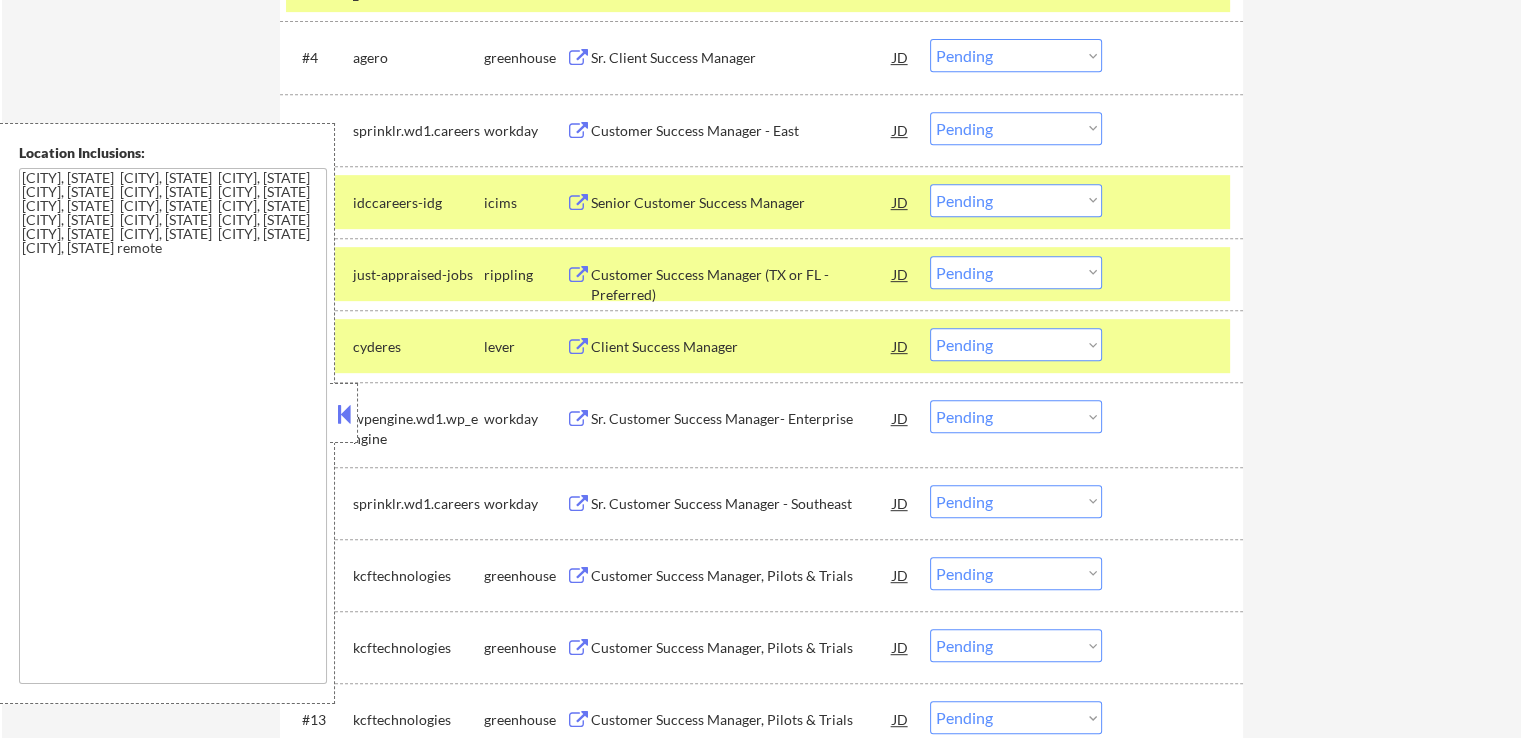 click on "Client Success Manager" at bounding box center (742, 347) 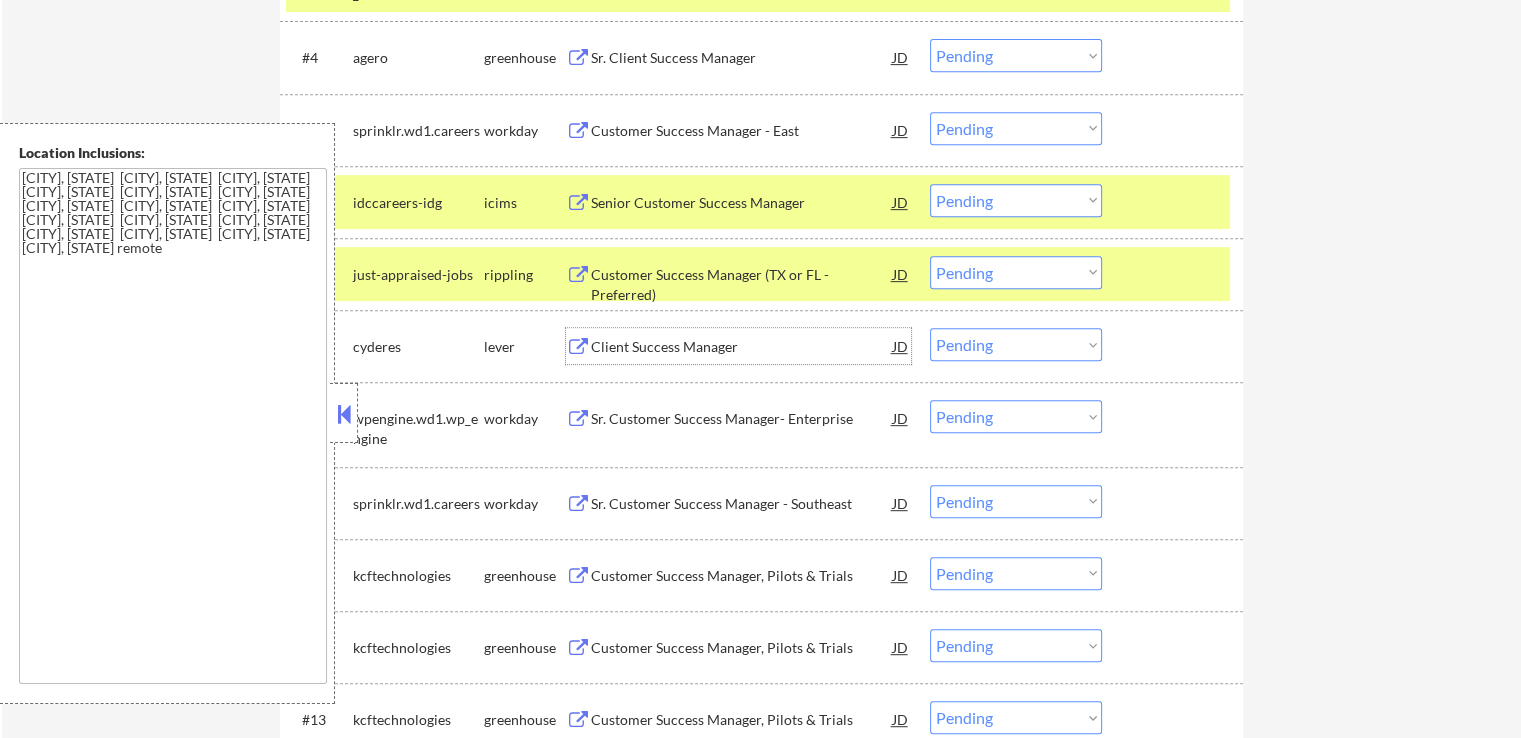 drag, startPoint x: 993, startPoint y: 269, endPoint x: 989, endPoint y: 282, distance: 13.601471 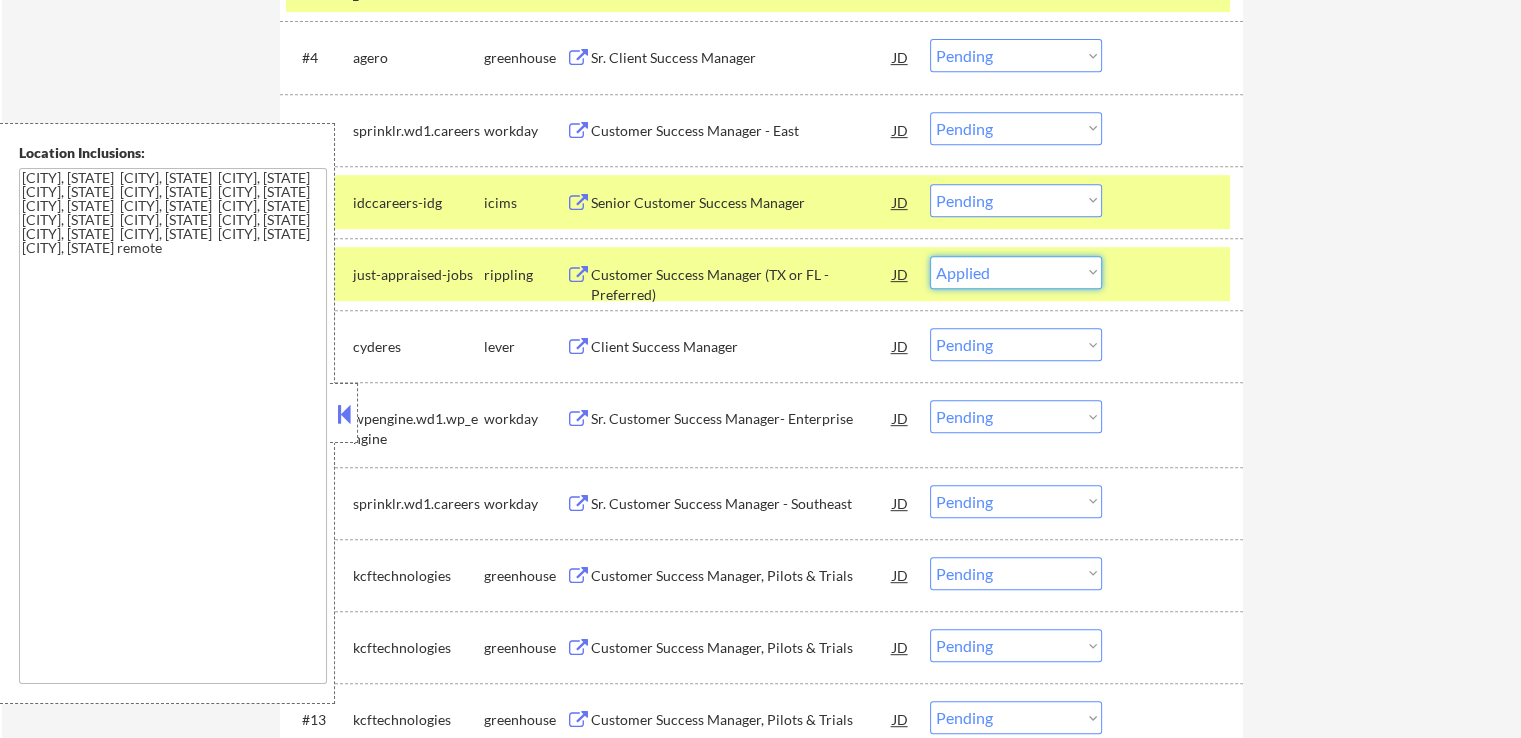 click on "Choose an option... Pending Applied Excluded (Questions) Excluded (Expired) Excluded (Location) Excluded (Bad Match) Excluded (Blocklist) Excluded (Salary) Excluded (Other)" at bounding box center (1016, 272) 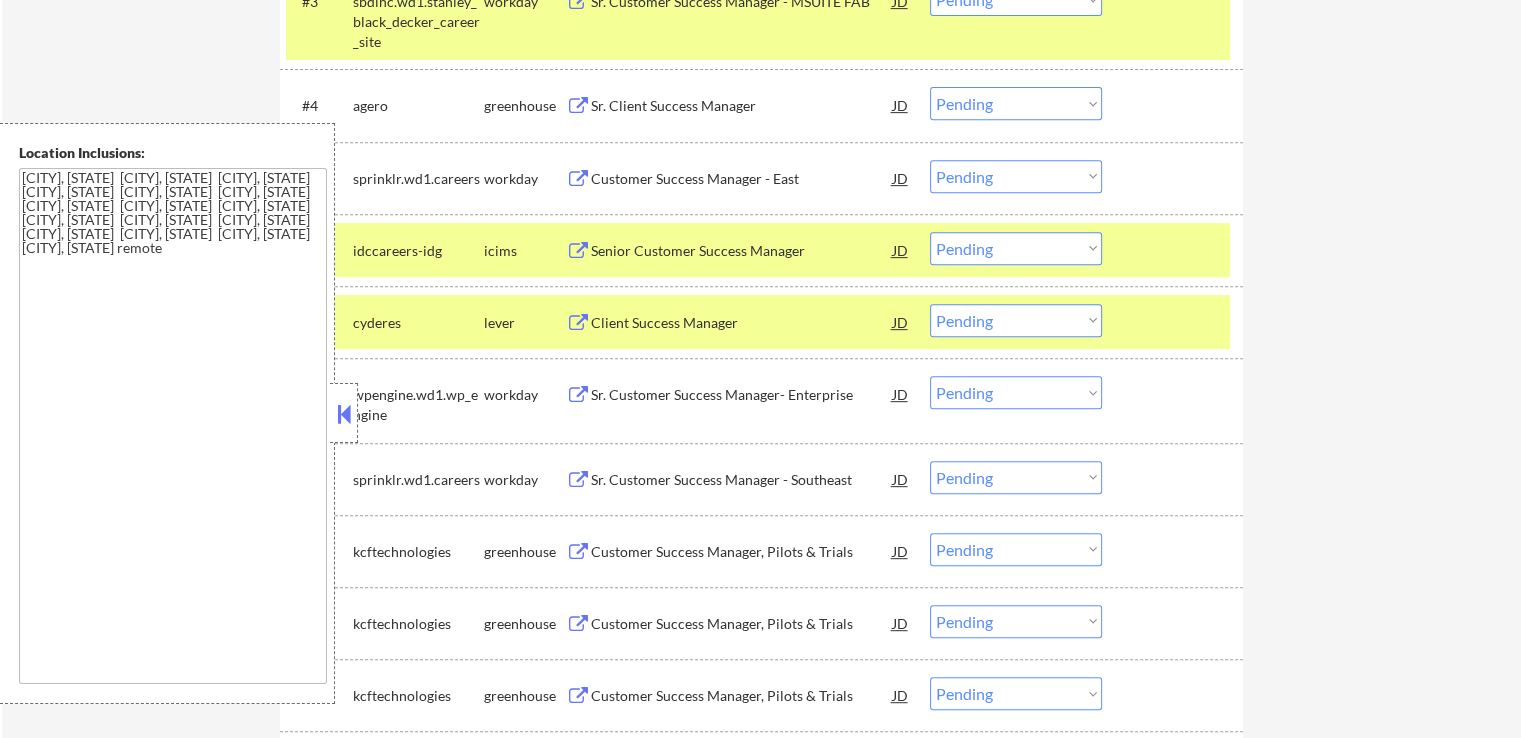 scroll, scrollTop: 900, scrollLeft: 0, axis: vertical 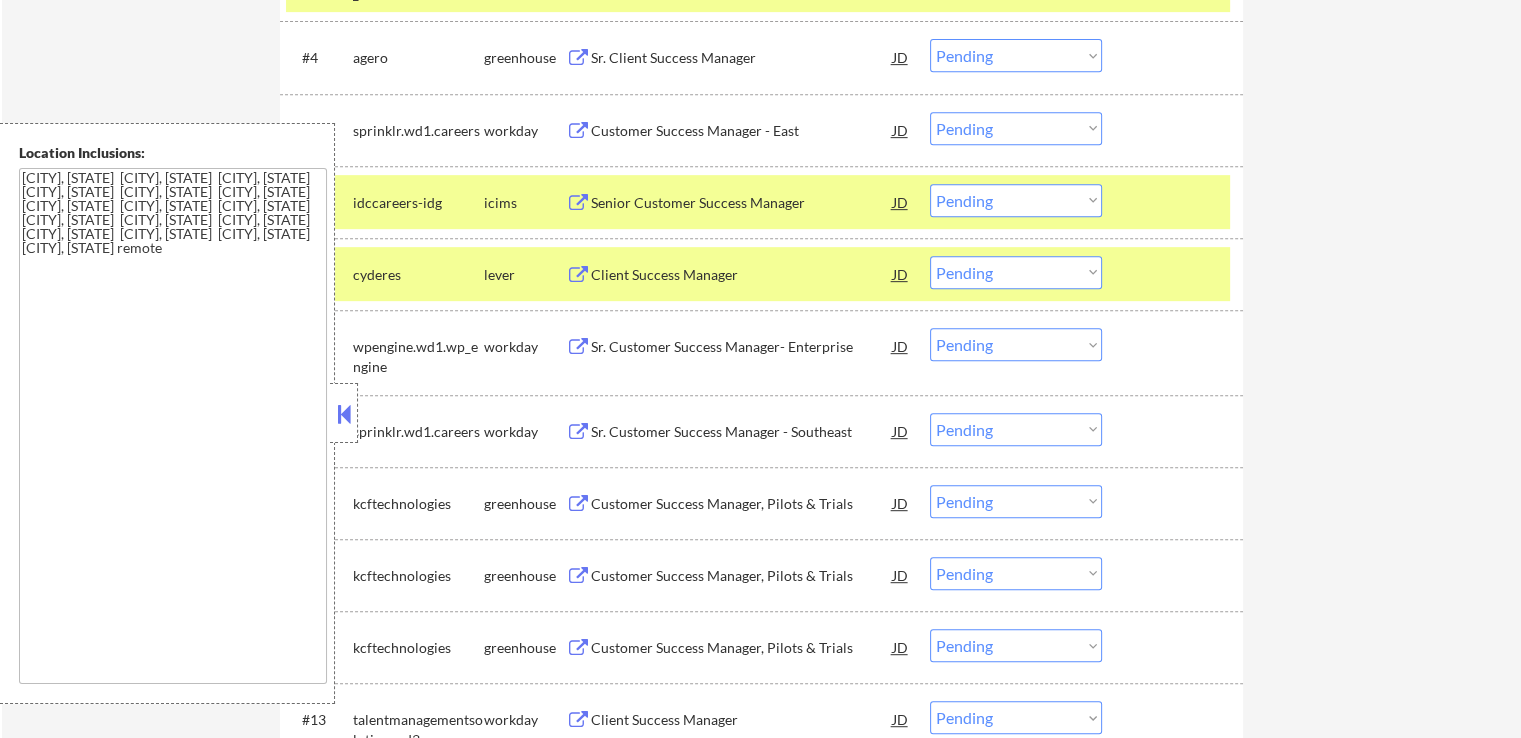 drag, startPoint x: 964, startPoint y: 265, endPoint x: 969, endPoint y: 285, distance: 20.615528 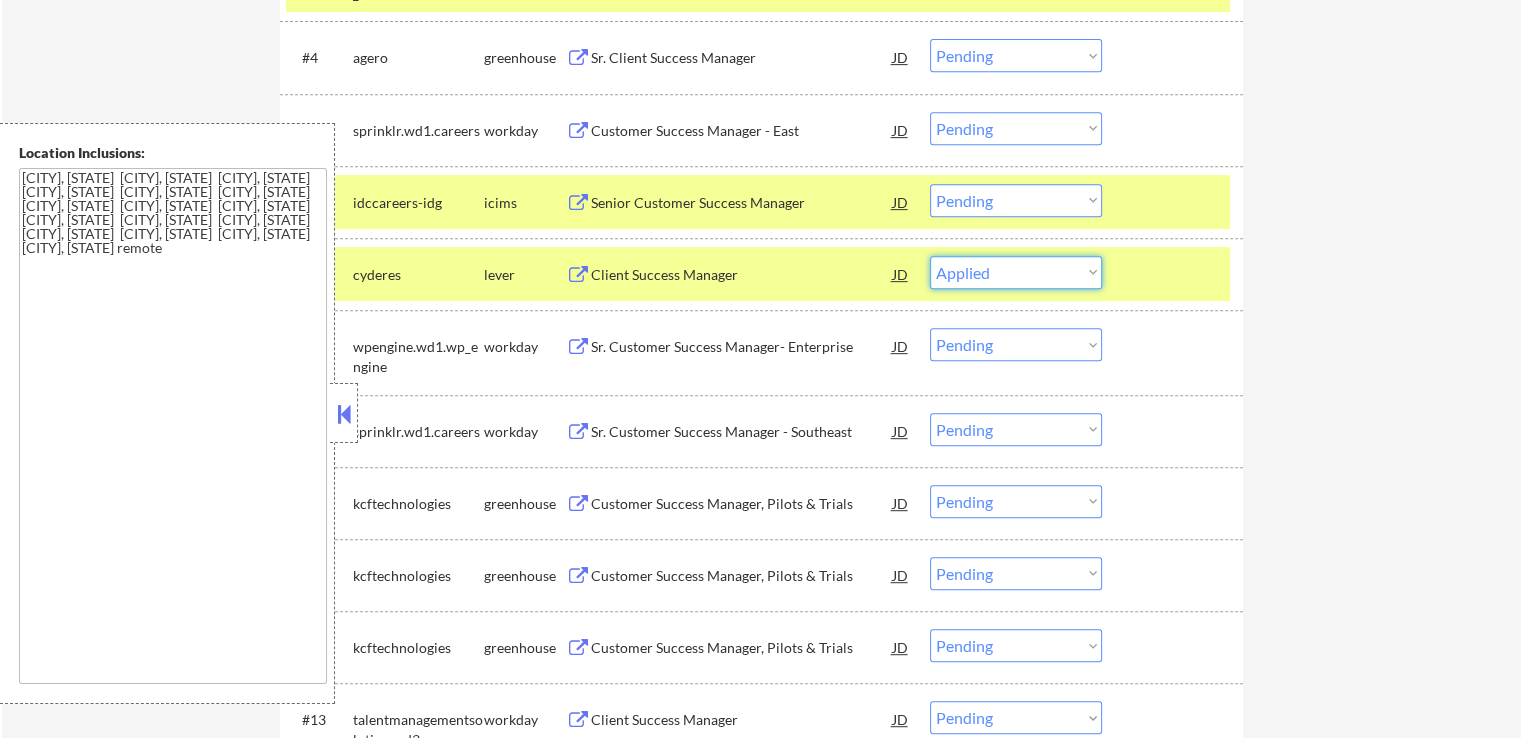 click on "Choose an option... Pending Applied Excluded (Questions) Excluded (Expired) Excluded (Location) Excluded (Bad Match) Excluded (Blocklist) Excluded (Salary) Excluded (Other)" at bounding box center (1016, 272) 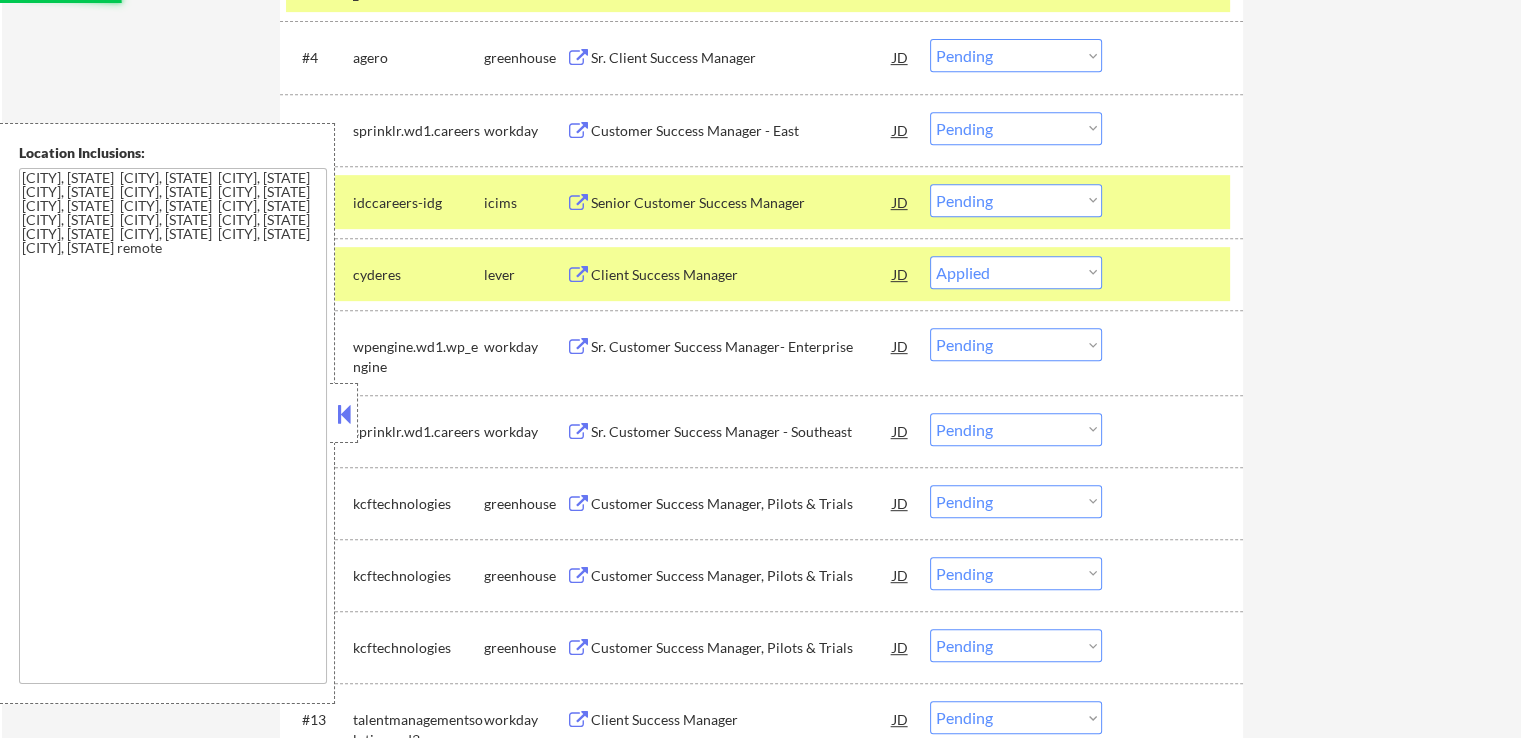 select on ""pending"" 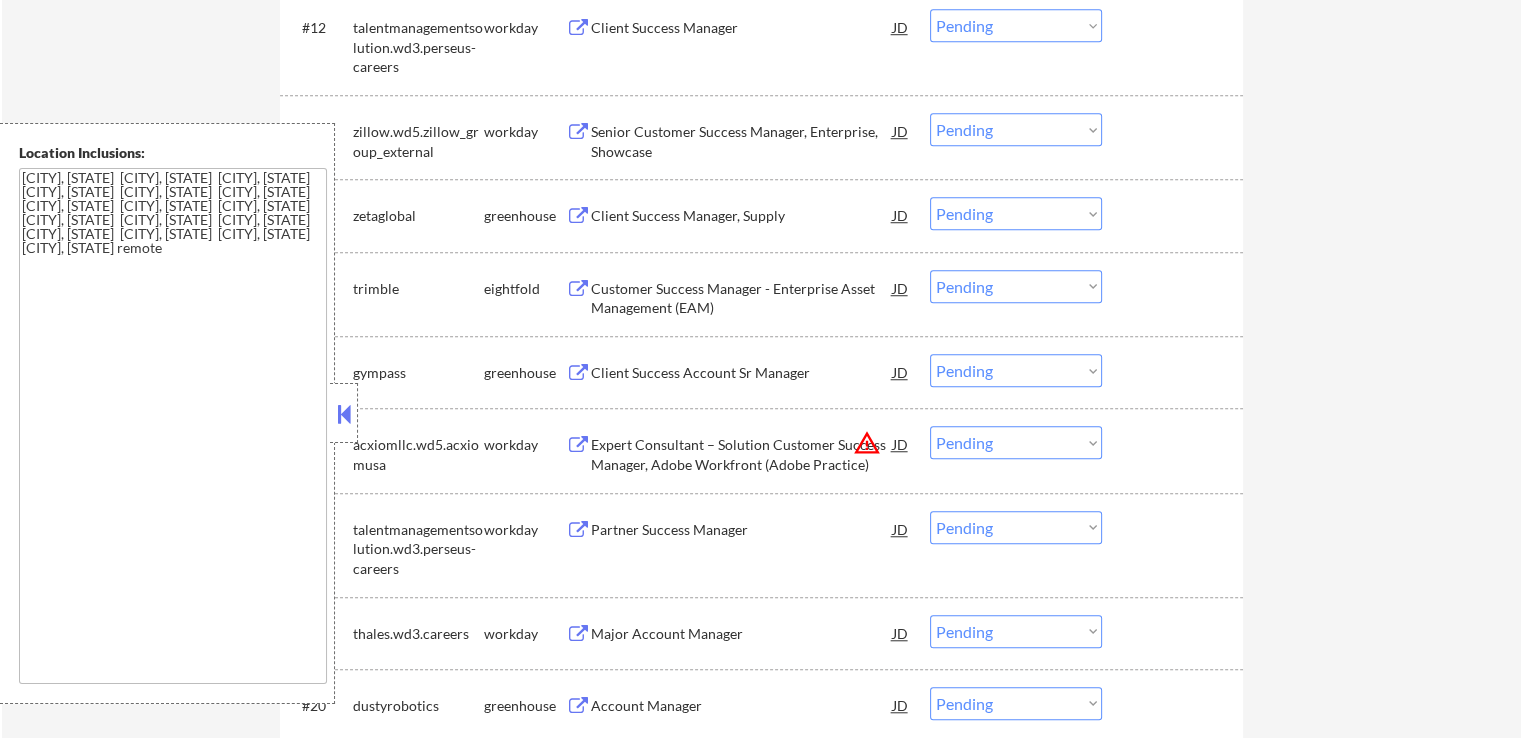 scroll, scrollTop: 1600, scrollLeft: 0, axis: vertical 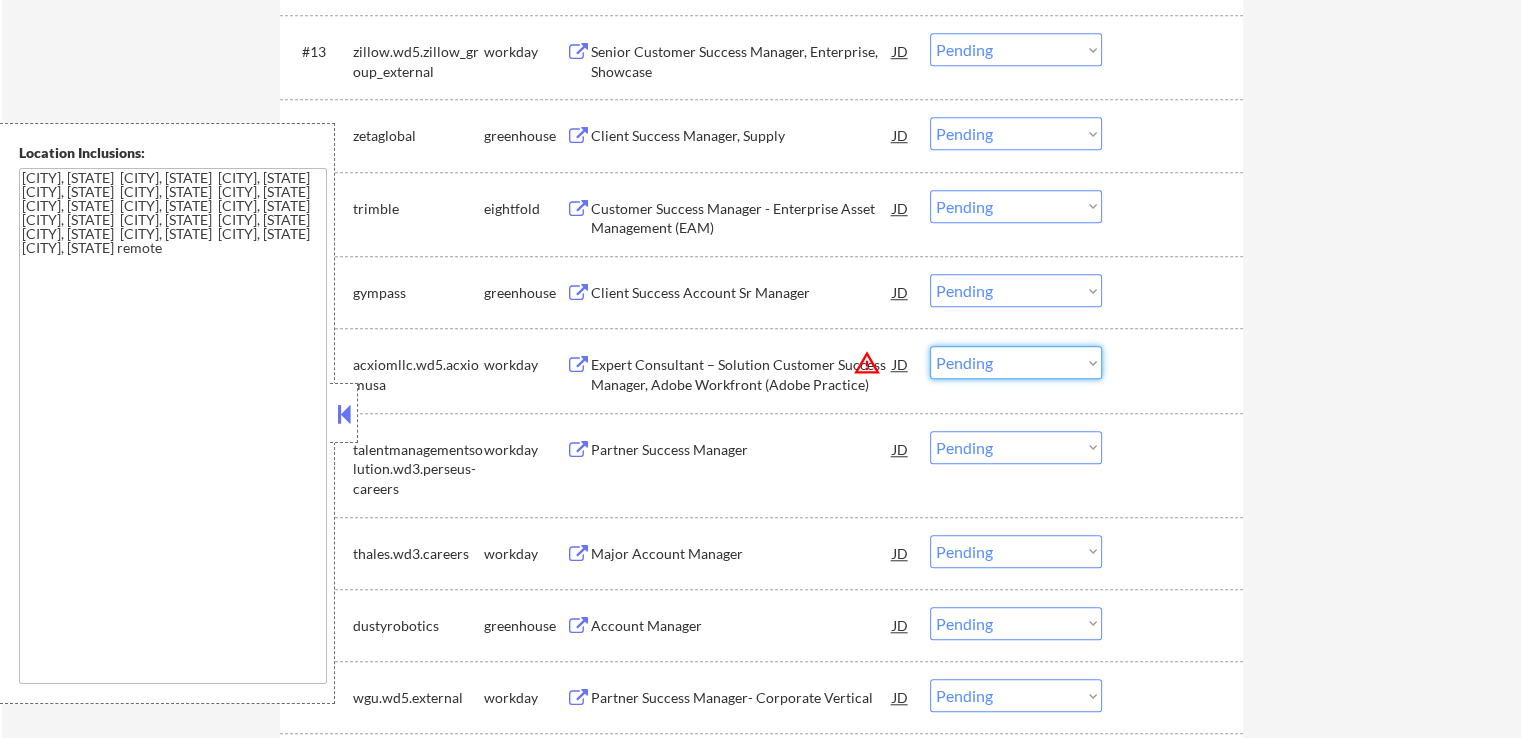 click on "Choose an option... Pending Applied Excluded (Questions) Excluded (Expired) Excluded (Location) Excluded (Bad Match) Excluded (Blocklist) Excluded (Salary) Excluded (Other)" at bounding box center [1016, 362] 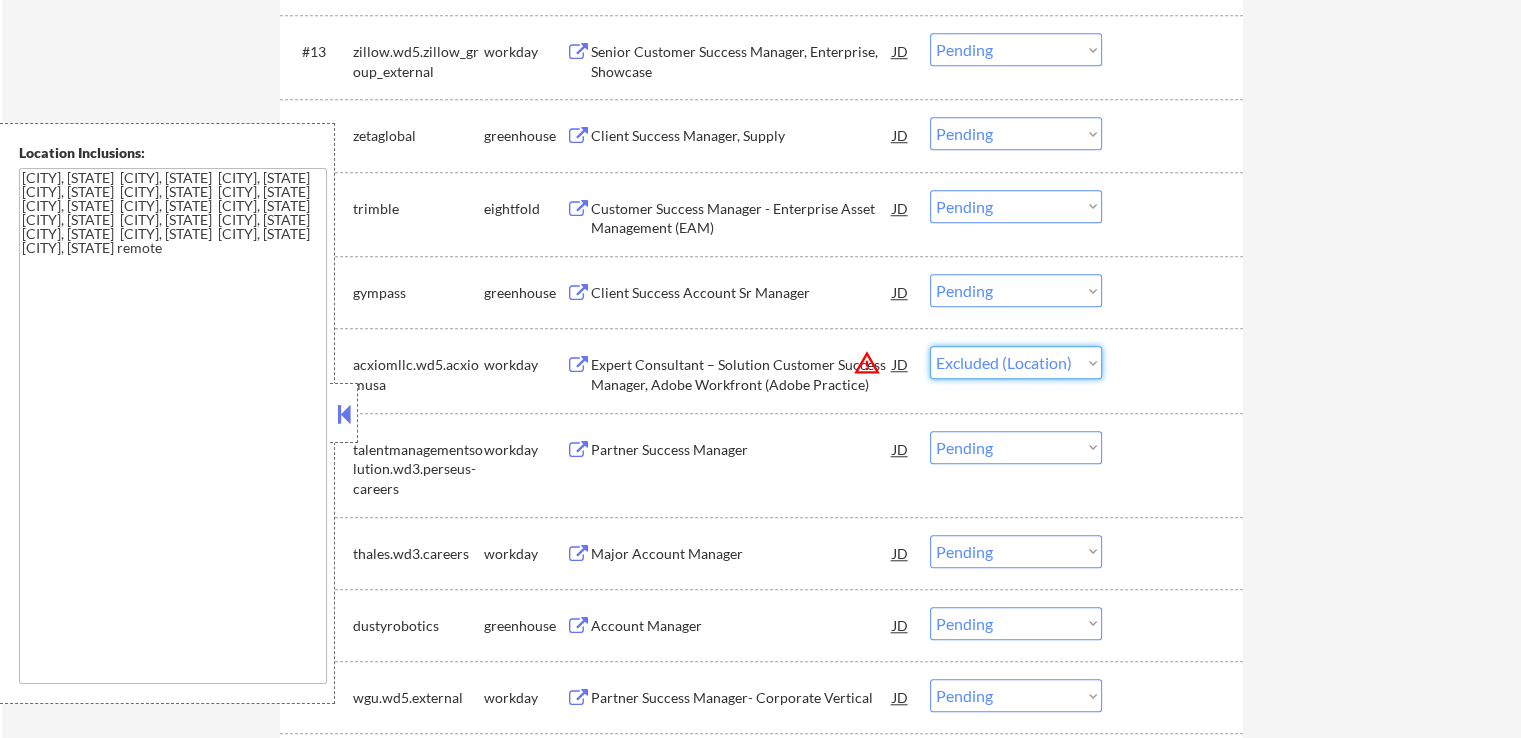 click on "Choose an option... Pending Applied Excluded (Questions) Excluded (Expired) Excluded (Location) Excluded (Bad Match) Excluded (Blocklist) Excluded (Salary) Excluded (Other)" at bounding box center (1016, 362) 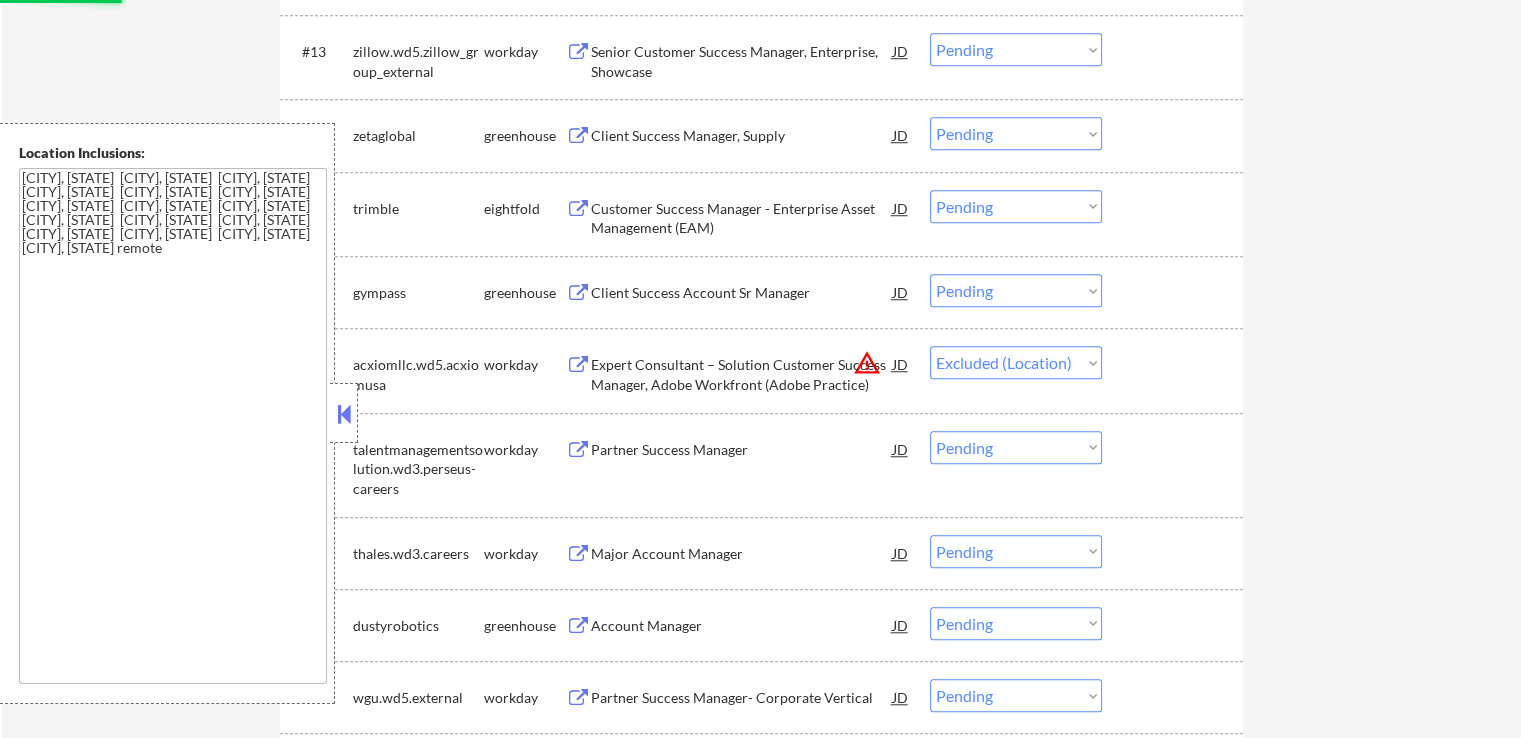 click on "← Return to /applysquad Mailslurp Inbox Job Search Builder [FIRST] [LAST] User Email:  [EMAIL] Application Email:  [EMAIL] Mailslurp Email:  [EMAIL] LinkedIn:    linkedin.com/in/[LAST]
Phone:  [PHONE] Current Location:  [CITY], [STATE] Applies:  818 sent / 0 bought Internal Notes She's back! but now as a SUBSCRIPTION customer, see updated notes:
👉 Noah **WEEKLY** customer // This customer must get EXACTLY 20 apps per week (~4-6 per weekday) until cancelled, contact Tal if not enough jobs. Customer is via our partner Noah Little. Can work in country of residence?:  yes Squad Notes Minimum salary:  $100,000 Will need Visa to work in that country now/future?:   no Download Resume Add a Job Manually Ahsan Mailslurp ✔️ Applications Pending (36) Excluded (876) Applied (823) All (1735) View All Results Back 1 / 1
Next Company ATS Title Status Date Applied #1 evercommerce.wd1.evercommerce_careers workday EverHealth - Senior Customer Success Manager JD" at bounding box center [762, 233] 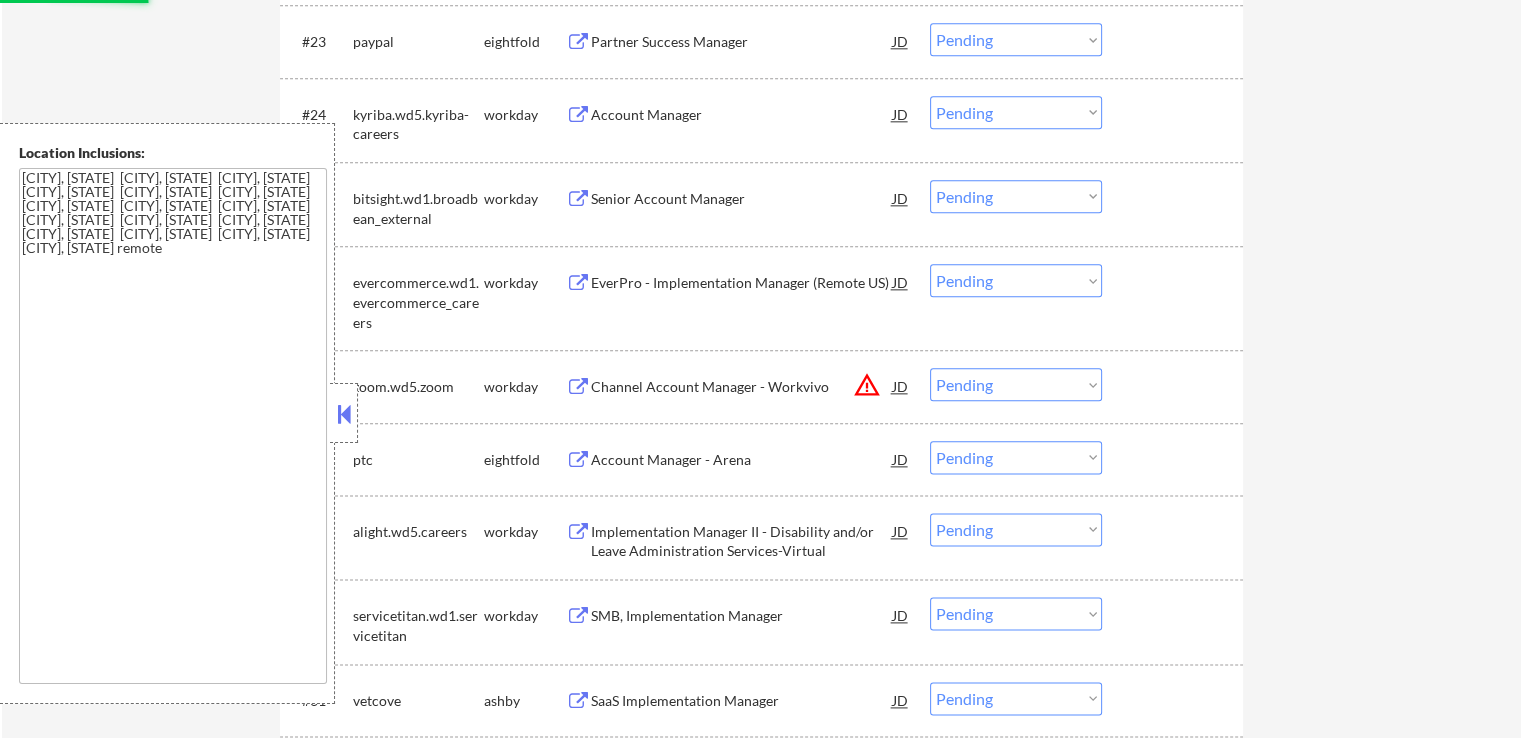 select on ""pending"" 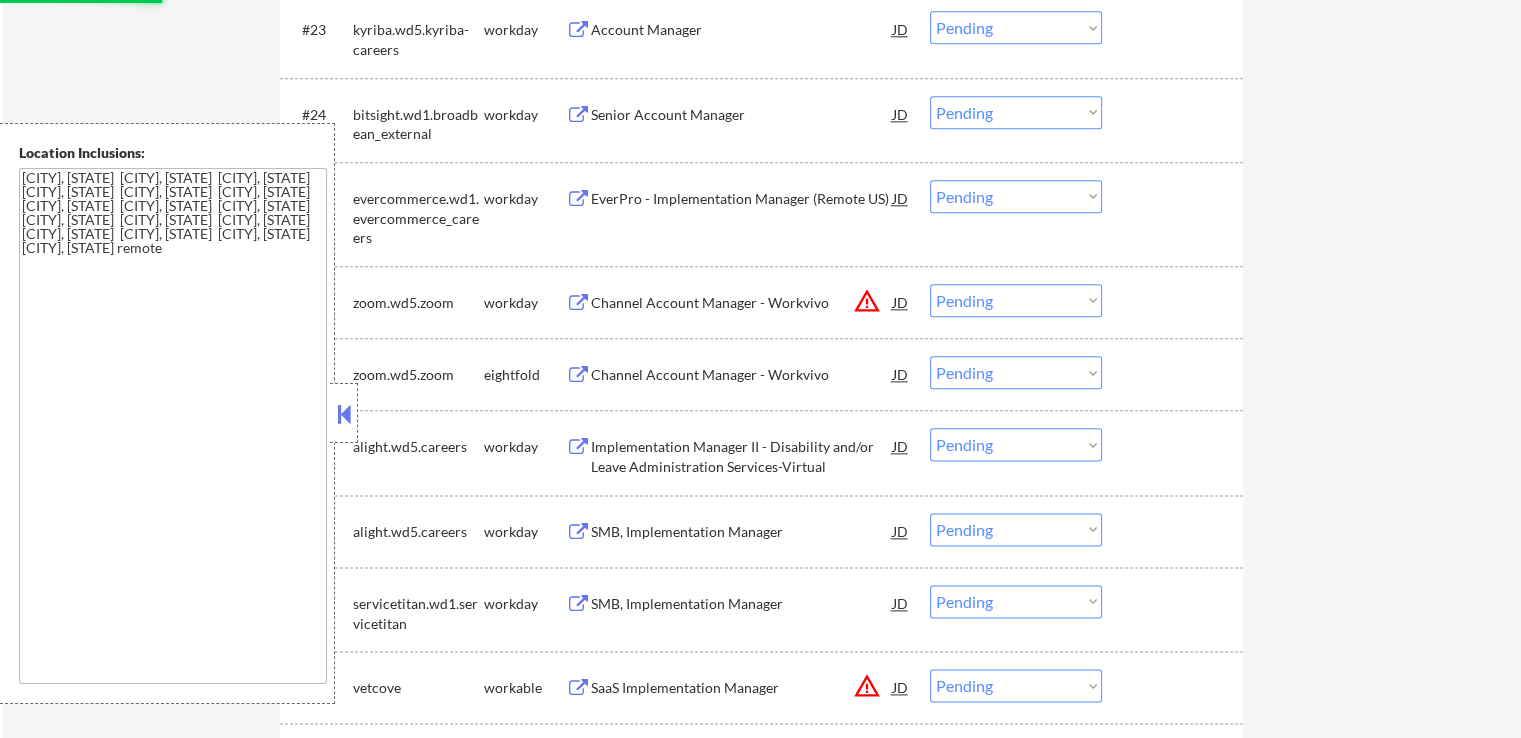 scroll, scrollTop: 2600, scrollLeft: 0, axis: vertical 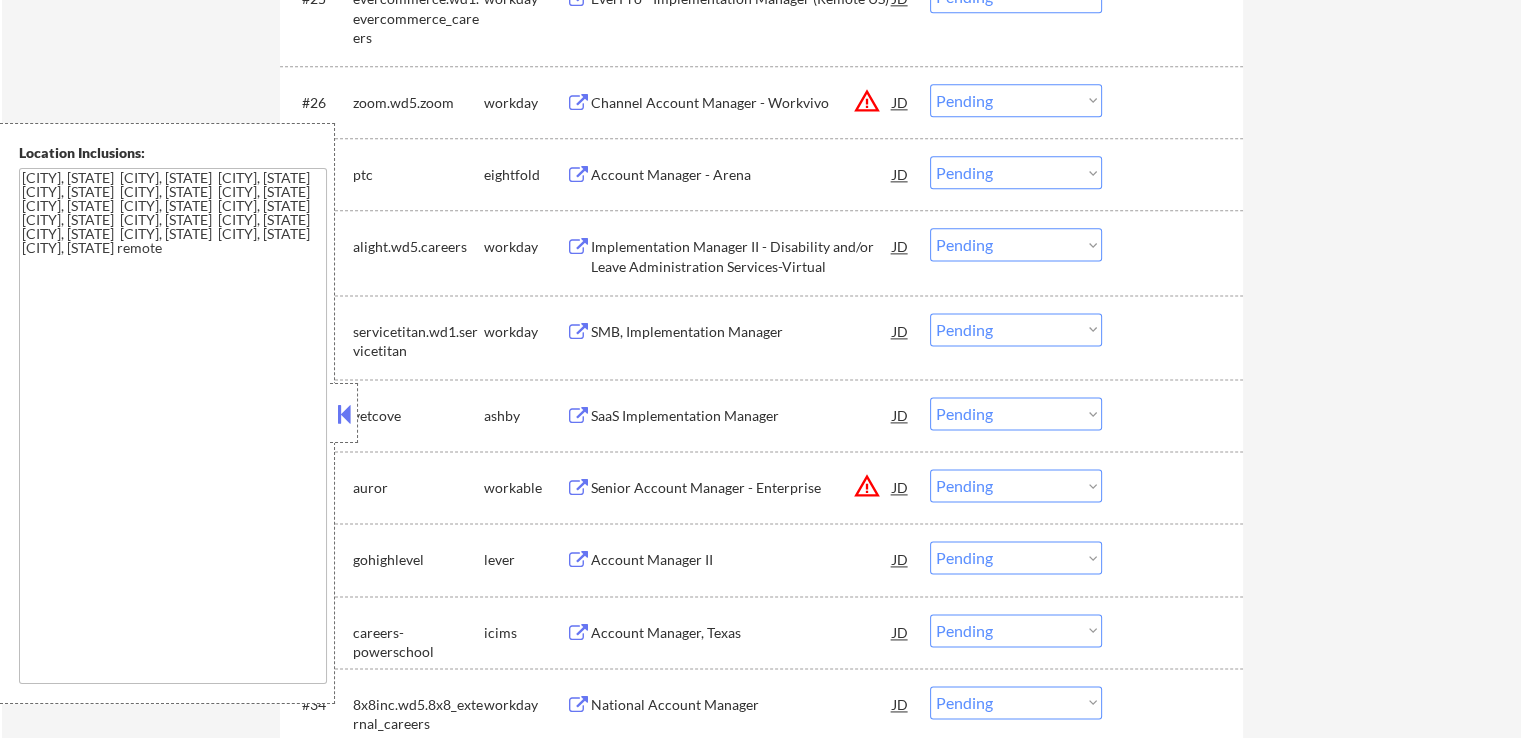 click on "Choose an option... Pending Applied Excluded (Questions) Excluded (Expired) Excluded (Location) Excluded (Bad Match) Excluded (Blocklist) Excluded (Salary) Excluded (Other)" at bounding box center [1016, 100] 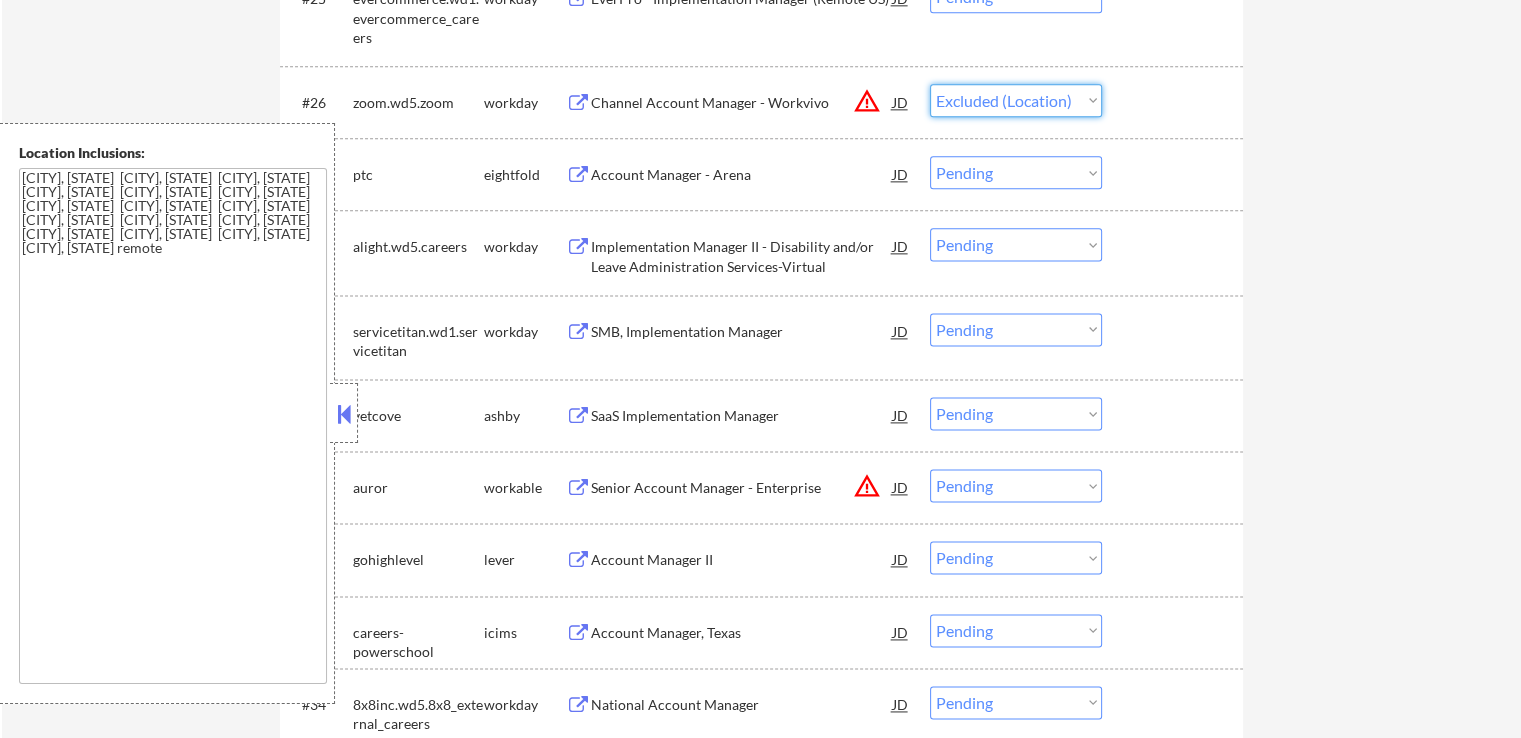 click on "Choose an option... Pending Applied Excluded (Questions) Excluded (Expired) Excluded (Location) Excluded (Bad Match) Excluded (Blocklist) Excluded (Salary) Excluded (Other)" at bounding box center [1016, 100] 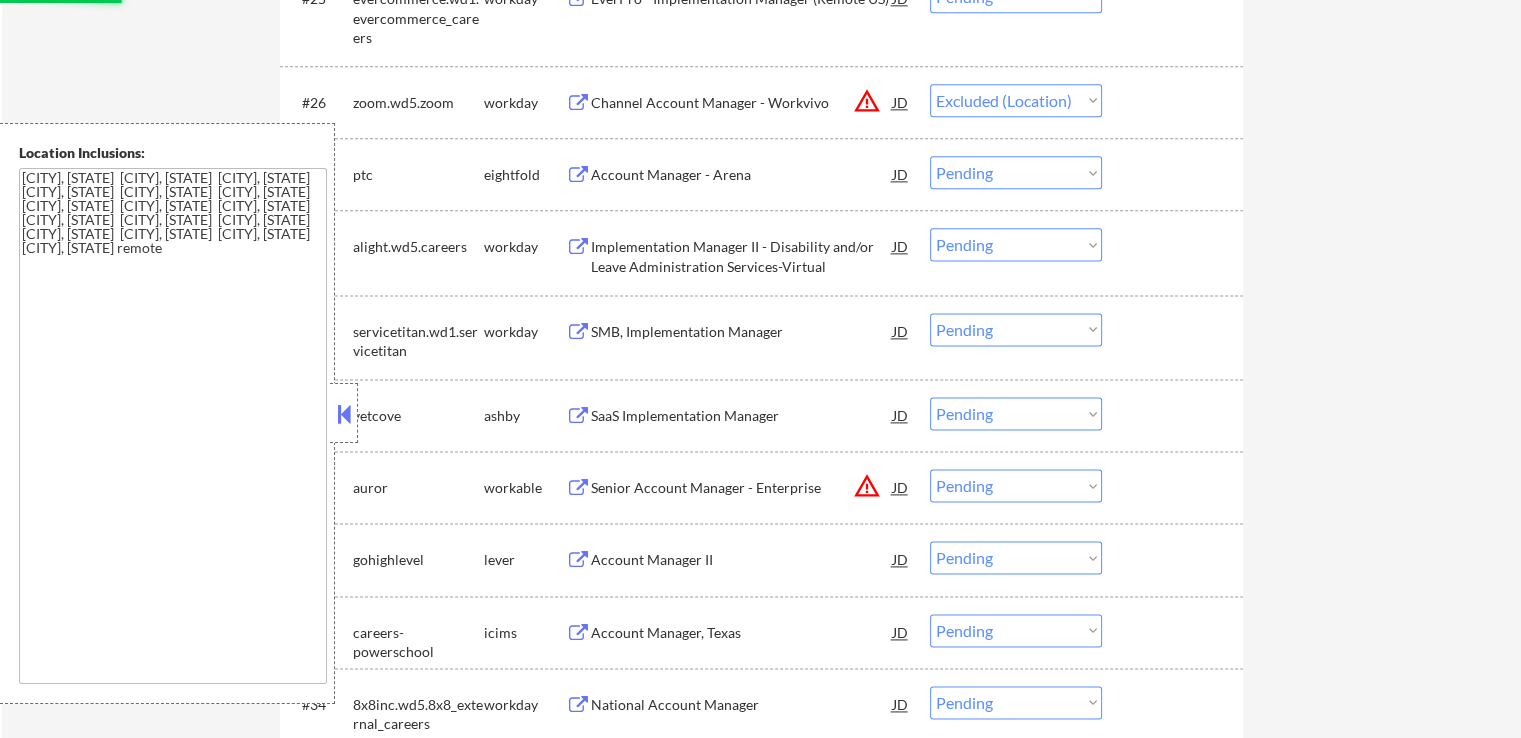 click on "← Return to /applysquad Mailslurp Inbox Job Search Builder [FIRST] [LAST] User Email:  [EMAIL] Application Email:  [EMAIL] Mailslurp Email:  [EMAIL] LinkedIn:    linkedin.com/in/[LAST]
Phone:  [PHONE] Current Location:  [CITY], [STATE] Applies:  818 sent / 0 bought Internal Notes She's back! but now as a SUBSCRIPTION customer, see updated notes:
👉 Noah **WEEKLY** customer // This customer must get EXACTLY 20 apps per week (~4-6 per weekday) until cancelled, contact Tal if not enough jobs. Customer is via our partner Noah Little. Can work in country of residence?:  yes Squad Notes Minimum salary:  $100,000 Will need Visa to work in that country now/future?:   no Download Resume Add a Job Manually Ahsan Mailslurp ✔️ Applications Pending (35) Excluded (877) Applied (823) All (1735) View All Results Back 1 / 1
Next Company ATS Title Status Date Applied #1 evercommerce.wd1.evercommerce_careers workday EverHealth - Senior Customer Success Manager JD" at bounding box center (761, -801) 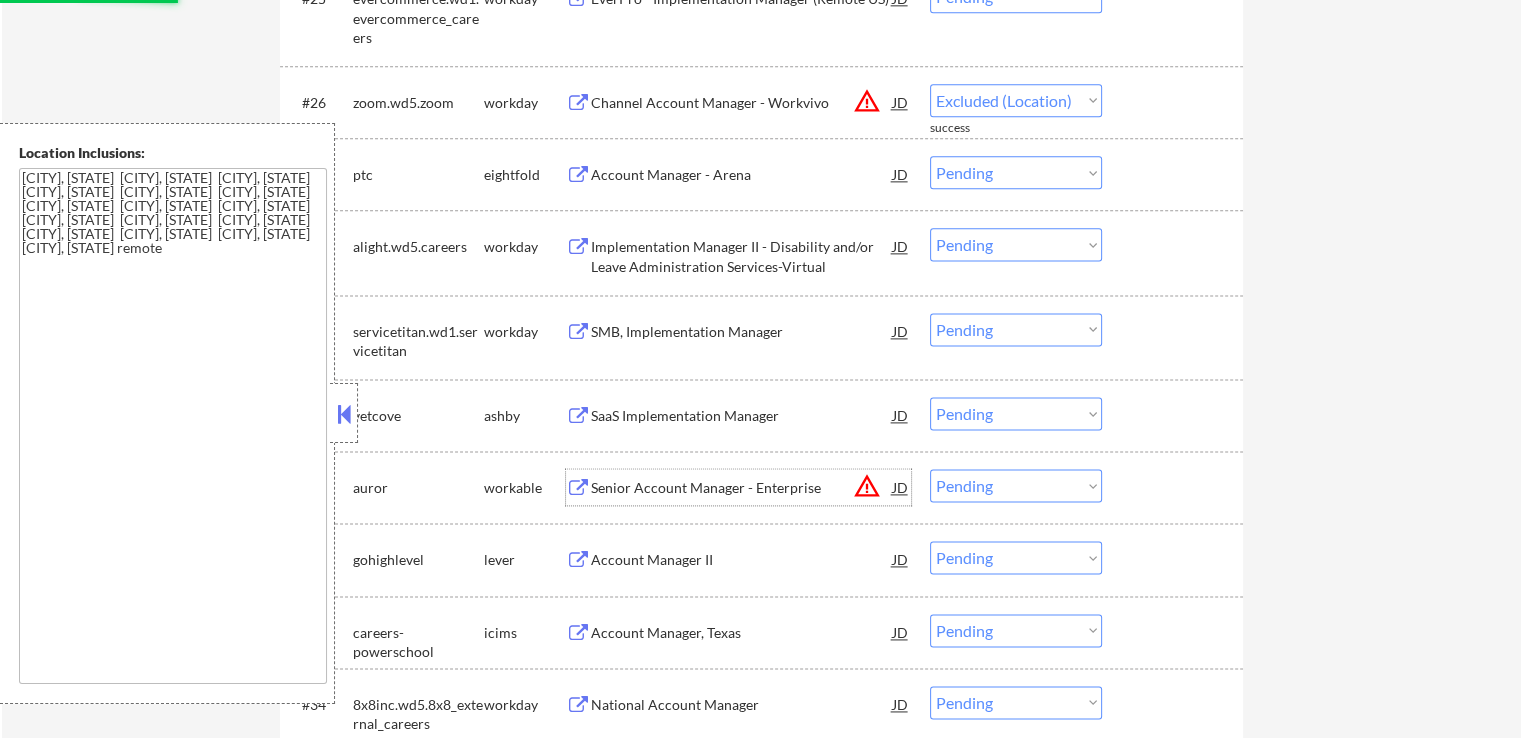 click on "Senior Account Manager - Enterprise" at bounding box center (742, 488) 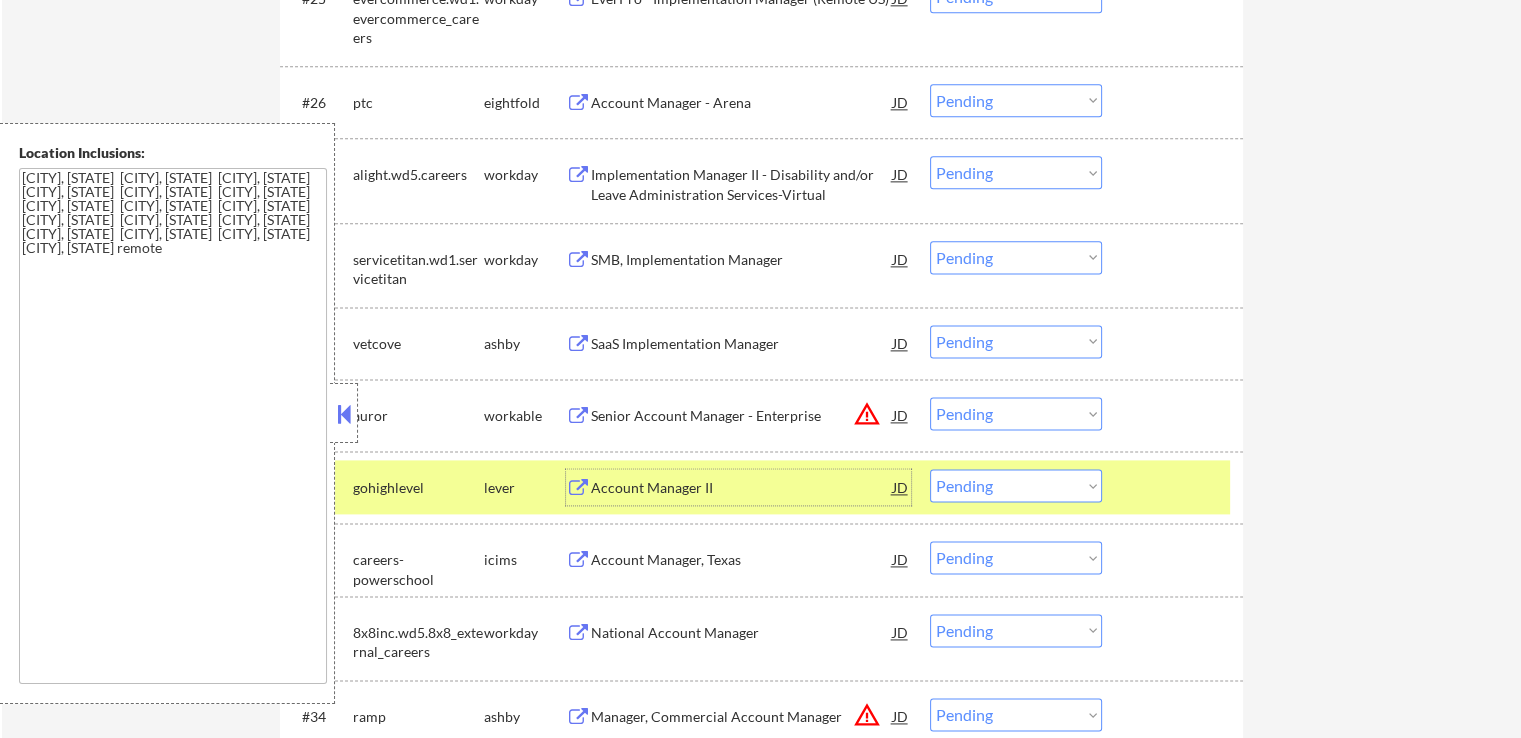click on "Senior Account Manager - Enterprise" at bounding box center [742, 416] 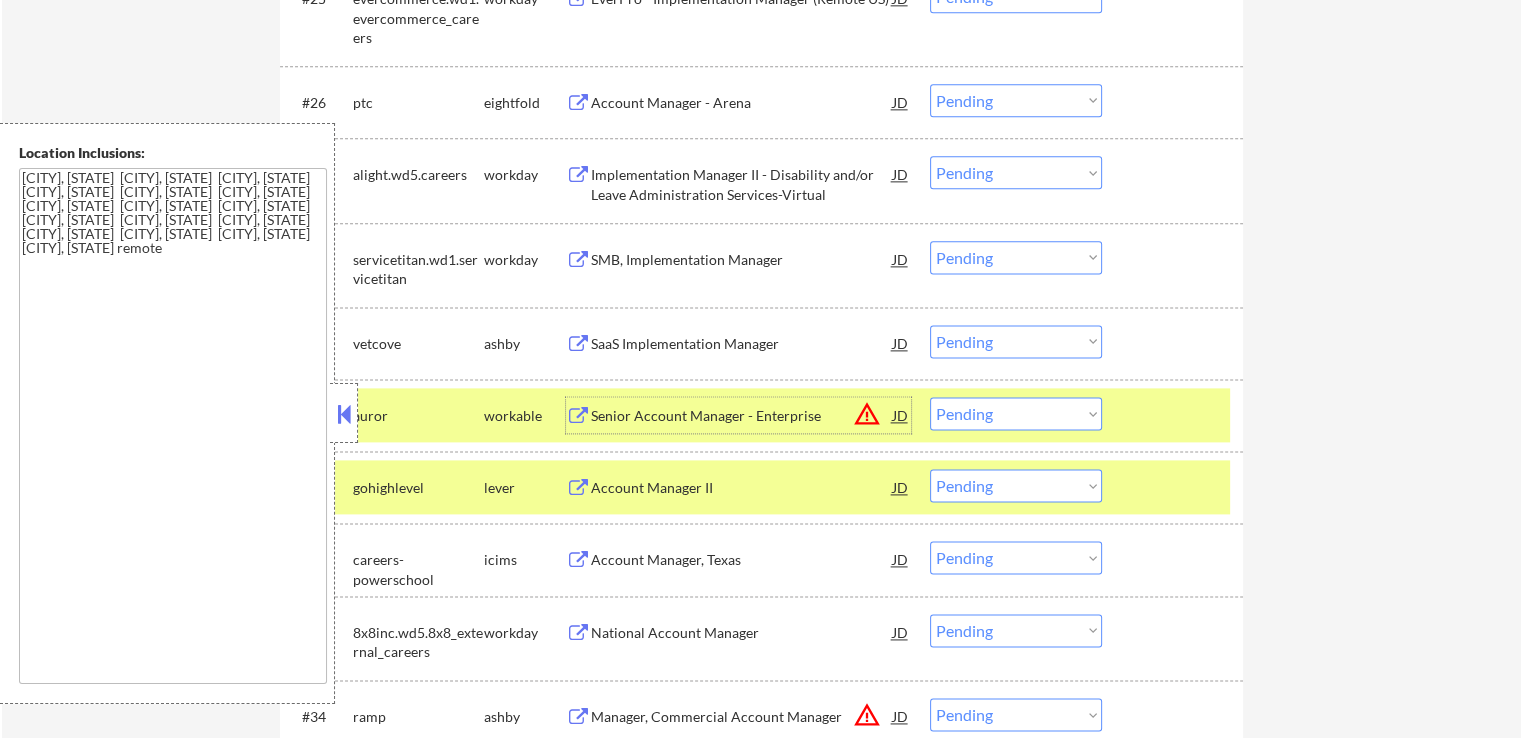drag, startPoint x: 957, startPoint y: 412, endPoint x: 966, endPoint y: 417, distance: 10.29563 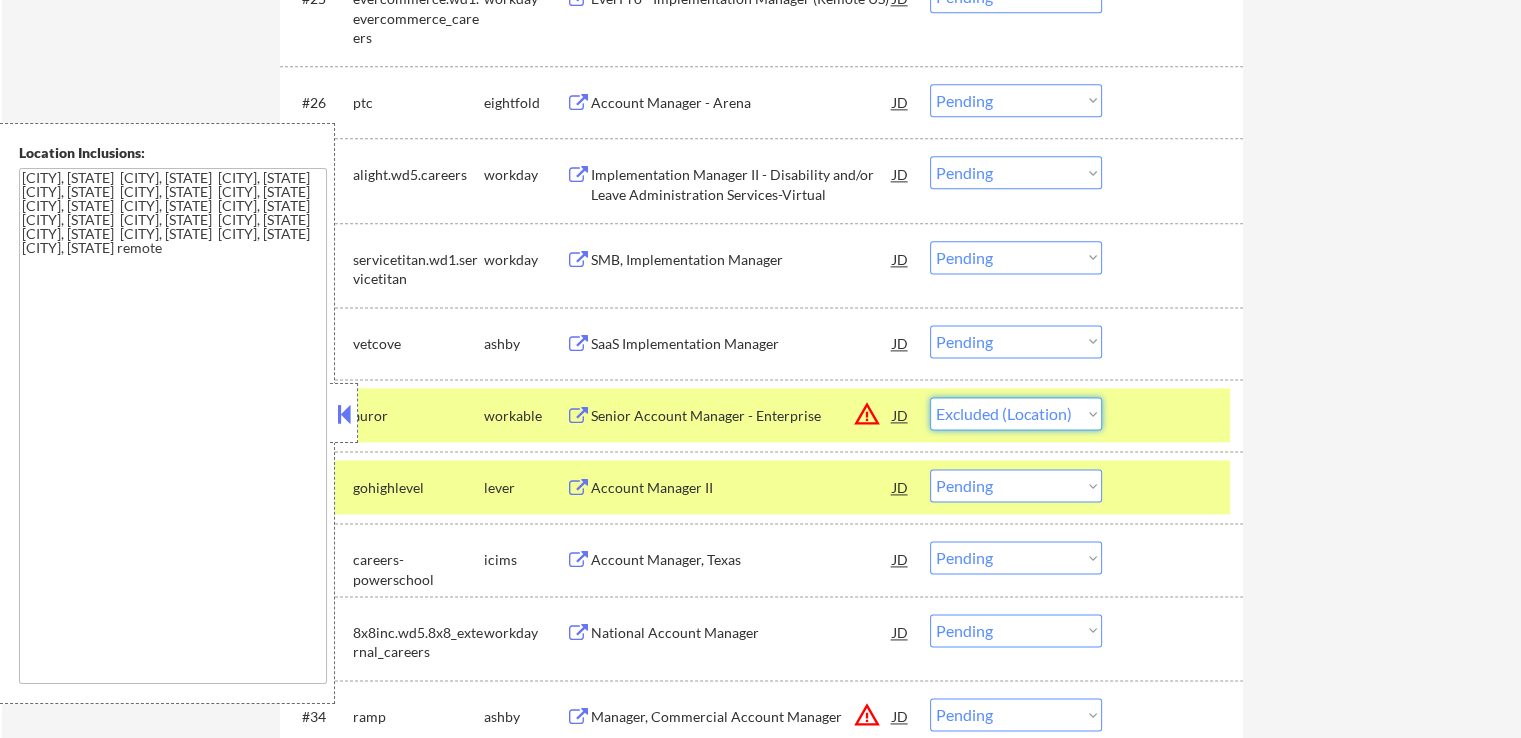 click on "Choose an option... Pending Applied Excluded (Questions) Excluded (Expired) Excluded (Location) Excluded (Bad Match) Excluded (Blocklist) Excluded (Salary) Excluded (Other)" at bounding box center (1016, 413) 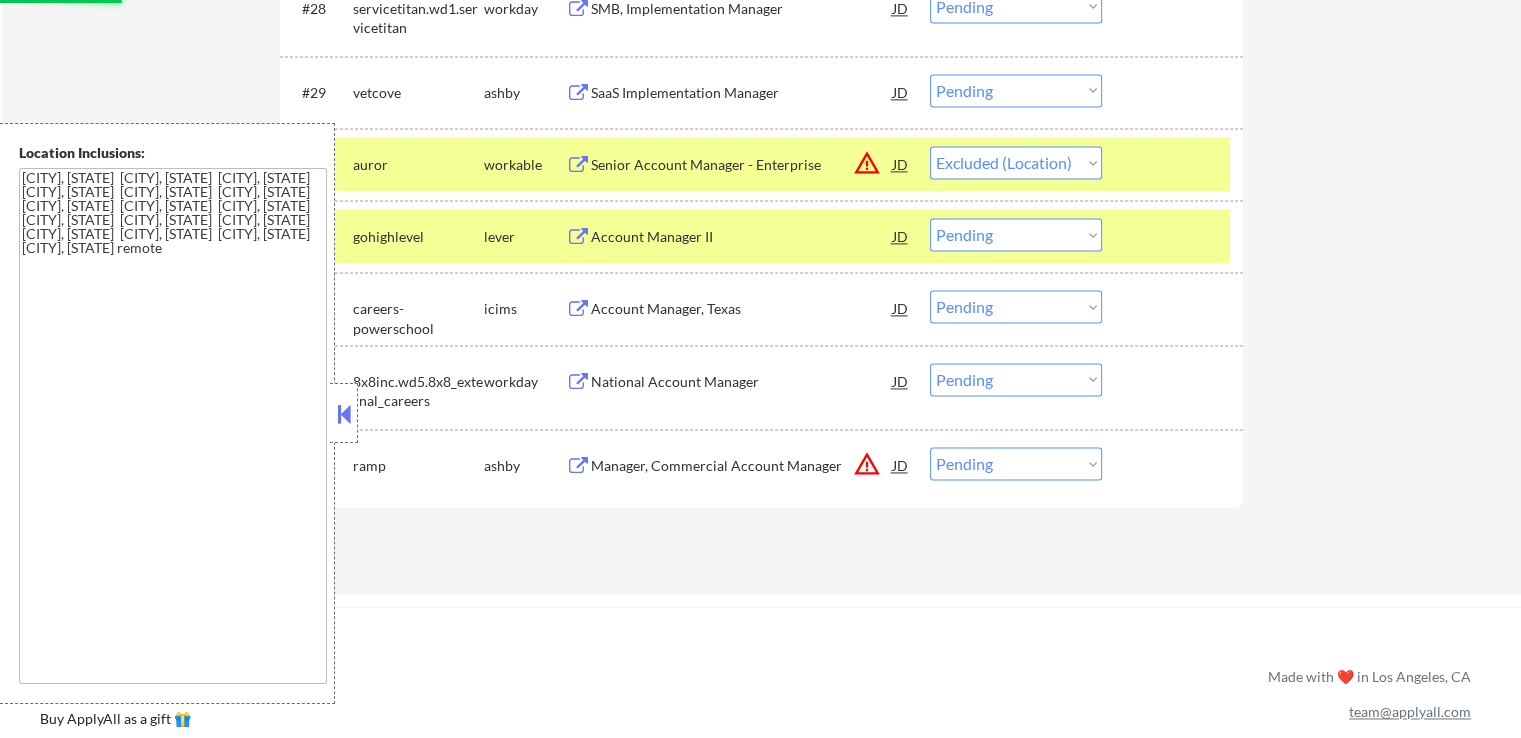 scroll, scrollTop: 2900, scrollLeft: 0, axis: vertical 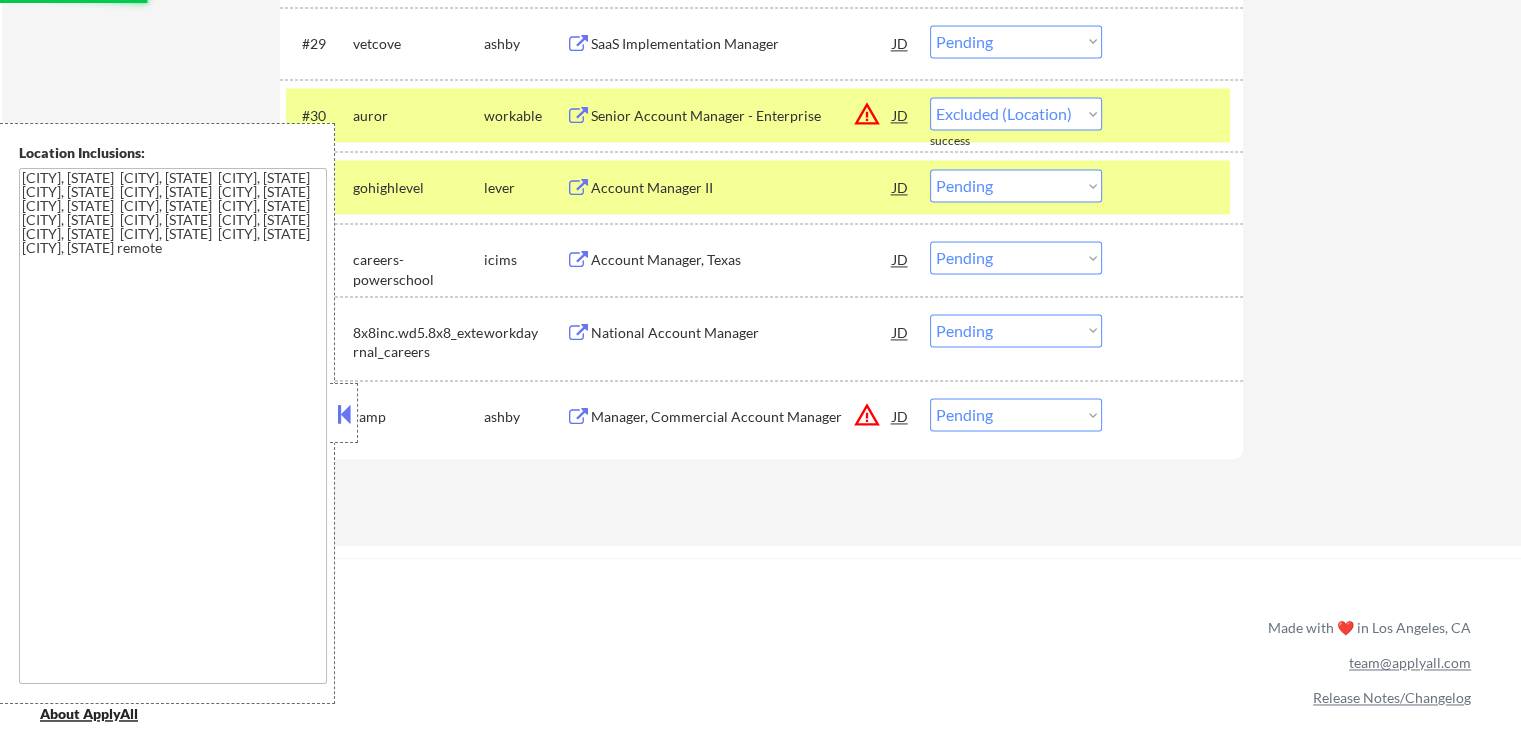 select on ""pending"" 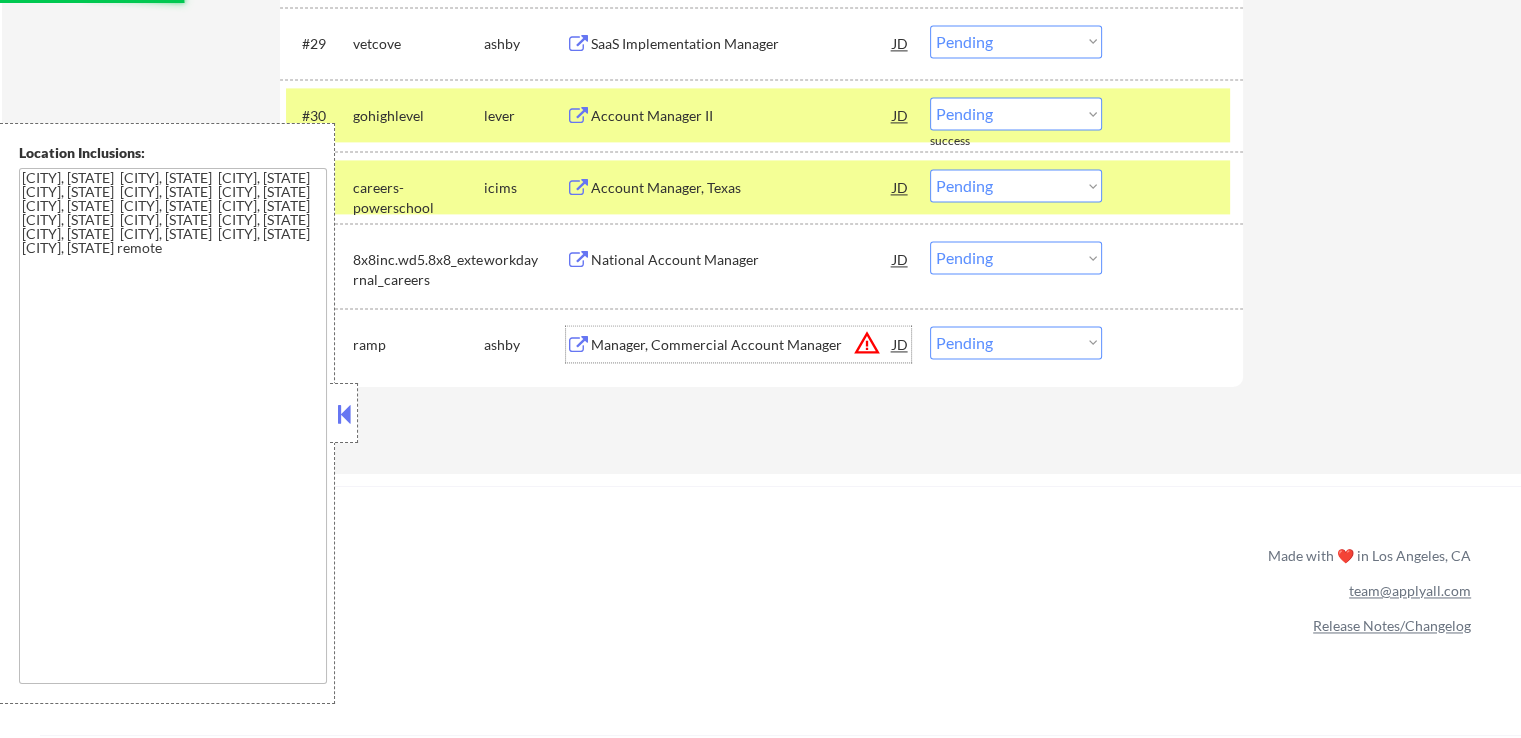 click on "Manager, Commercial Account Manager" at bounding box center (742, 345) 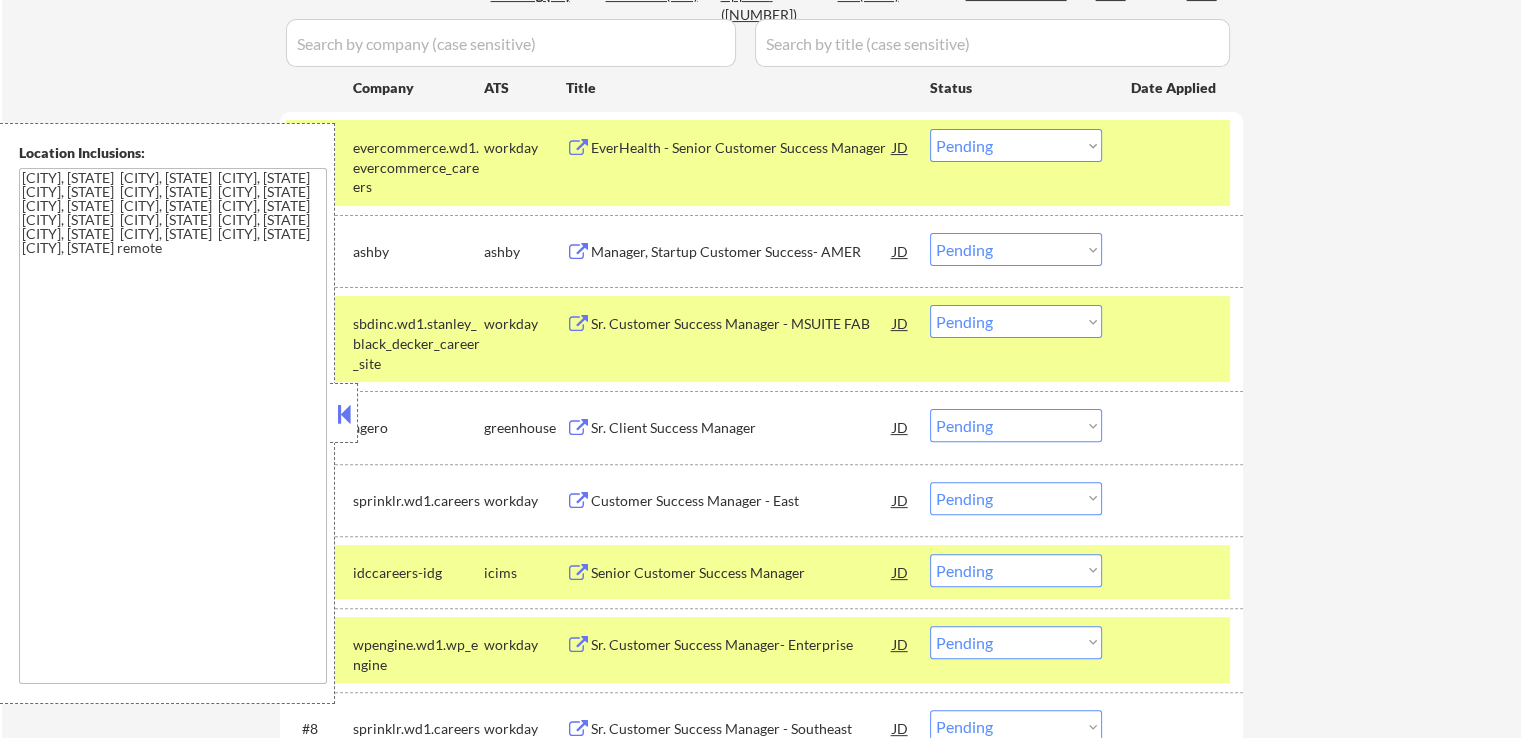scroll, scrollTop: 500, scrollLeft: 0, axis: vertical 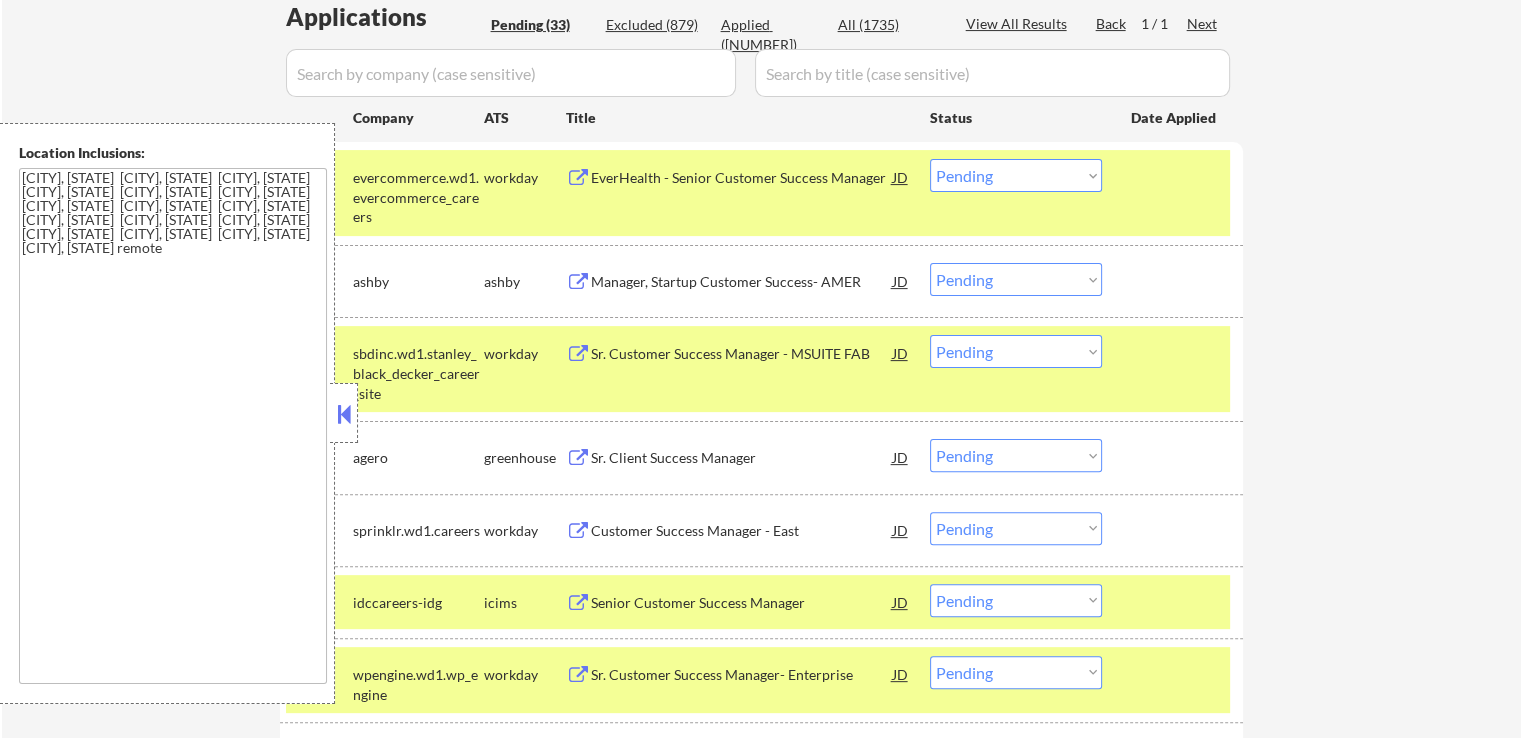 click on "evercommerce.wd1.evercommerce_careers" at bounding box center (418, 197) 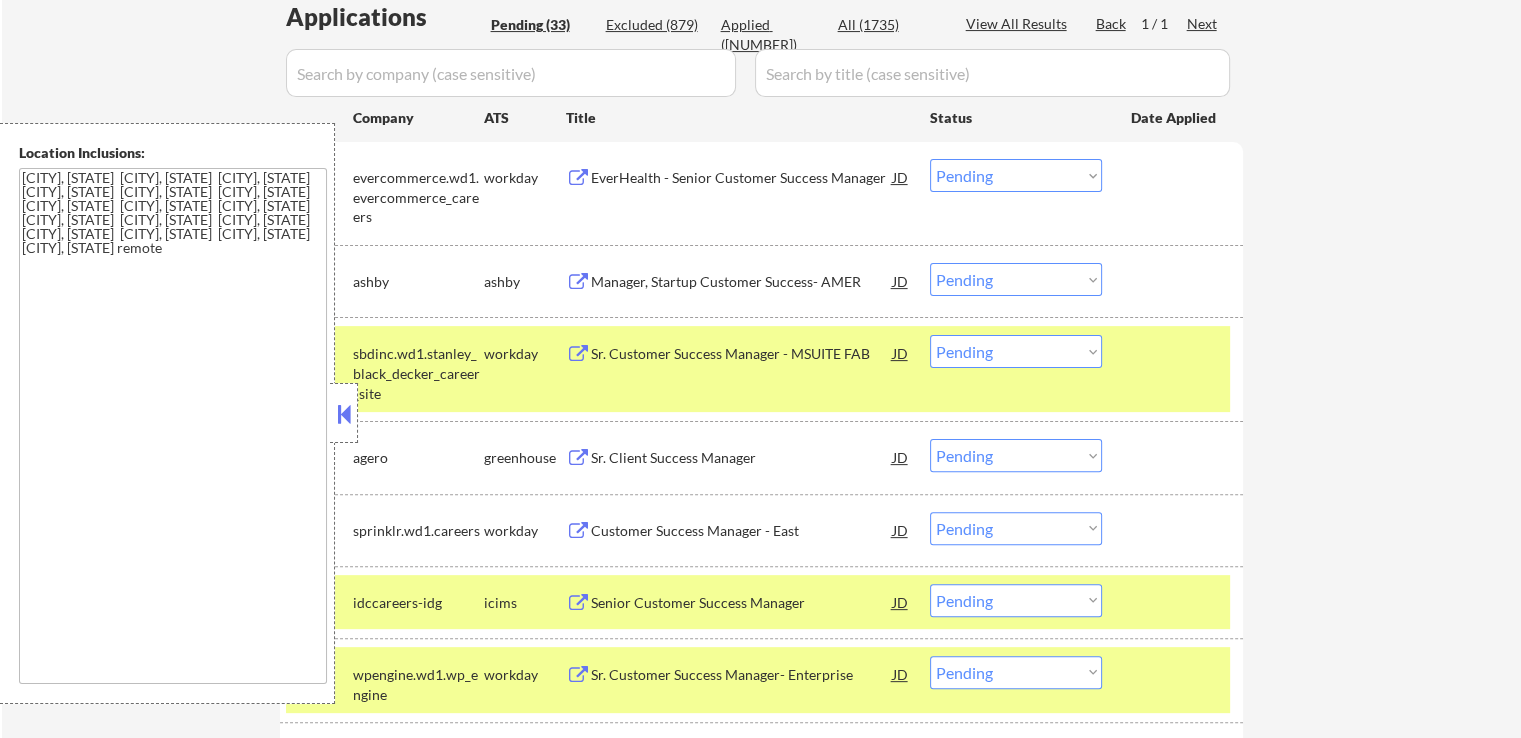click on "sbdinc.wd1.stanley_black_decker_career_site" at bounding box center [418, 373] 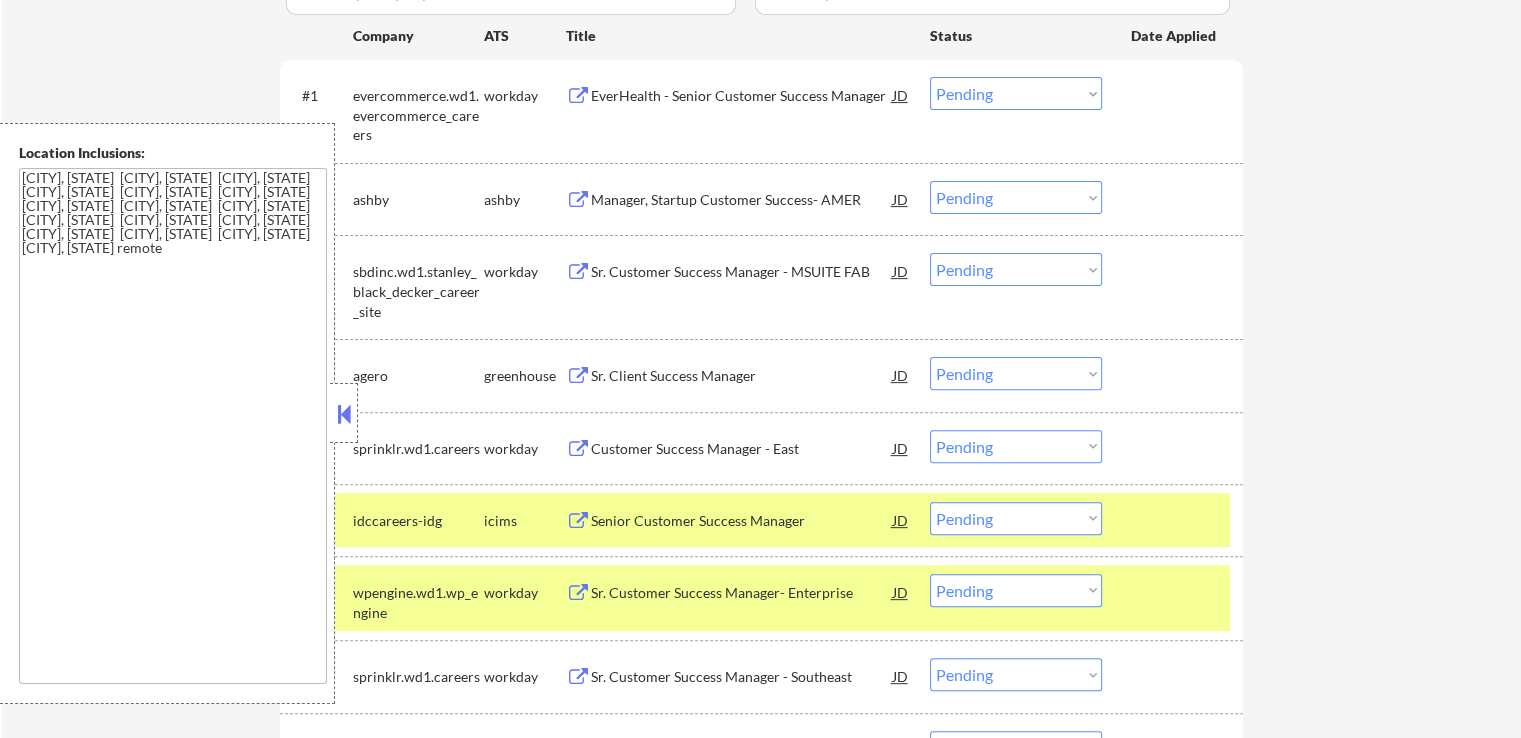 scroll, scrollTop: 700, scrollLeft: 0, axis: vertical 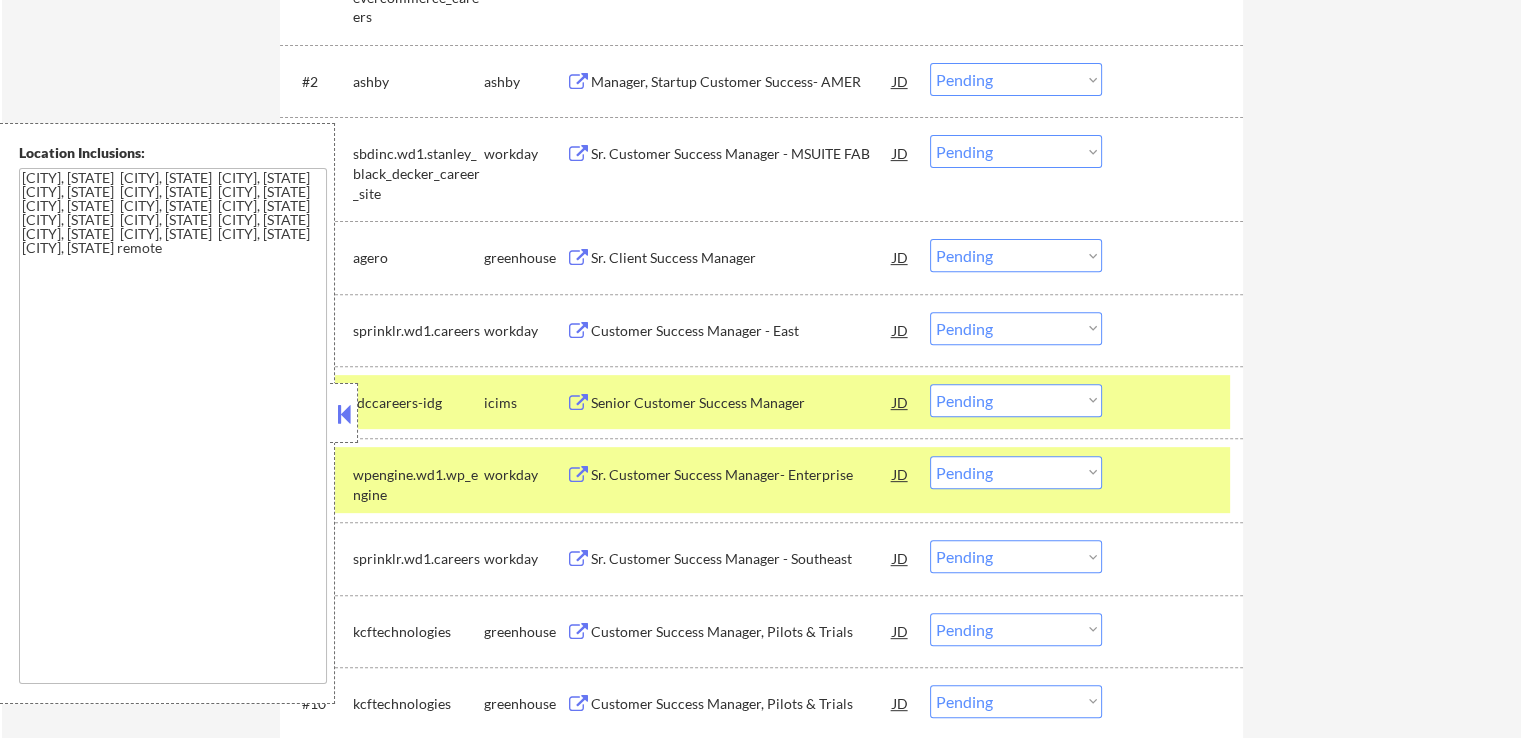click on "idccareers-idg" at bounding box center (418, 403) 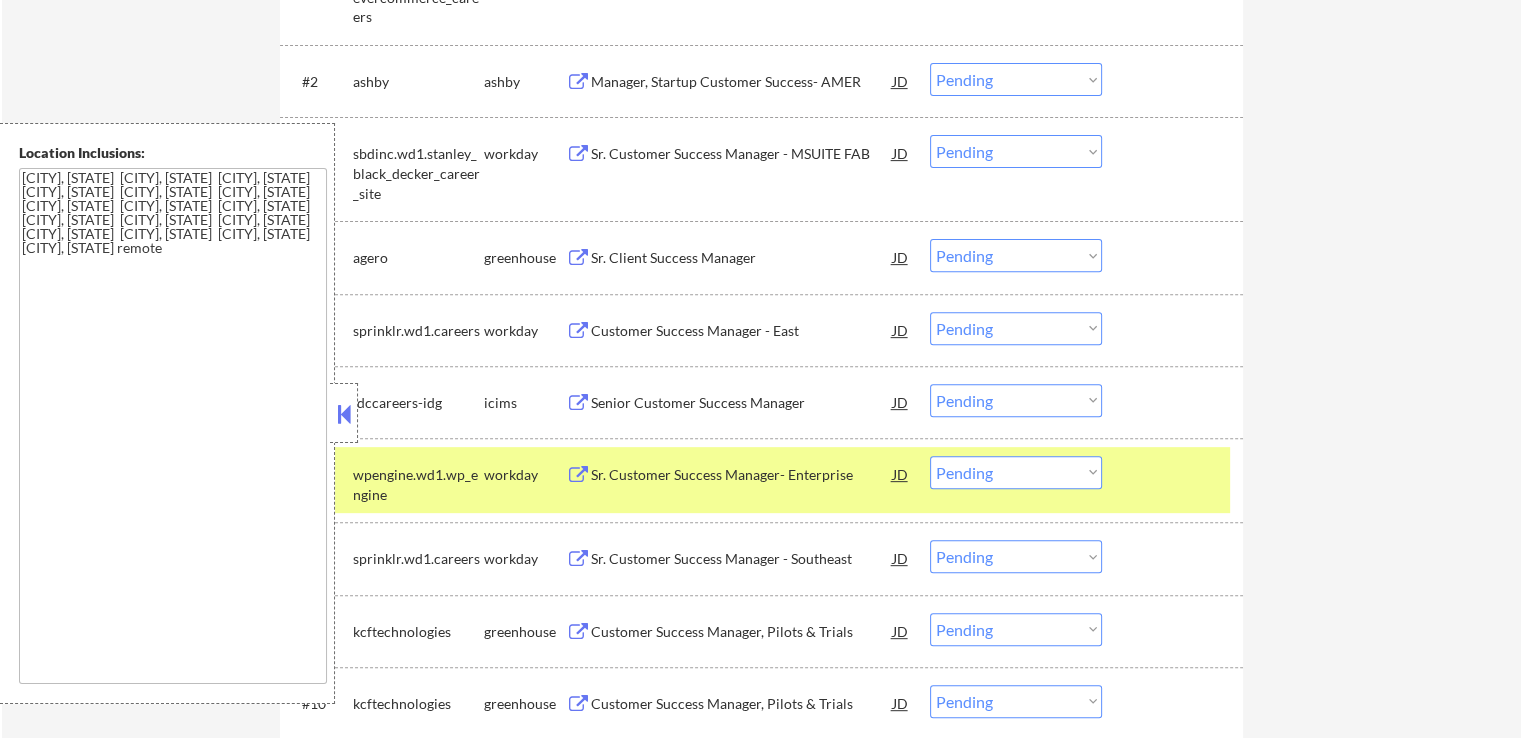 click on "wpengine.wd1.wp_engine" at bounding box center (418, 484) 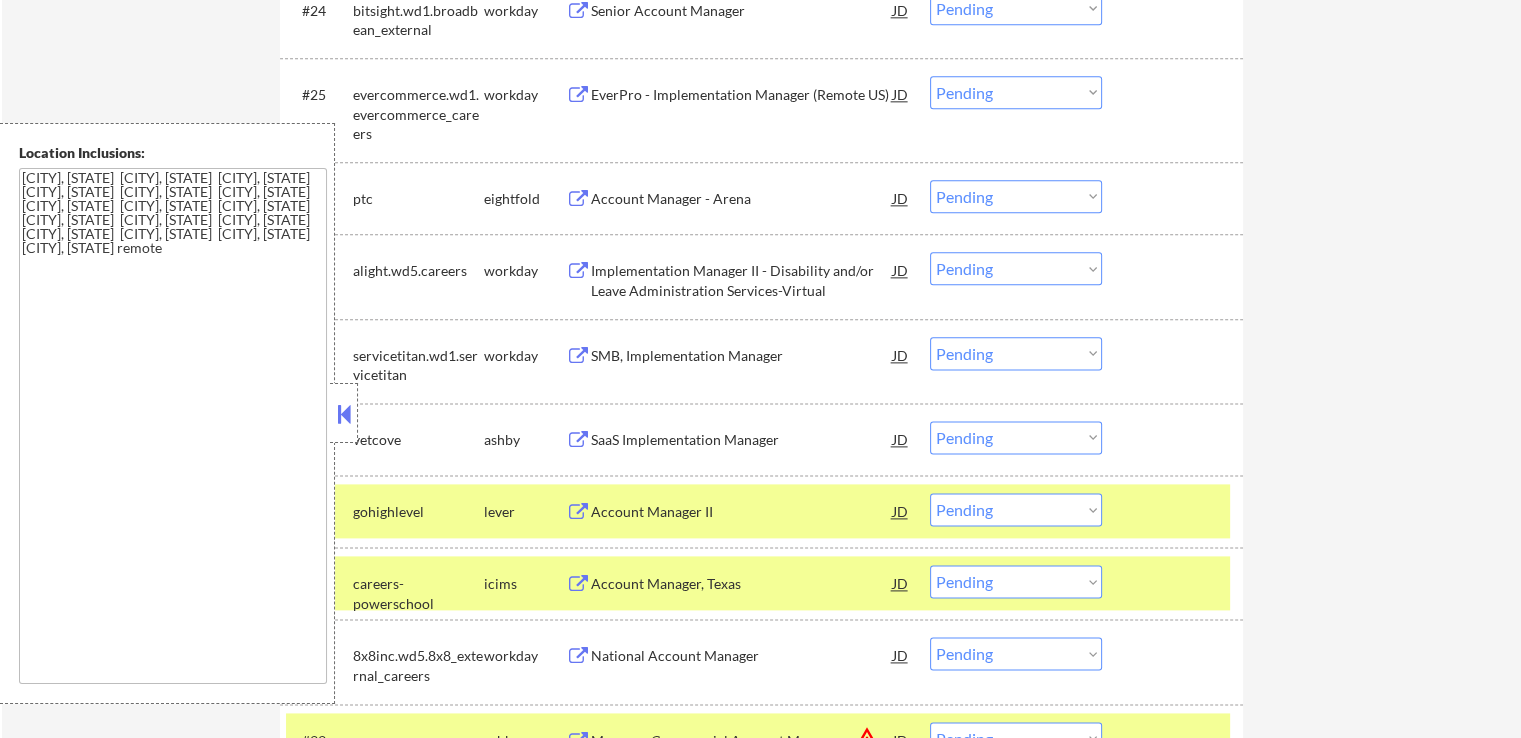 scroll, scrollTop: 2600, scrollLeft: 0, axis: vertical 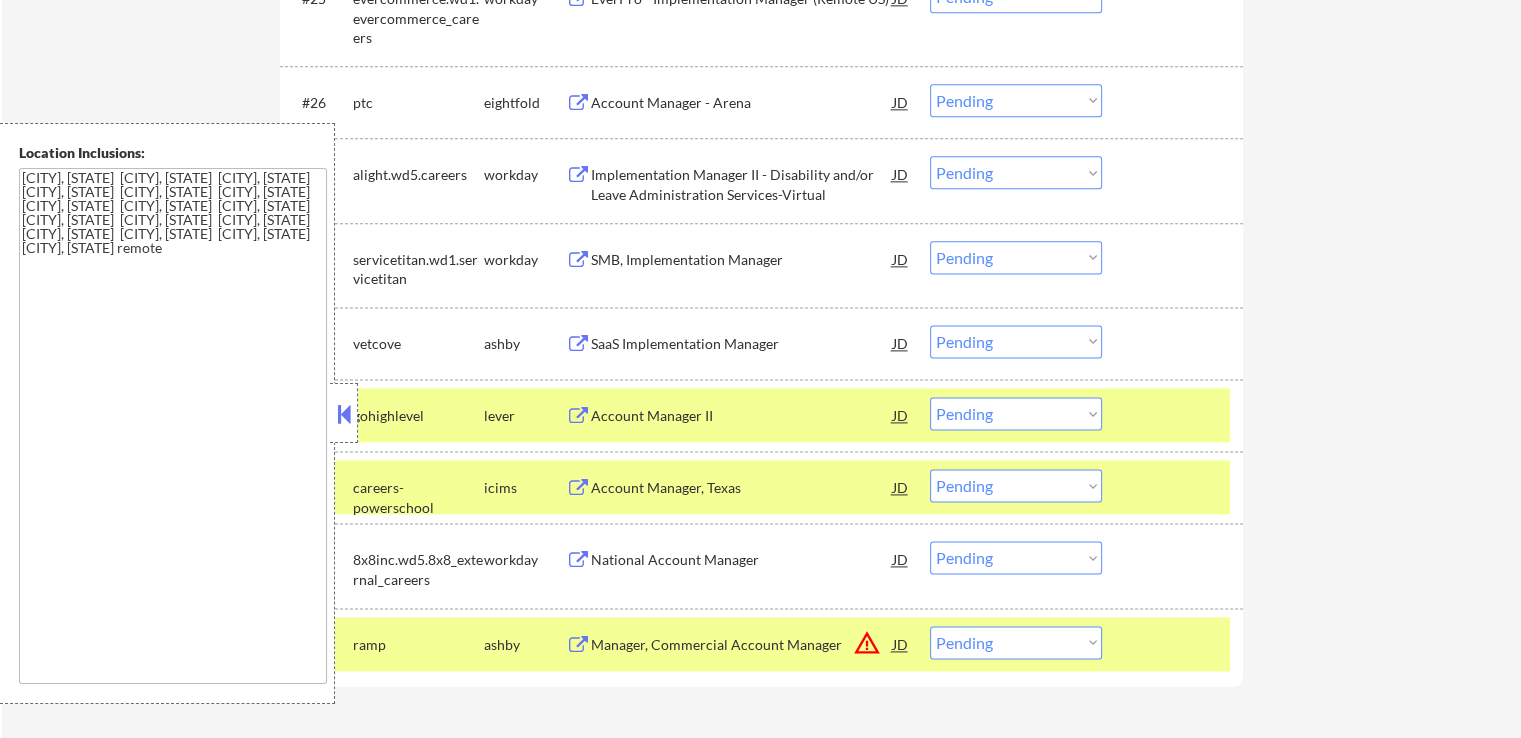 click on "gohighlevel" at bounding box center [418, 416] 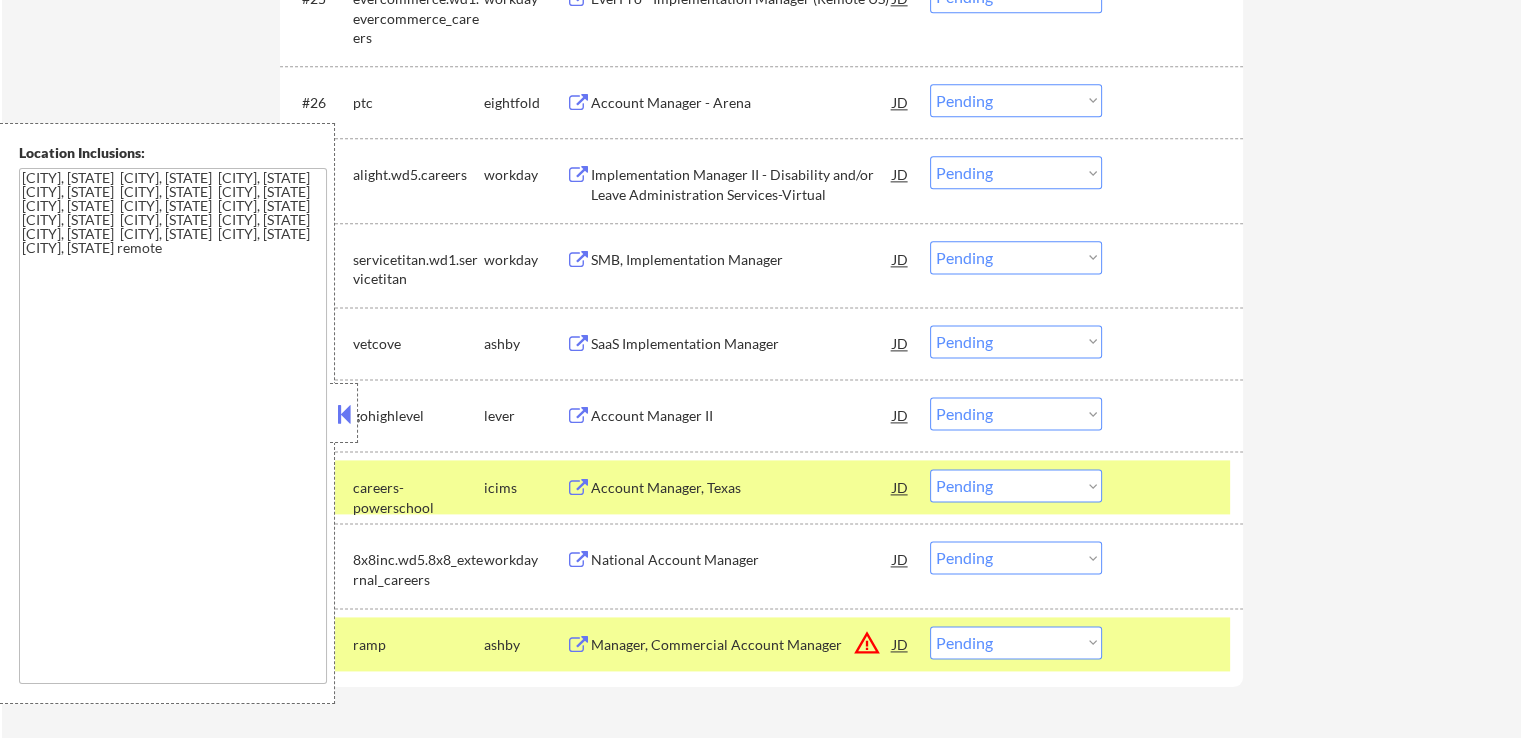 click on "careers-powerschool" at bounding box center [418, 497] 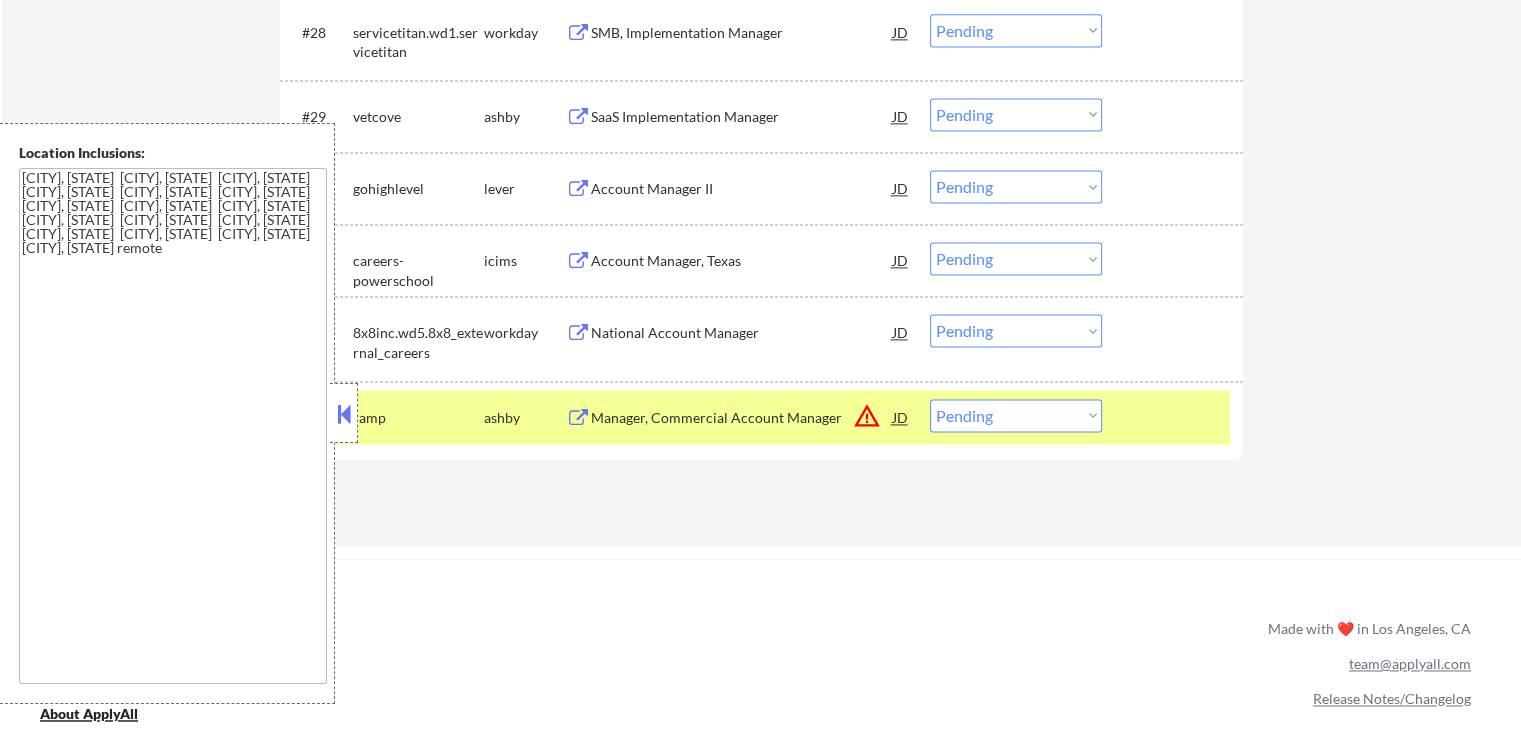 scroll, scrollTop: 2900, scrollLeft: 0, axis: vertical 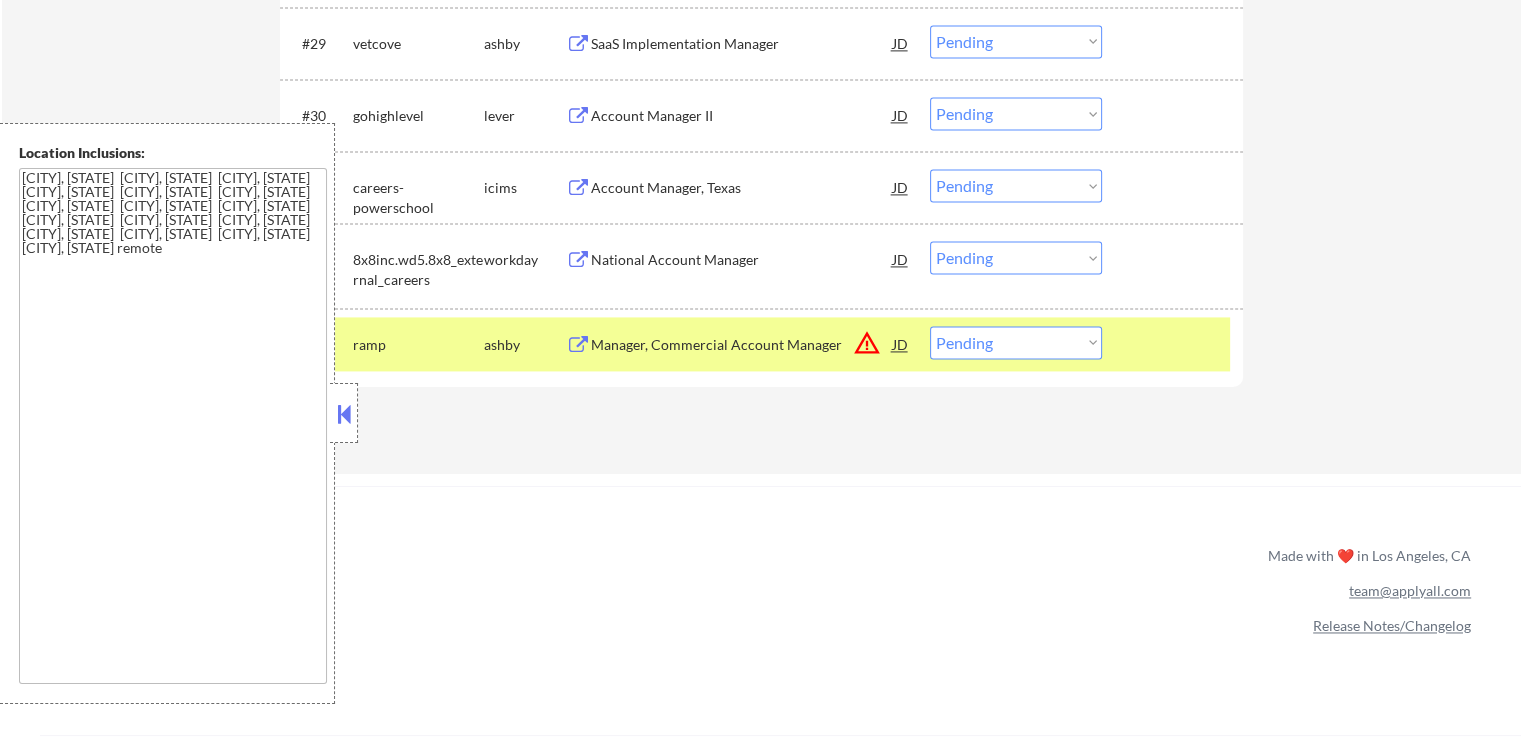 click on "ramp" at bounding box center (418, 345) 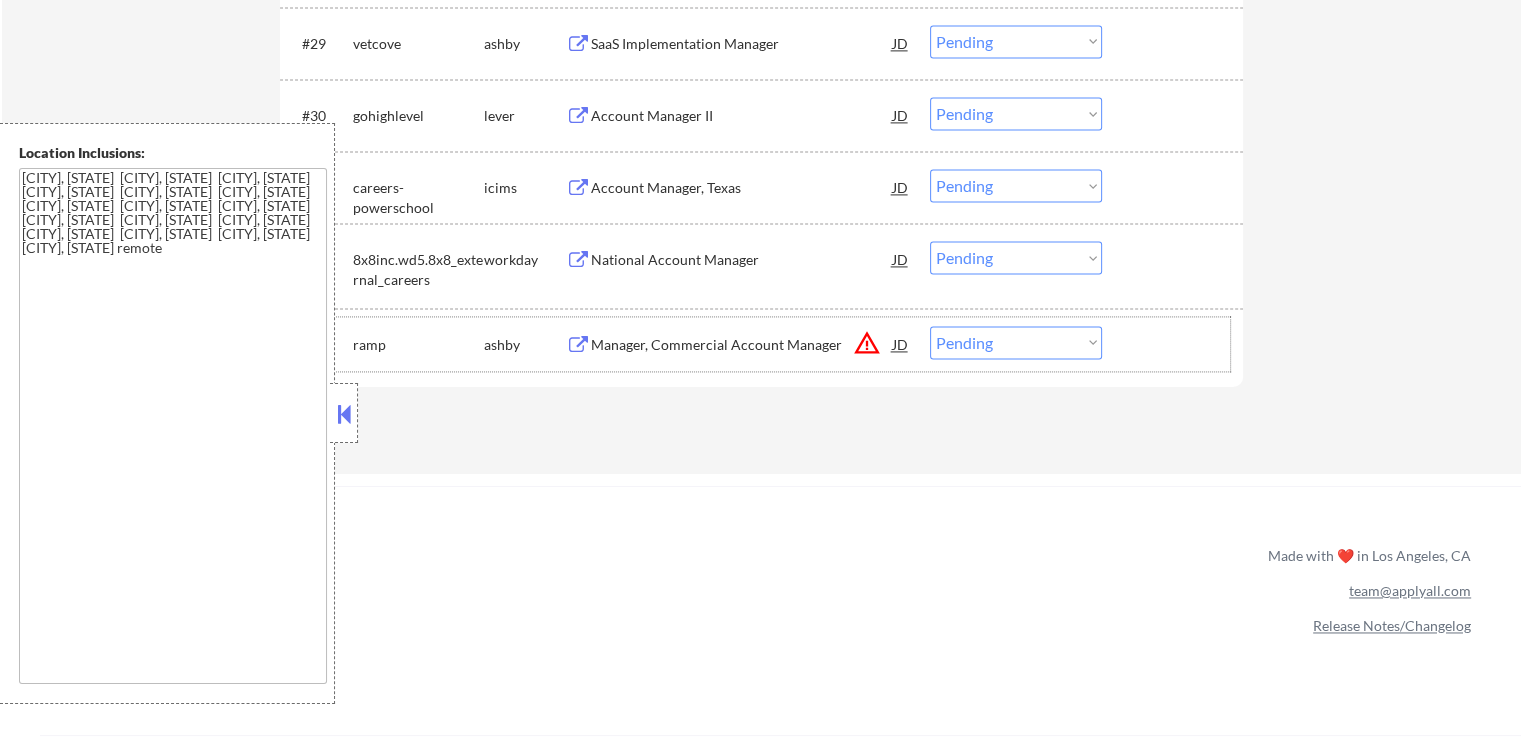 click on "Choose an option... Pending Applied Excluded (Questions) Excluded (Expired) Excluded (Location) Excluded (Bad Match) Excluded (Blocklist) Excluded (Salary) Excluded (Other)" at bounding box center (1016, 342) 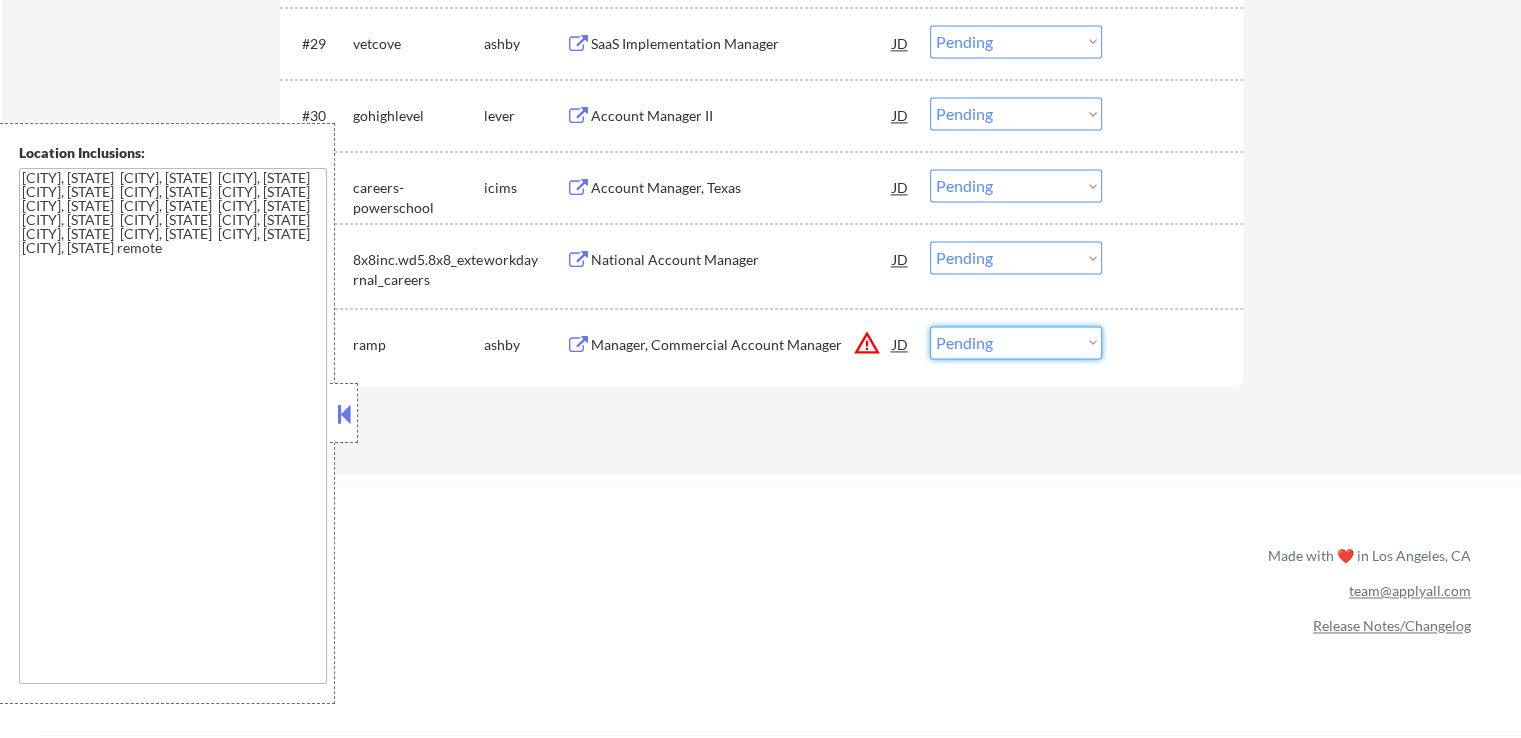 select on ""excluded__location_"" 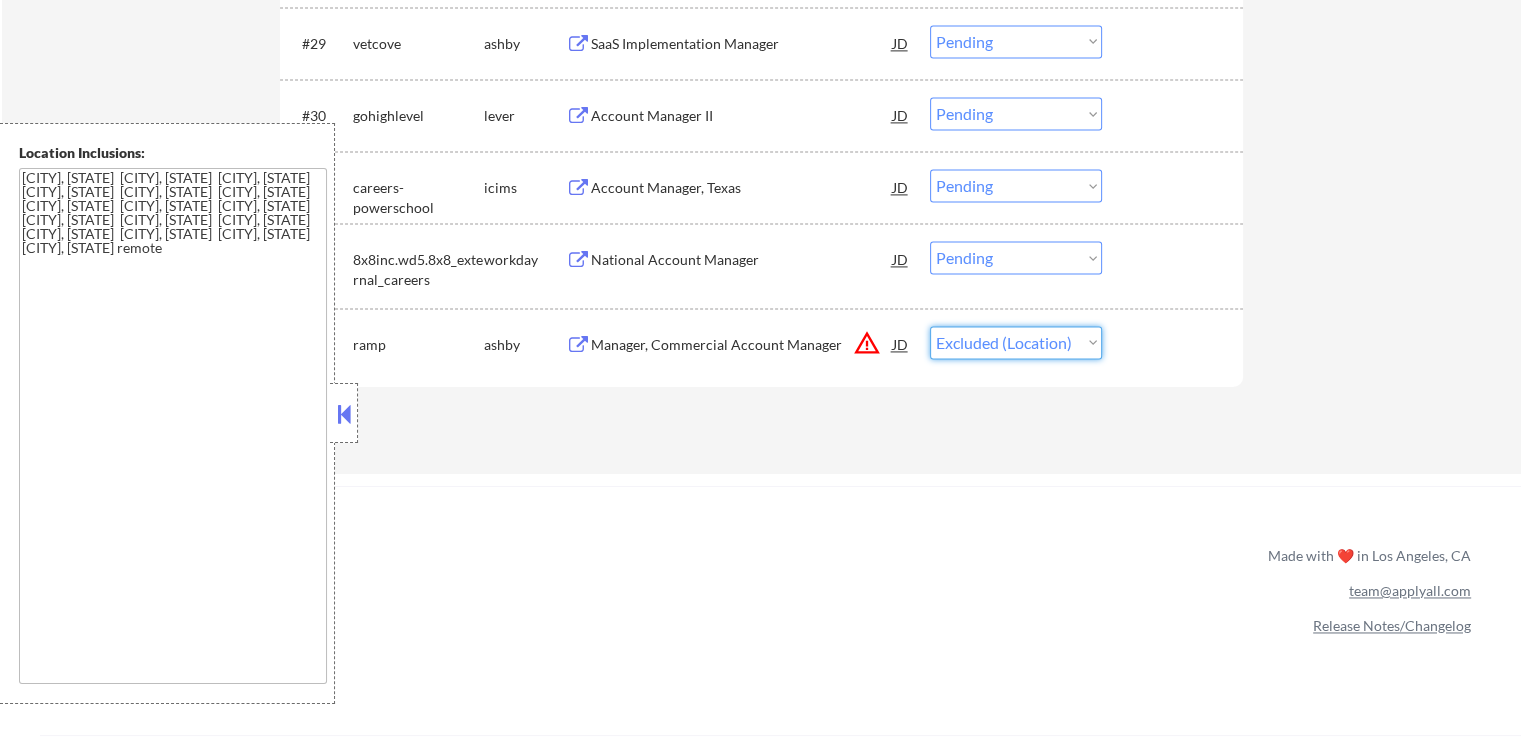 click on "Choose an option... Pending Applied Excluded (Questions) Excluded (Expired) Excluded (Location) Excluded (Bad Match) Excluded (Blocklist) Excluded (Salary) Excluded (Other)" at bounding box center (1016, 342) 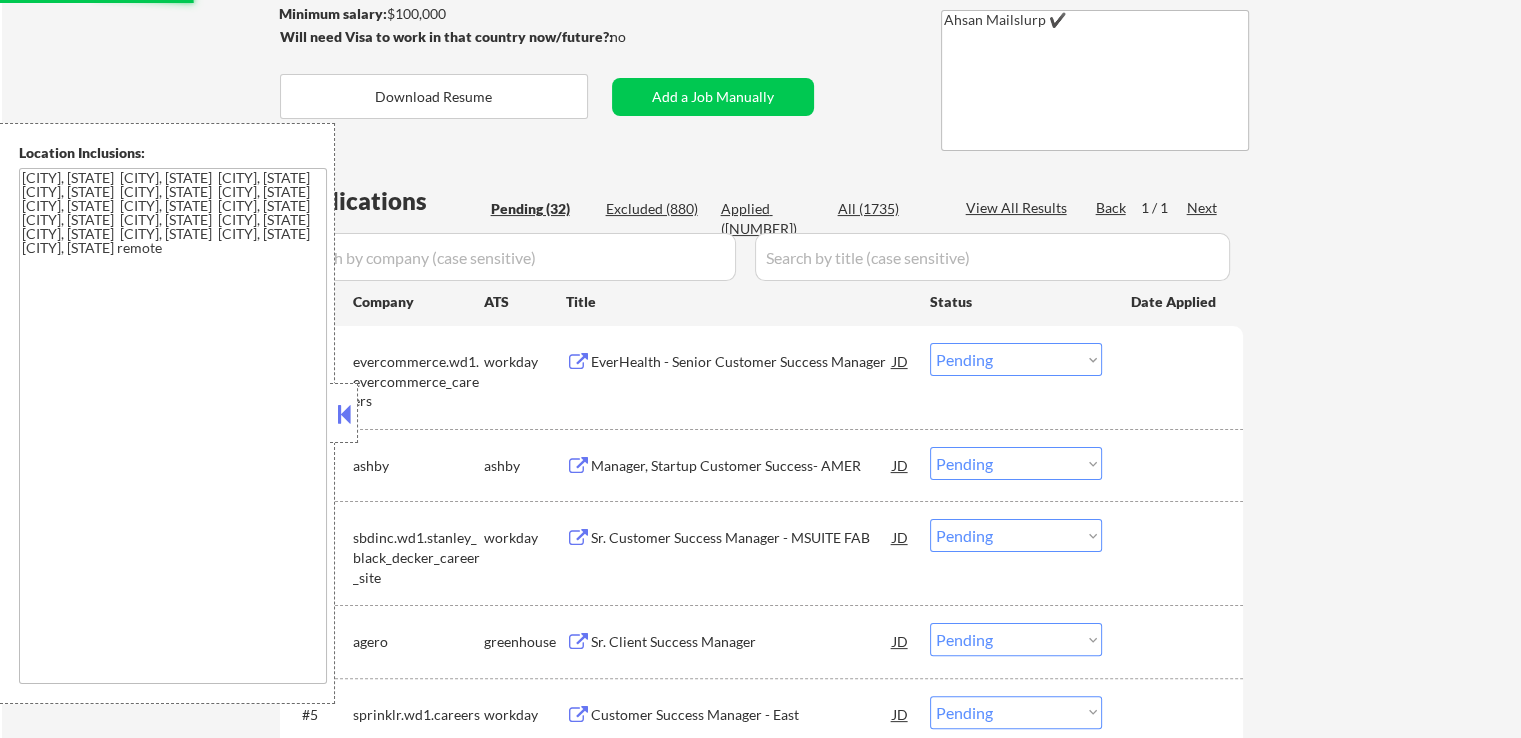 scroll, scrollTop: 300, scrollLeft: 0, axis: vertical 